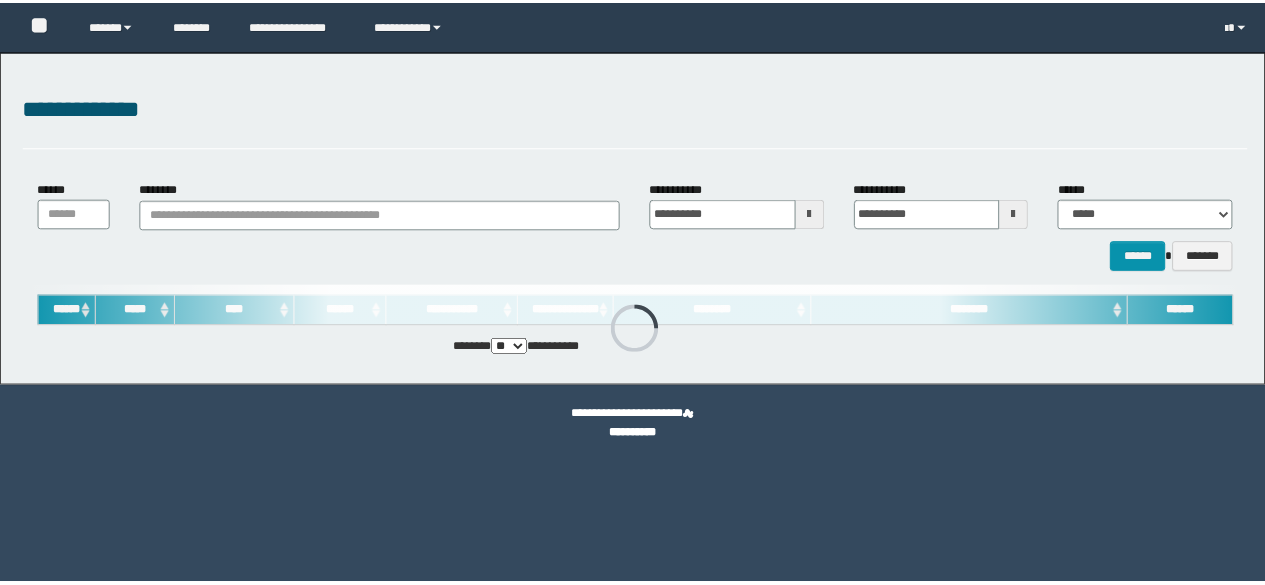 scroll, scrollTop: 0, scrollLeft: 0, axis: both 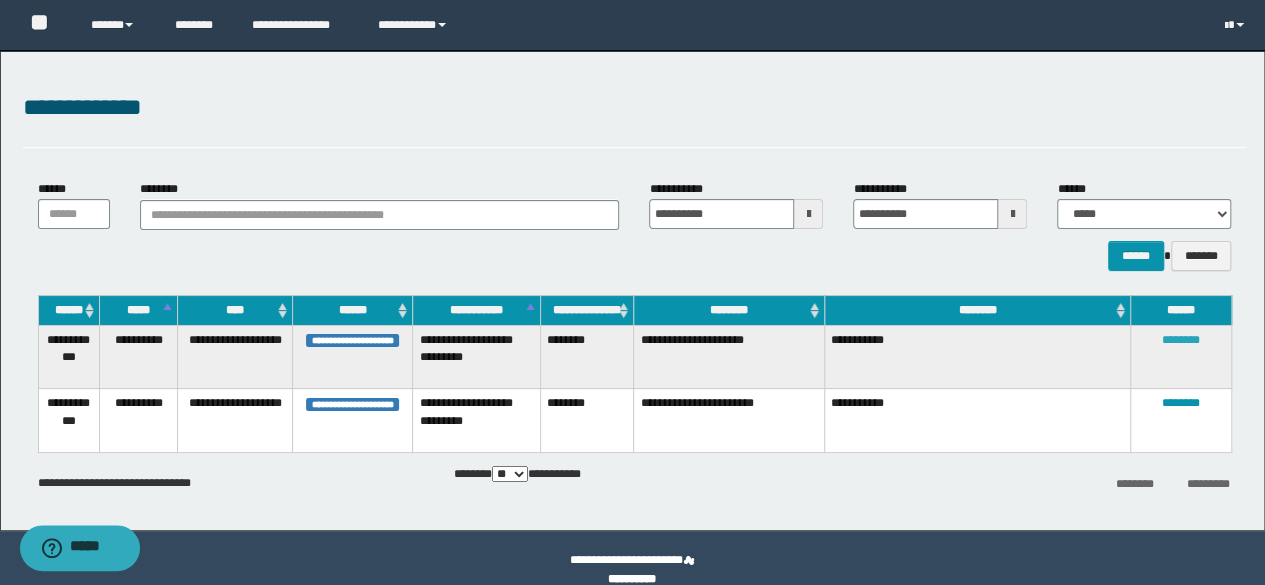 click on "********" at bounding box center (1181, 340) 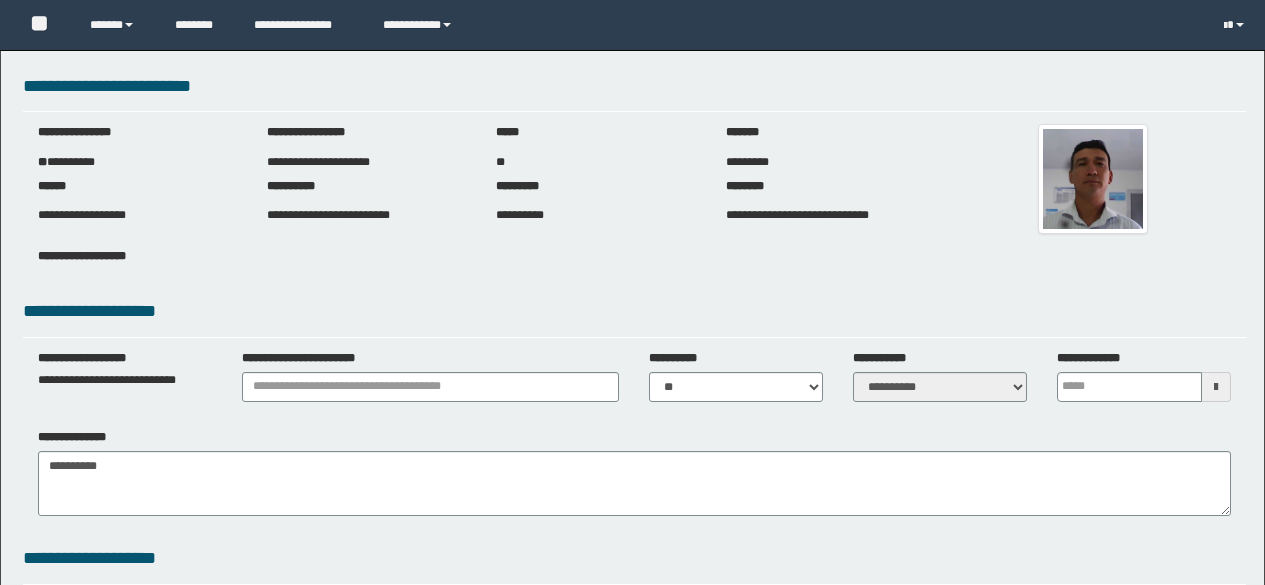 scroll, scrollTop: 0, scrollLeft: 0, axis: both 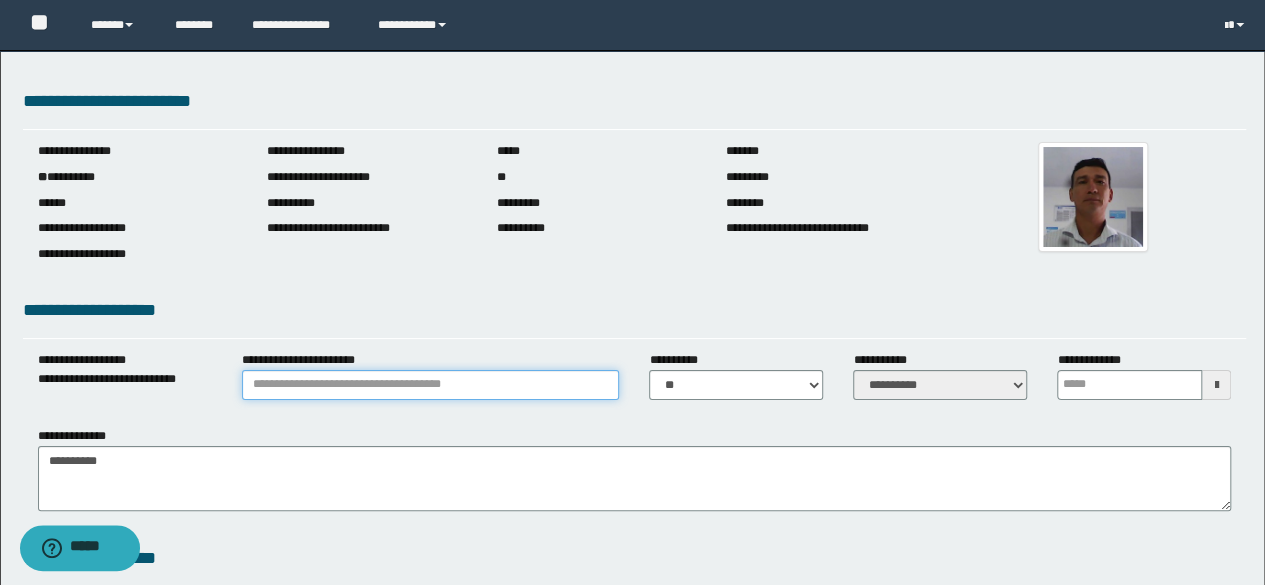 click on "**********" at bounding box center [431, 385] 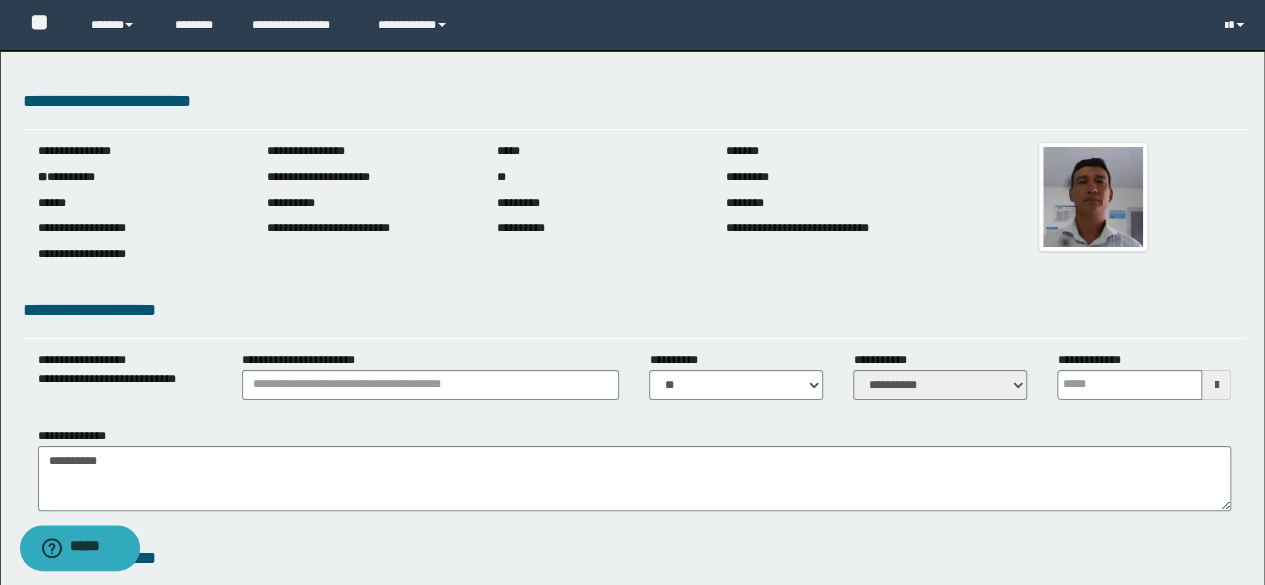 click at bounding box center [1216, 385] 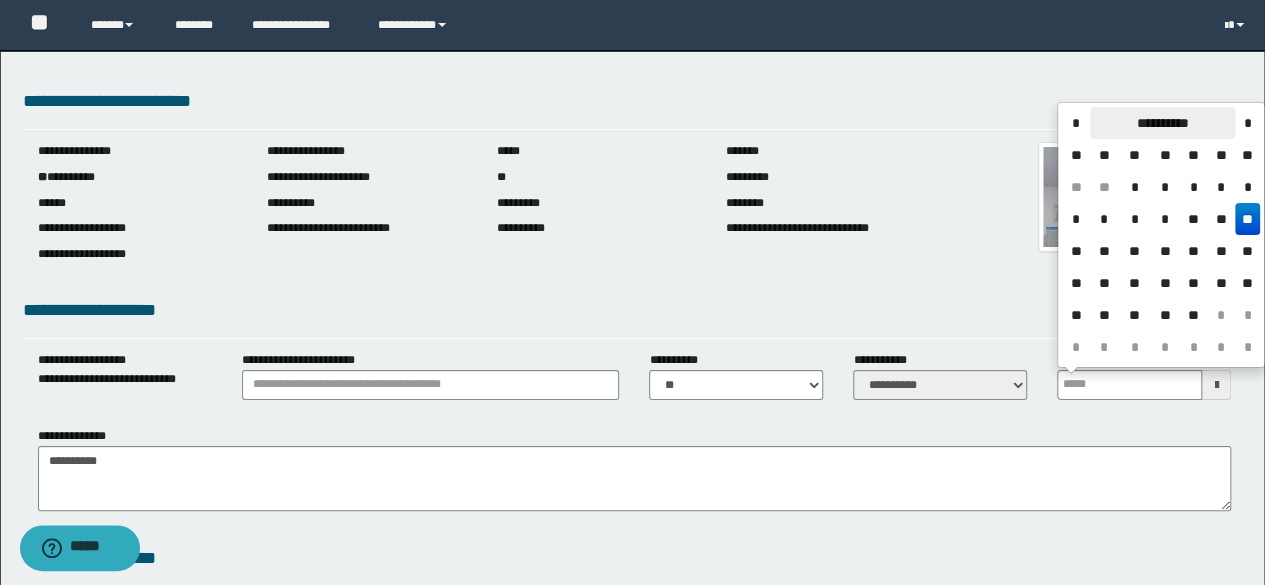 click on "**********" at bounding box center (1162, 123) 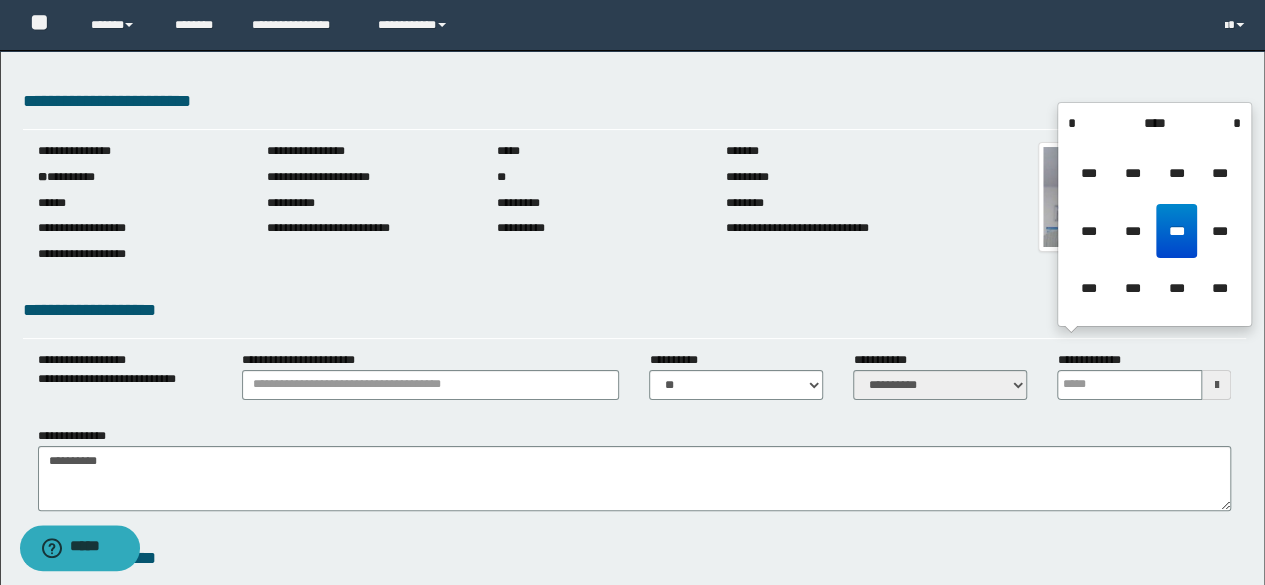 click on "****" at bounding box center (1154, 123) 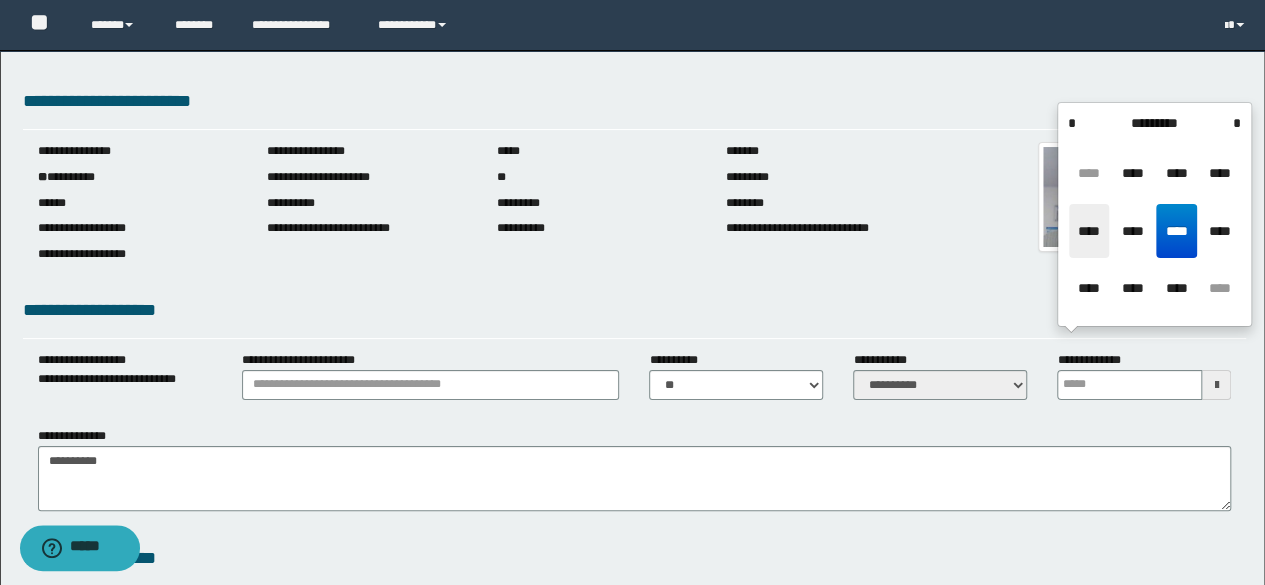 click on "****" at bounding box center [1089, 231] 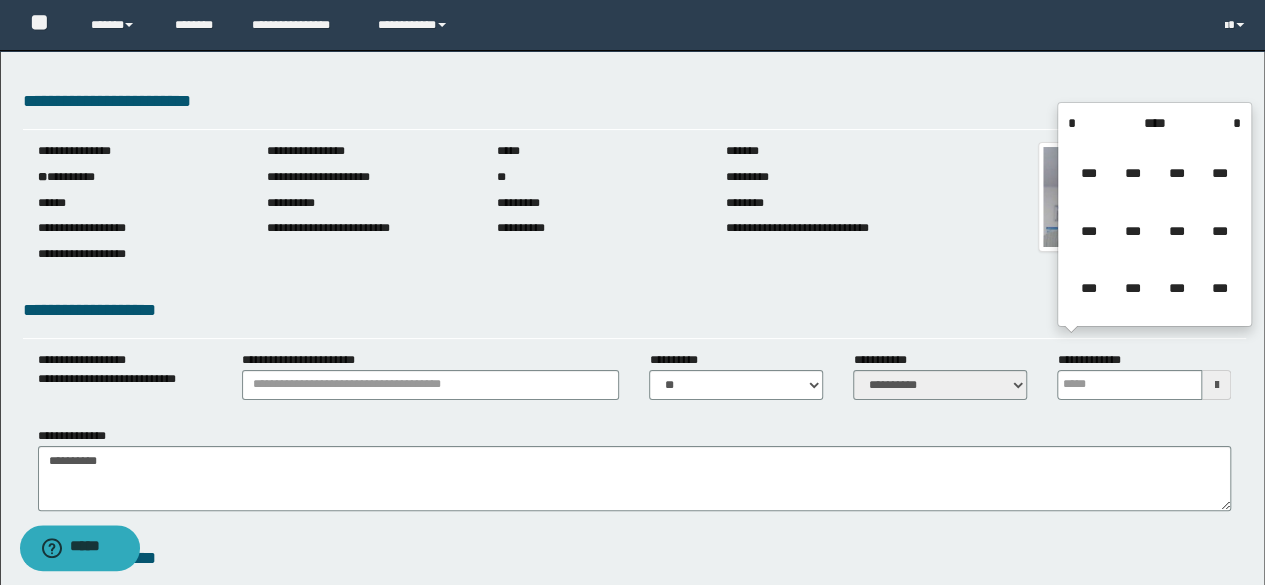click on "***" at bounding box center [1089, 231] 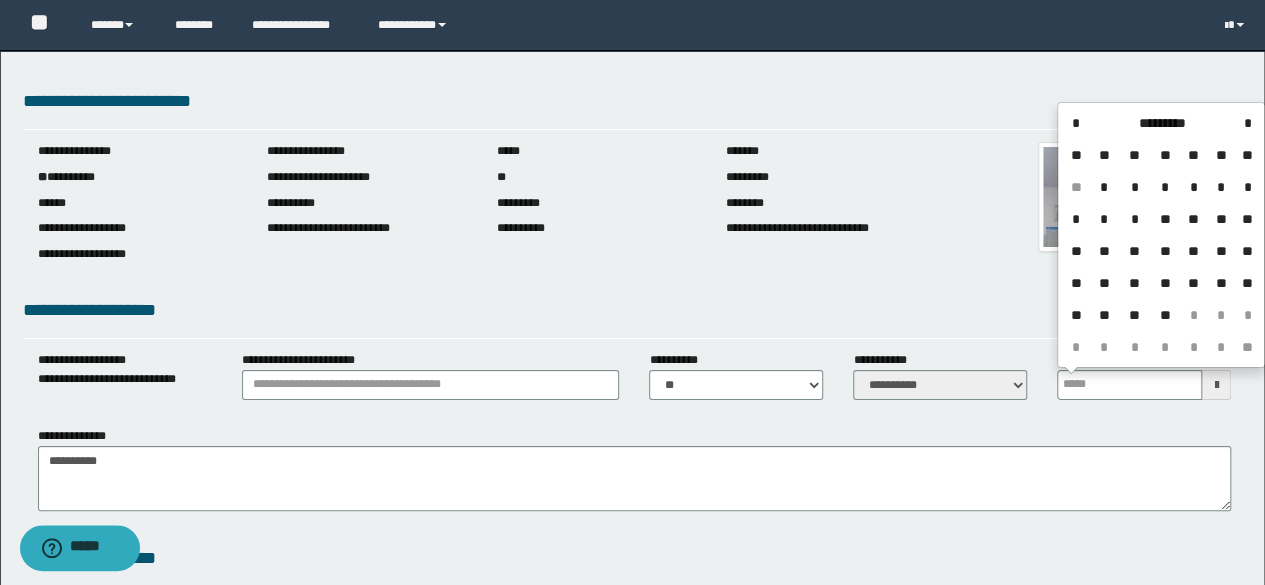 click on "**" at bounding box center [1104, 251] 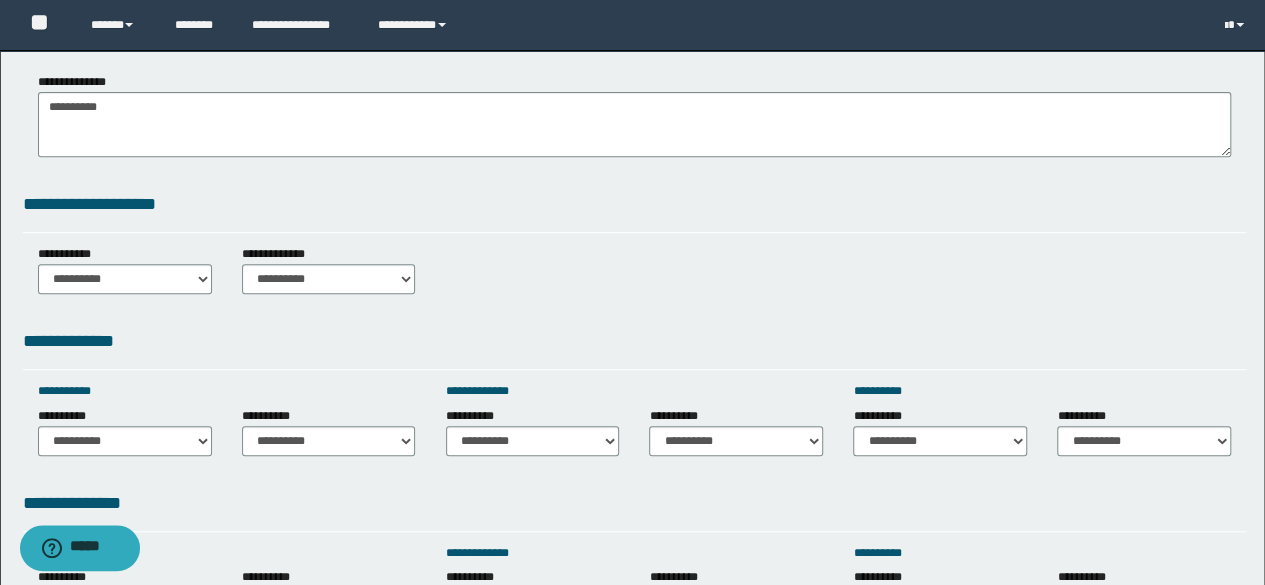 scroll, scrollTop: 360, scrollLeft: 0, axis: vertical 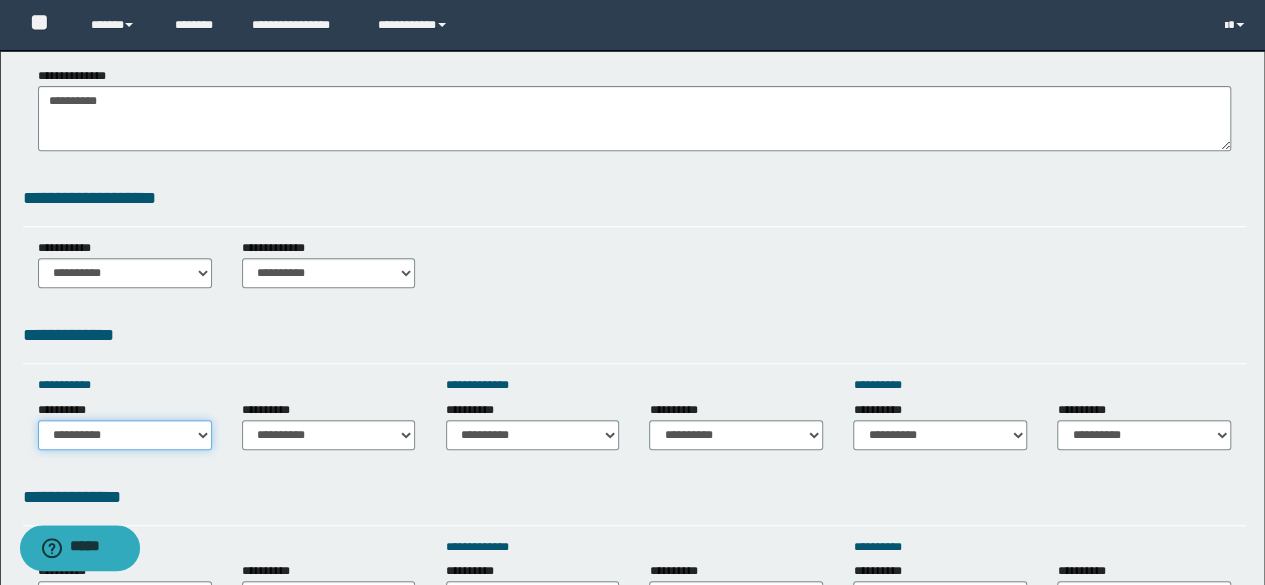 click on "**********" at bounding box center [125, 435] 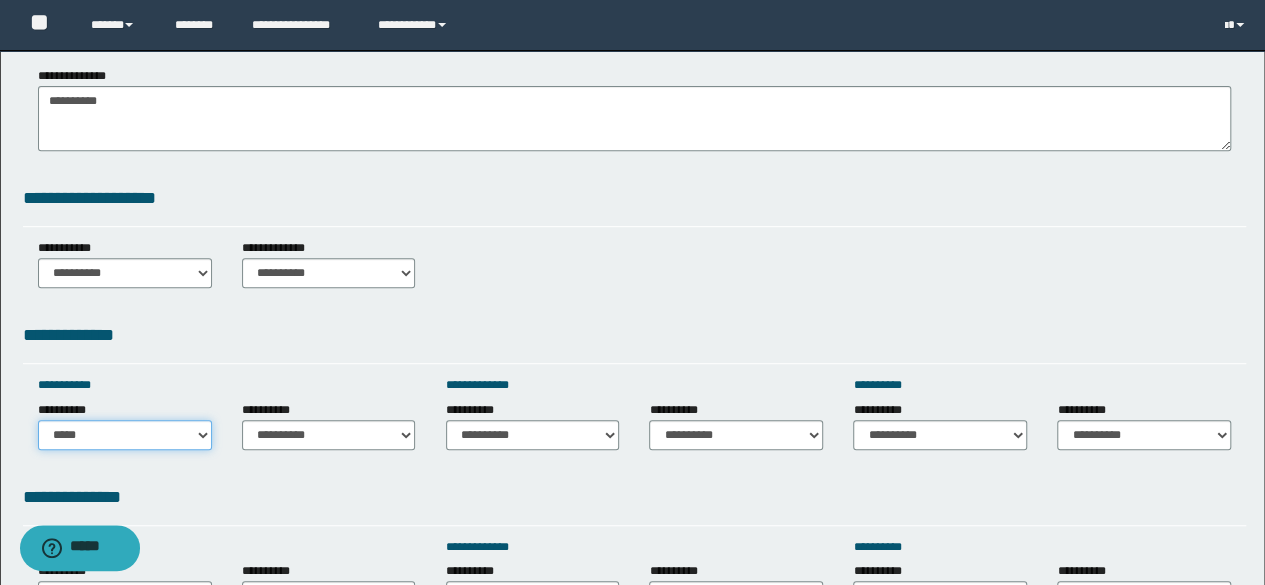 click on "**********" at bounding box center (125, 435) 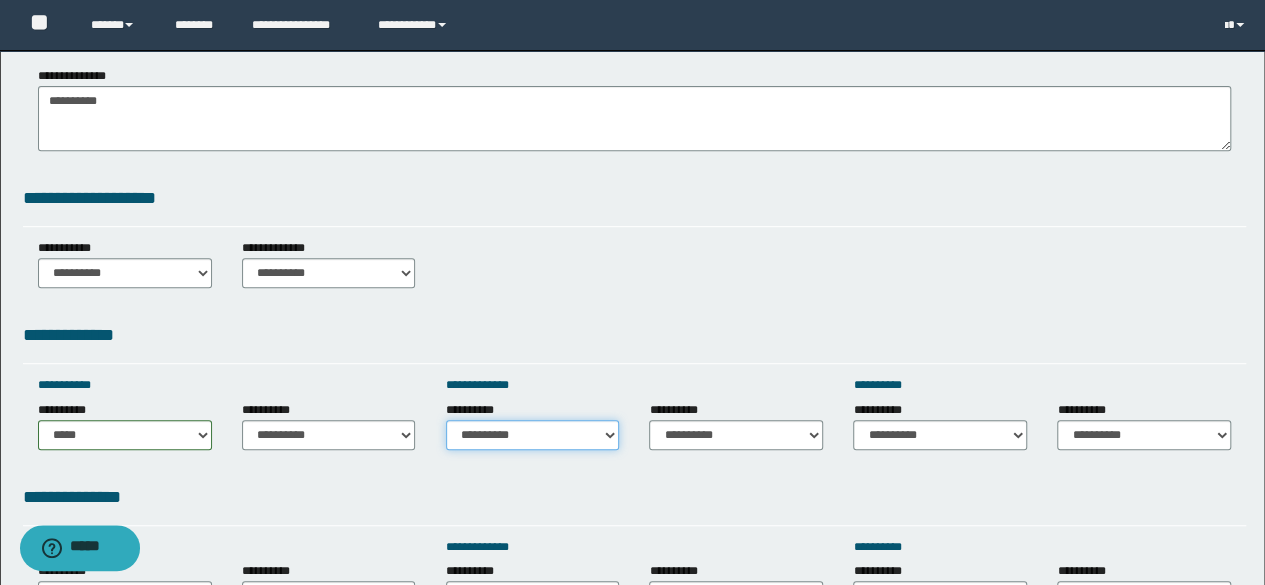 drag, startPoint x: 607, startPoint y: 429, endPoint x: 578, endPoint y: 409, distance: 35.22783 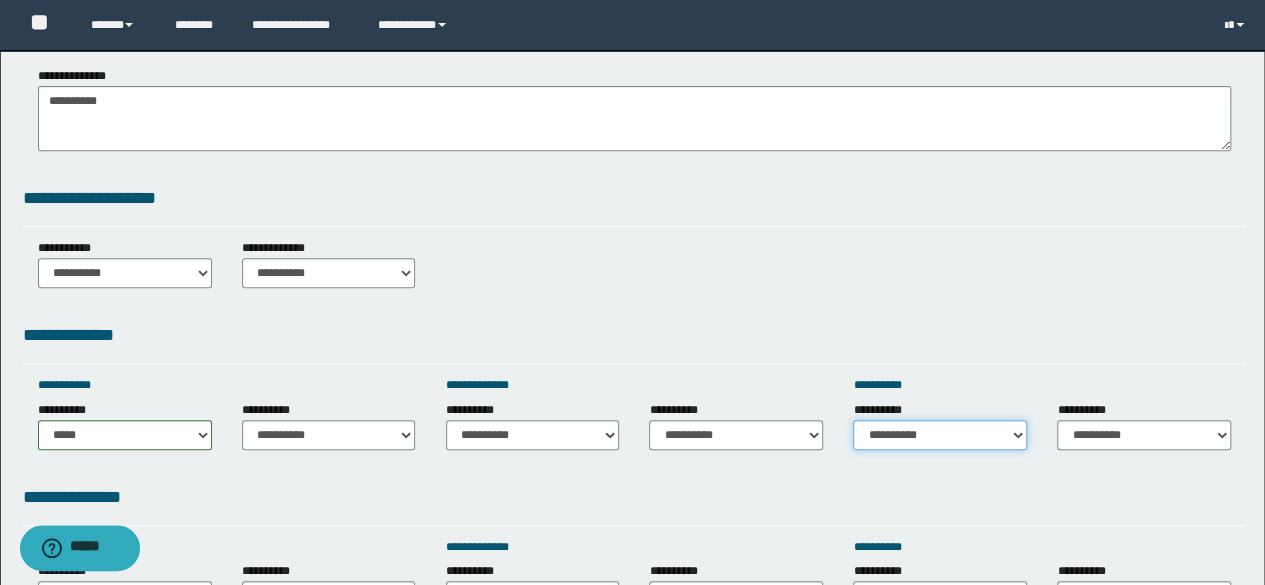drag, startPoint x: 1025, startPoint y: 430, endPoint x: 993, endPoint y: 406, distance: 40 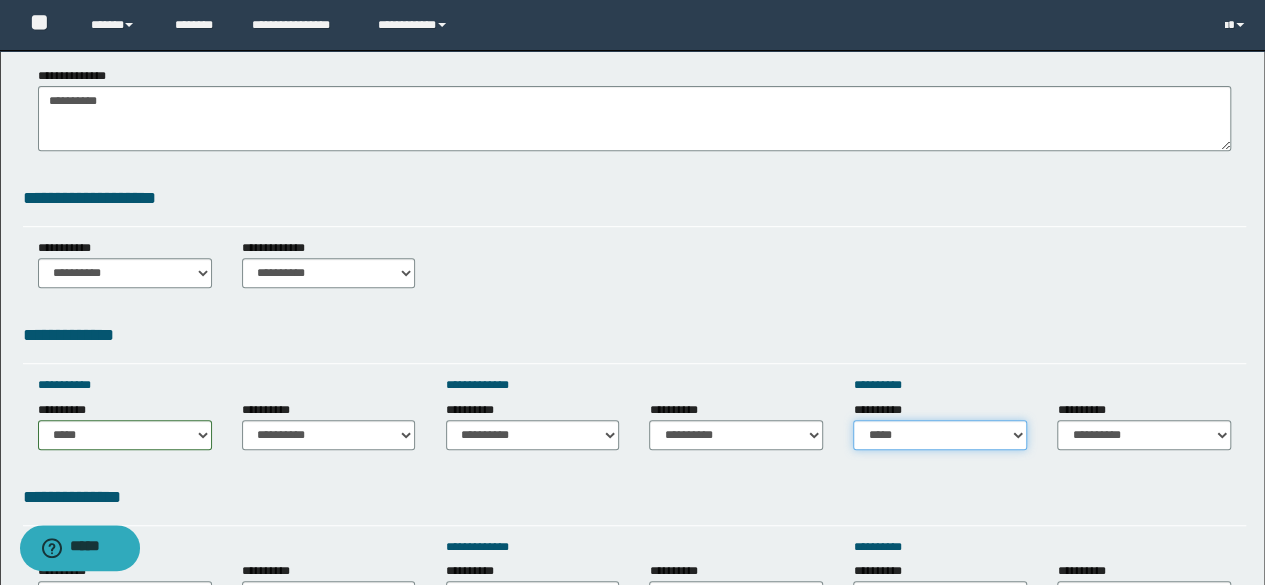 click on "**********" at bounding box center (940, 435) 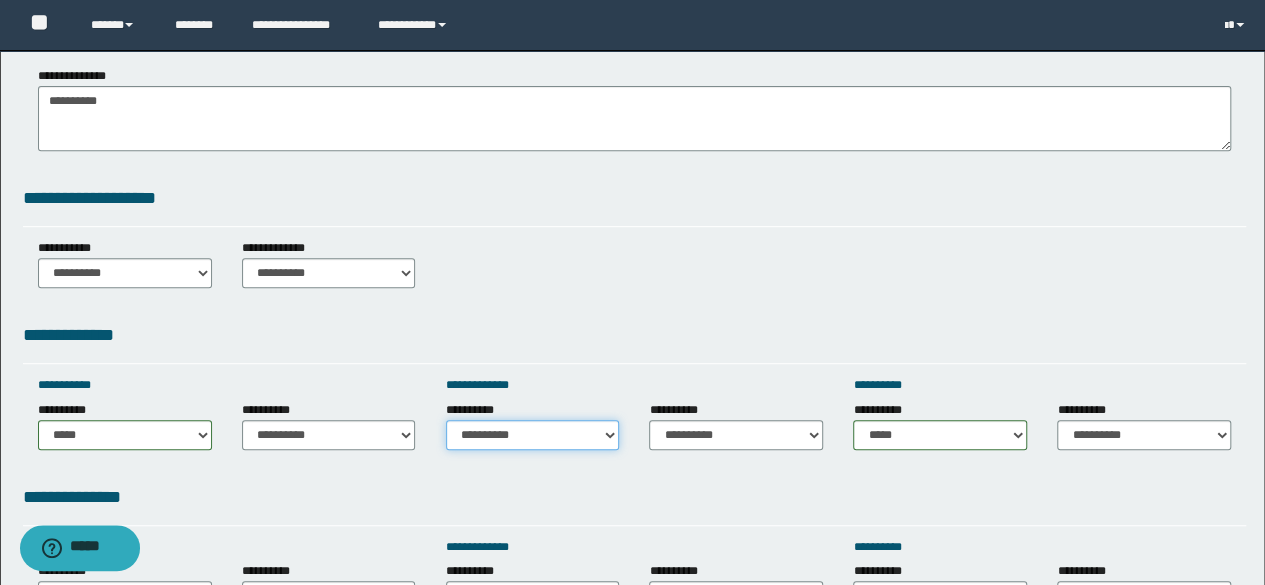 drag, startPoint x: 578, startPoint y: 438, endPoint x: 572, endPoint y: 415, distance: 23.769728 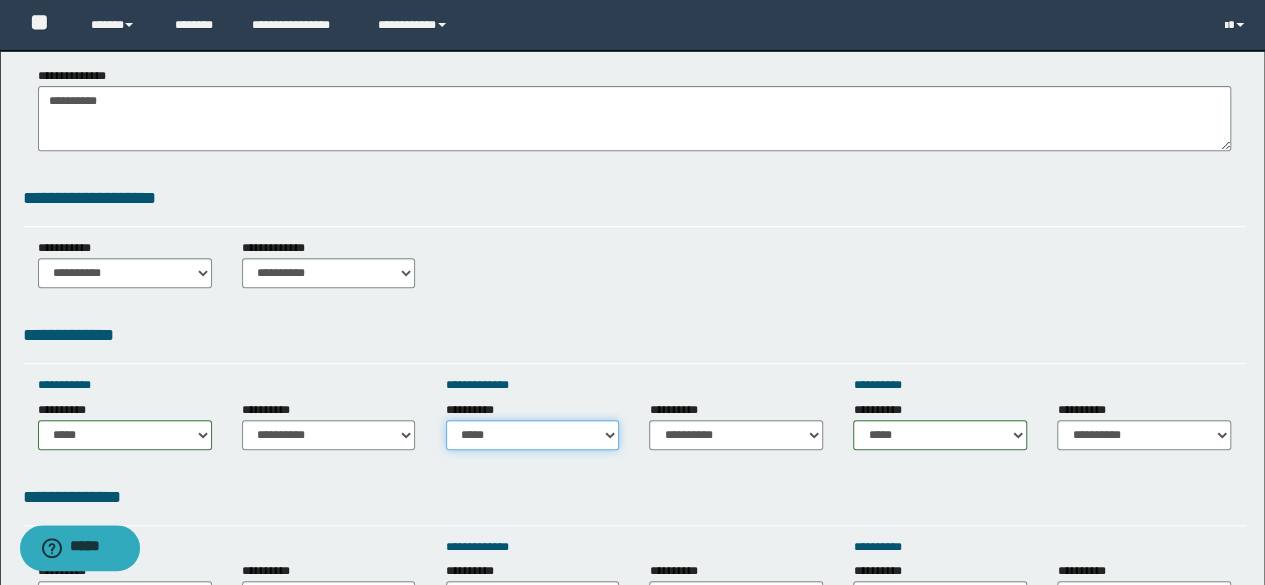click on "**********" at bounding box center (533, 435) 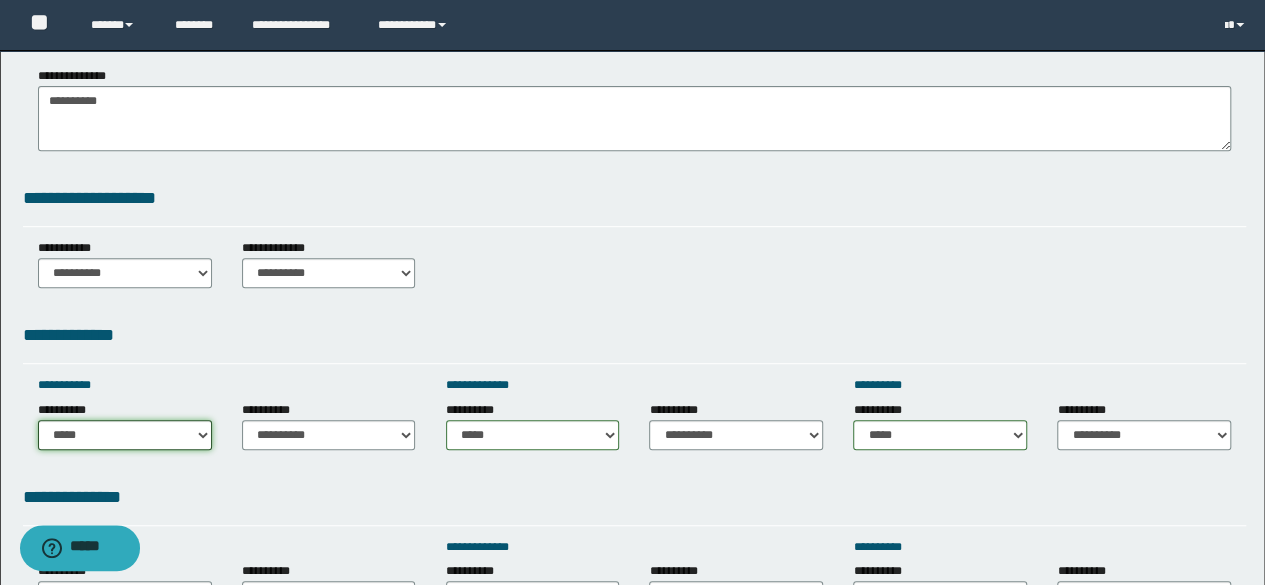click on "**********" at bounding box center (125, 435) 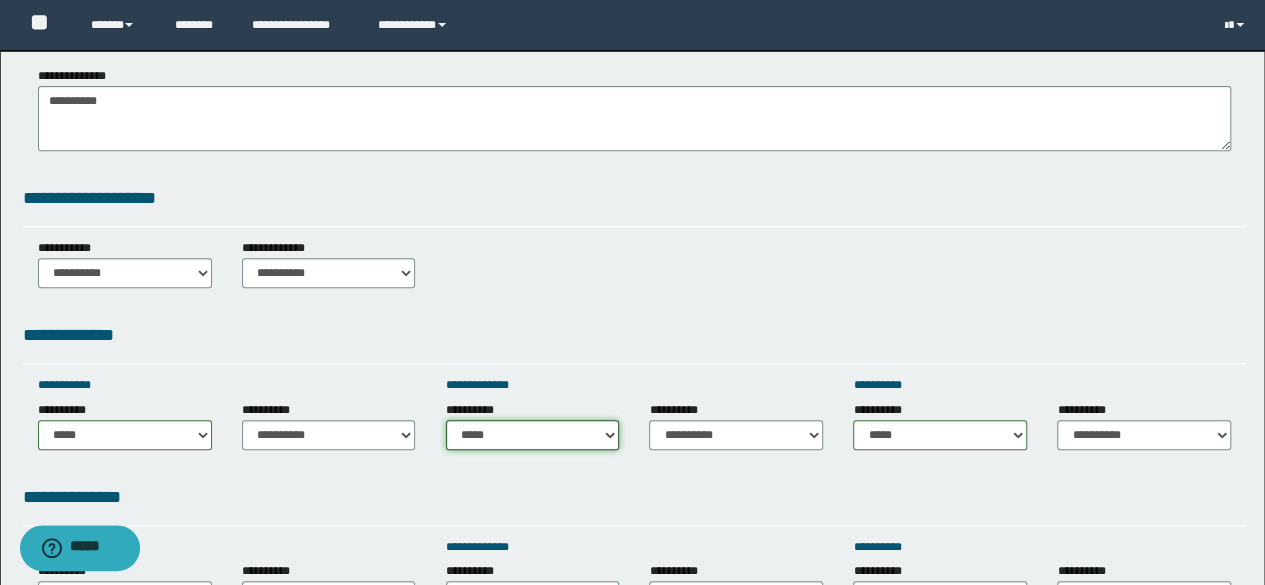 click on "**********" at bounding box center [533, 435] 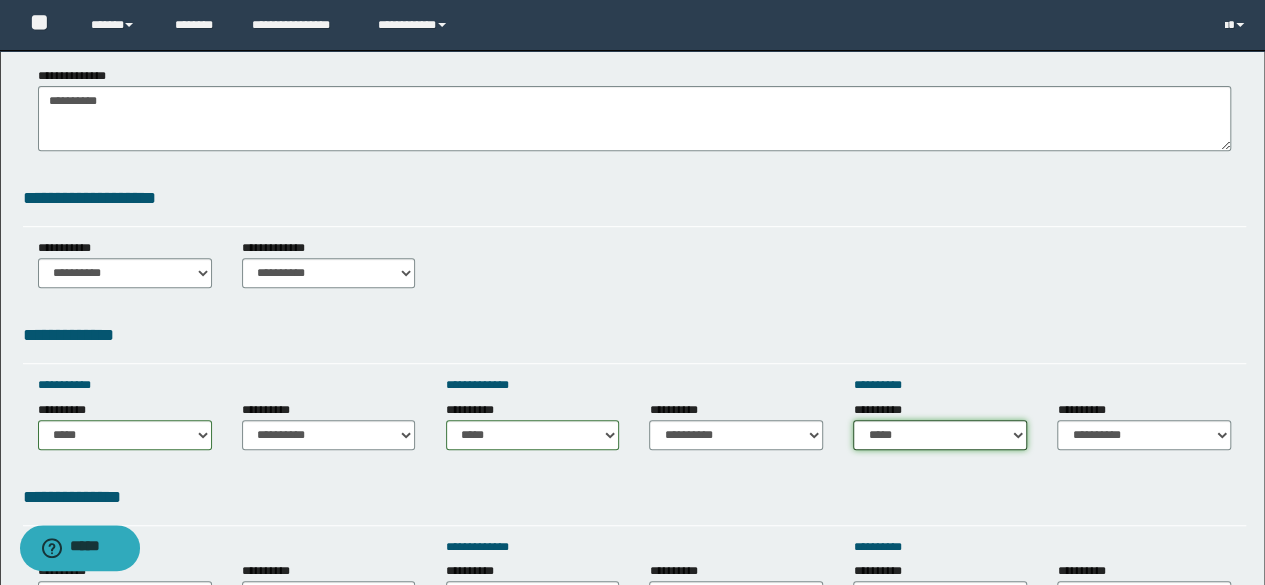 click on "**********" at bounding box center (940, 435) 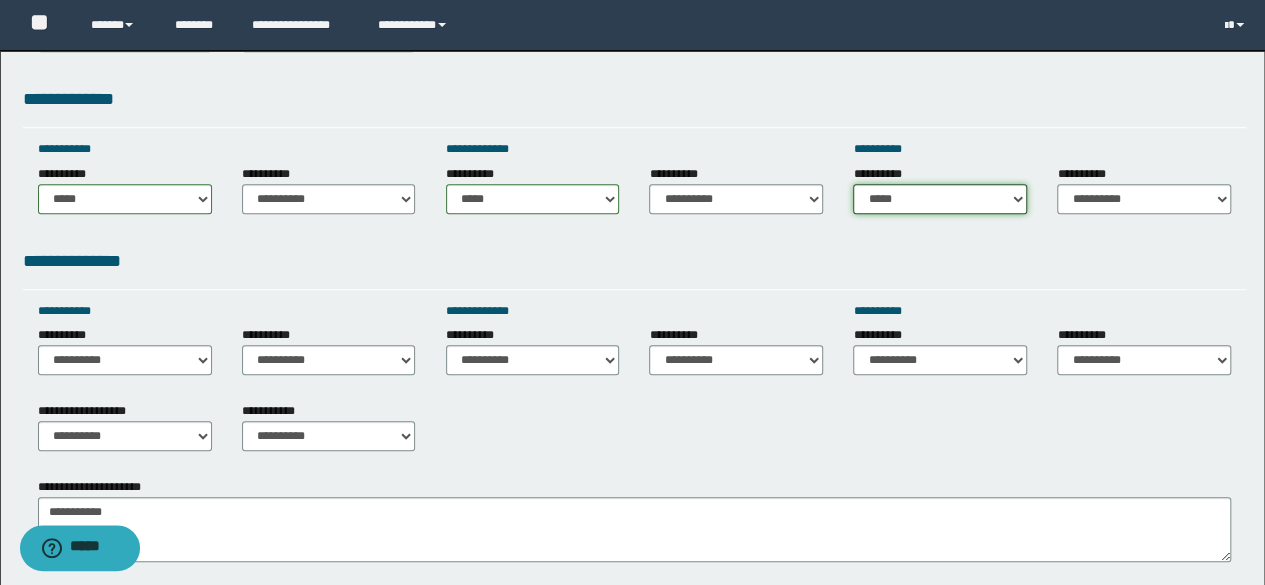 scroll, scrollTop: 600, scrollLeft: 0, axis: vertical 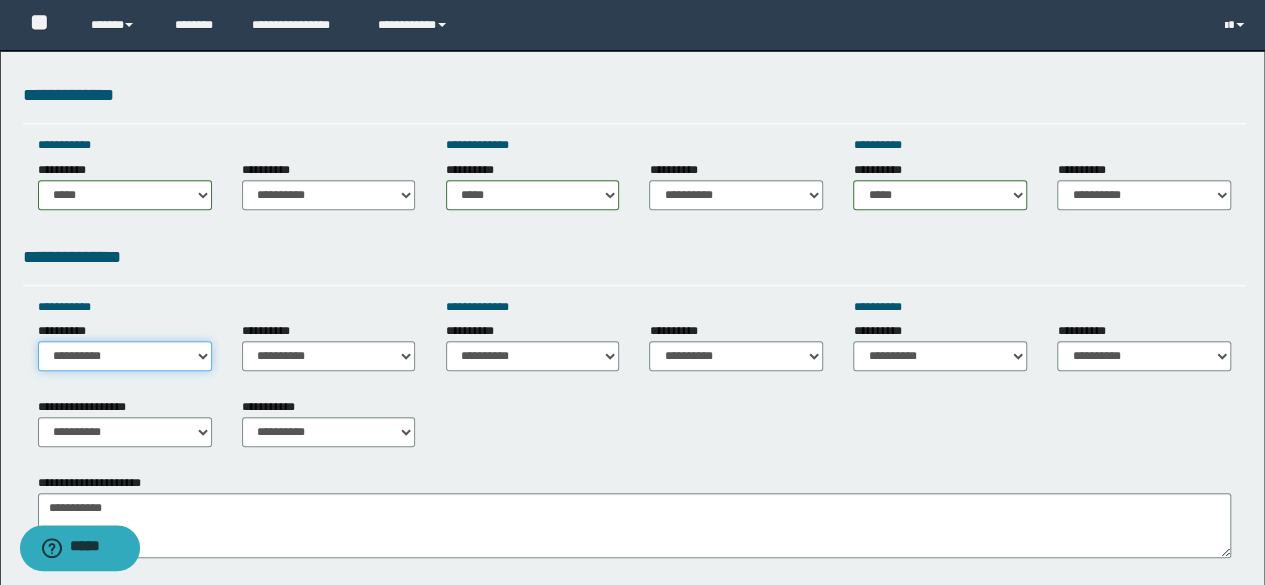 click on "**********" at bounding box center [125, 356] 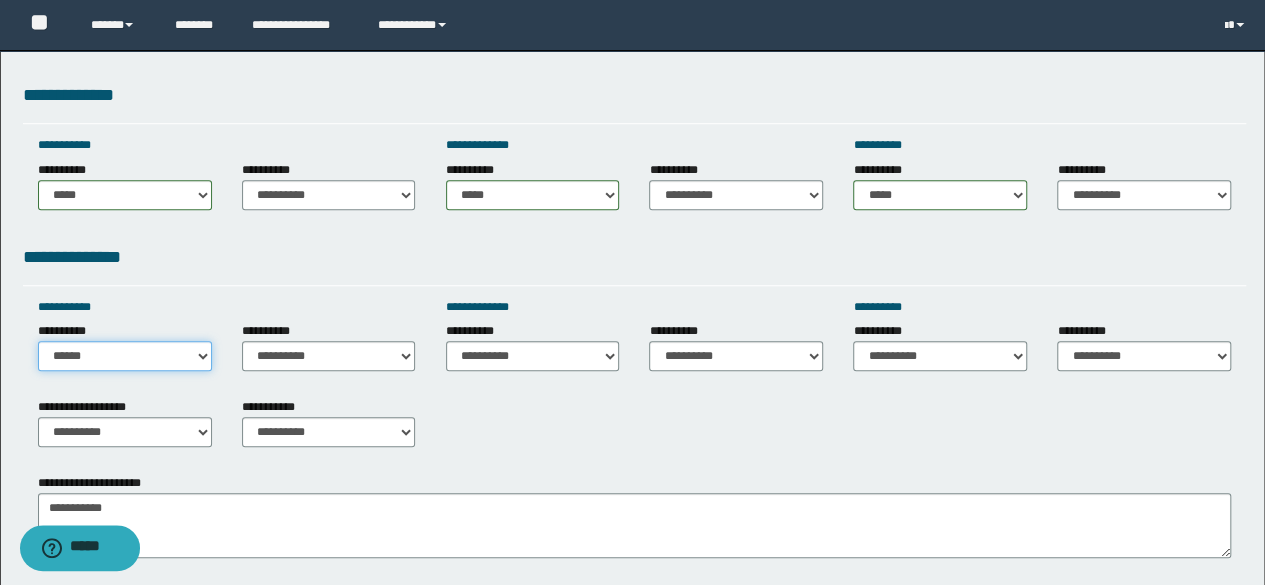 click on "**********" at bounding box center [125, 356] 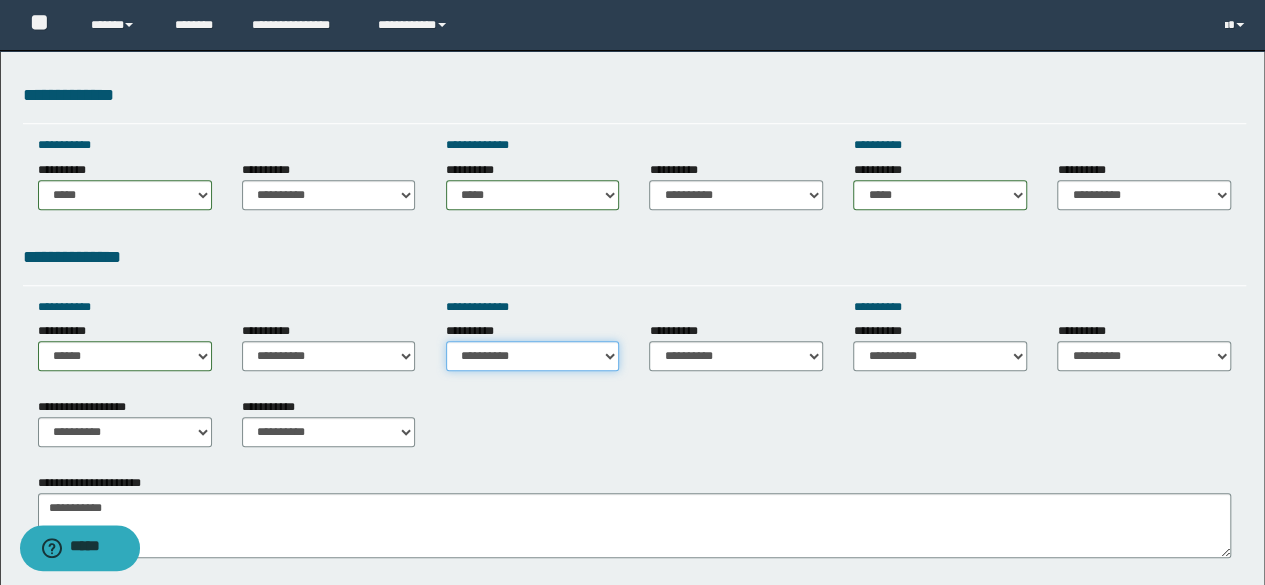 click on "**********" at bounding box center [533, 356] 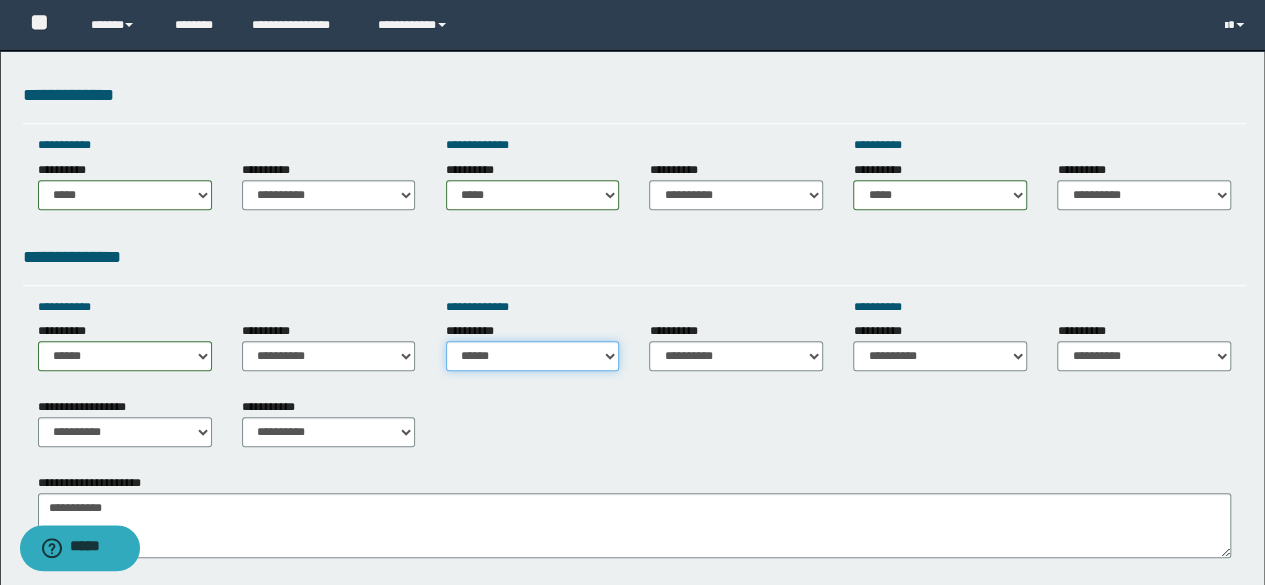 click on "**********" at bounding box center [533, 356] 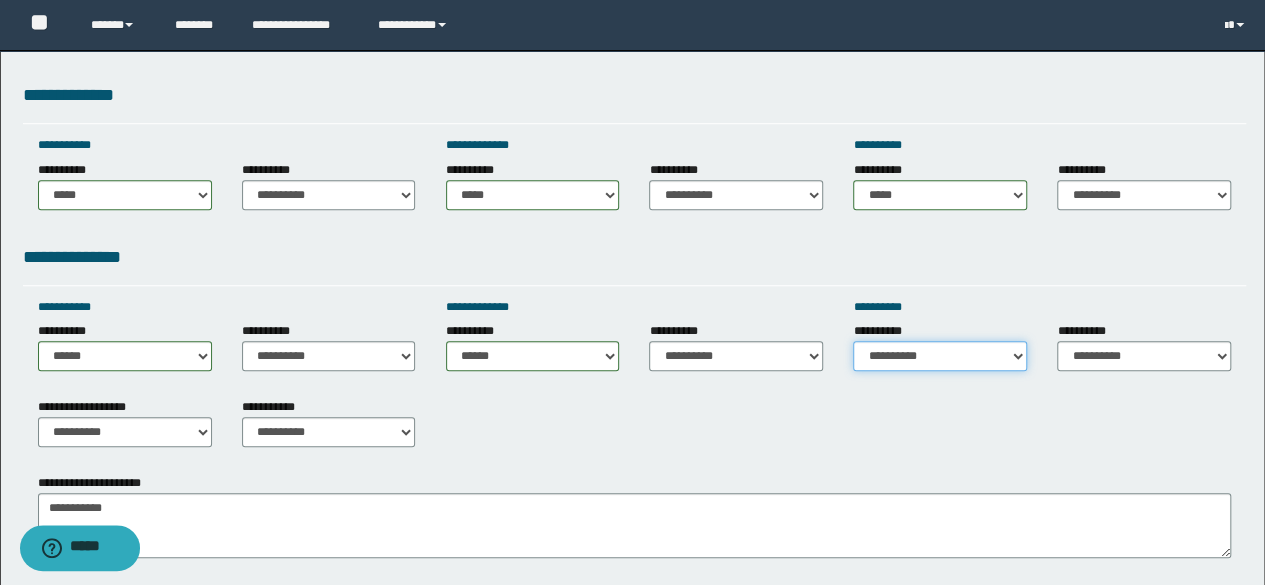 click on "**********" at bounding box center (940, 356) 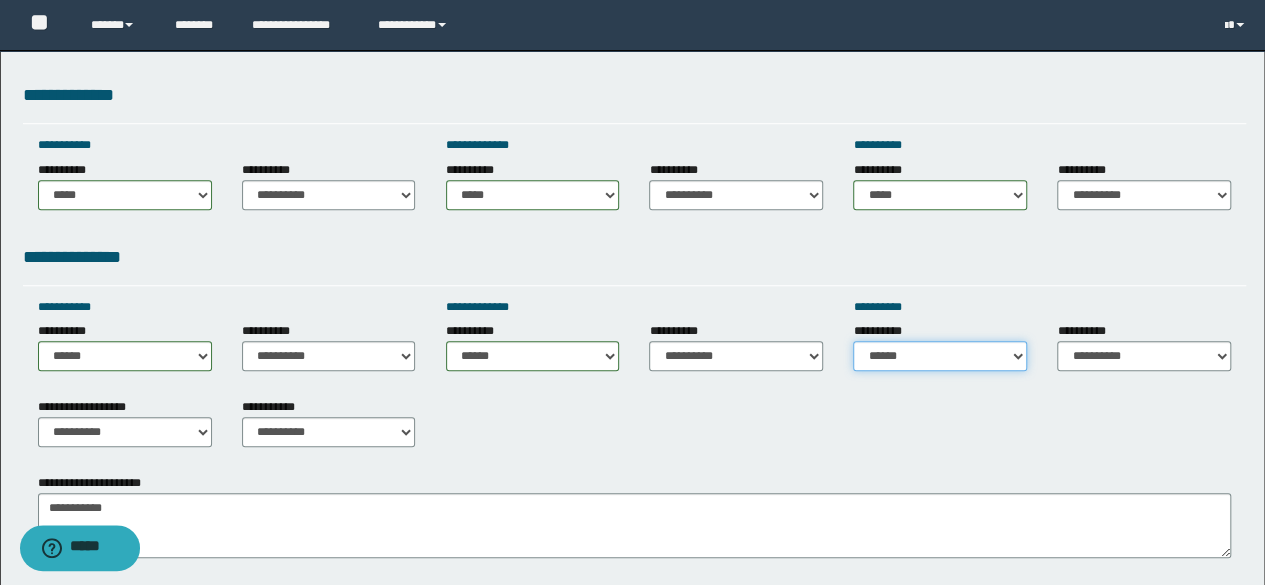 click on "**********" at bounding box center (940, 356) 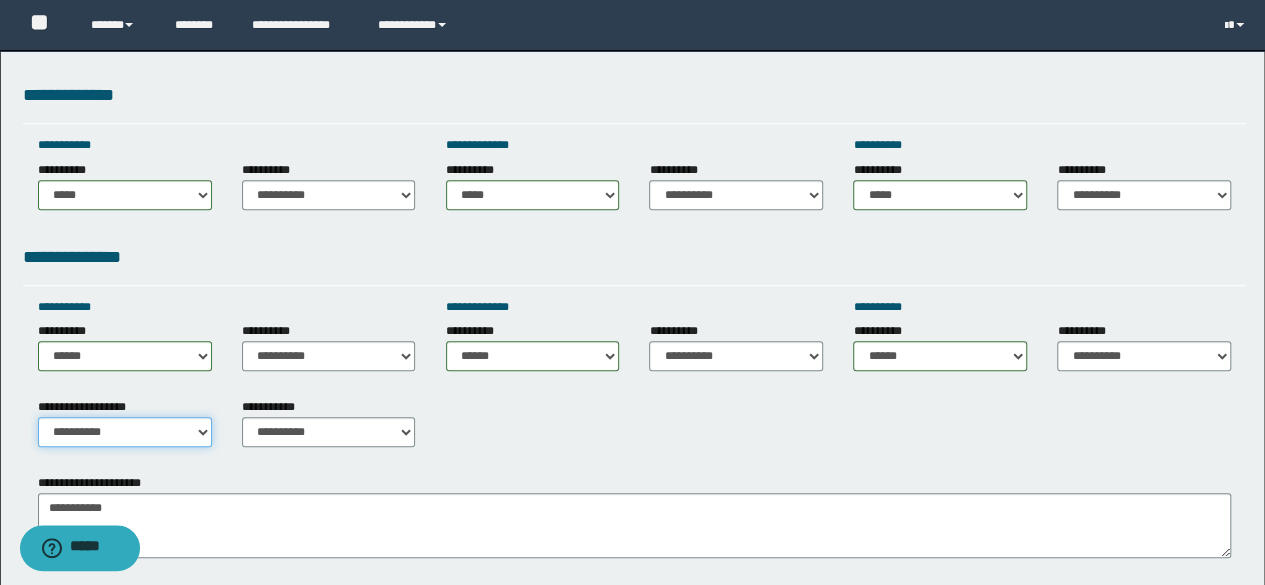click on "**********" at bounding box center [125, 432] 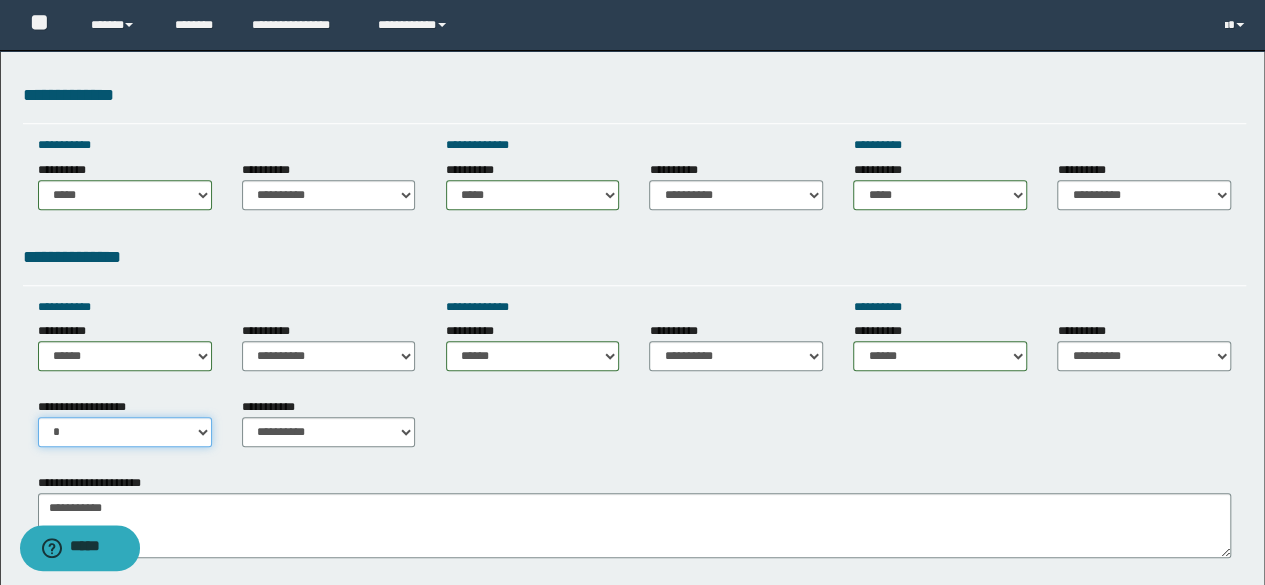 click on "**********" at bounding box center [125, 432] 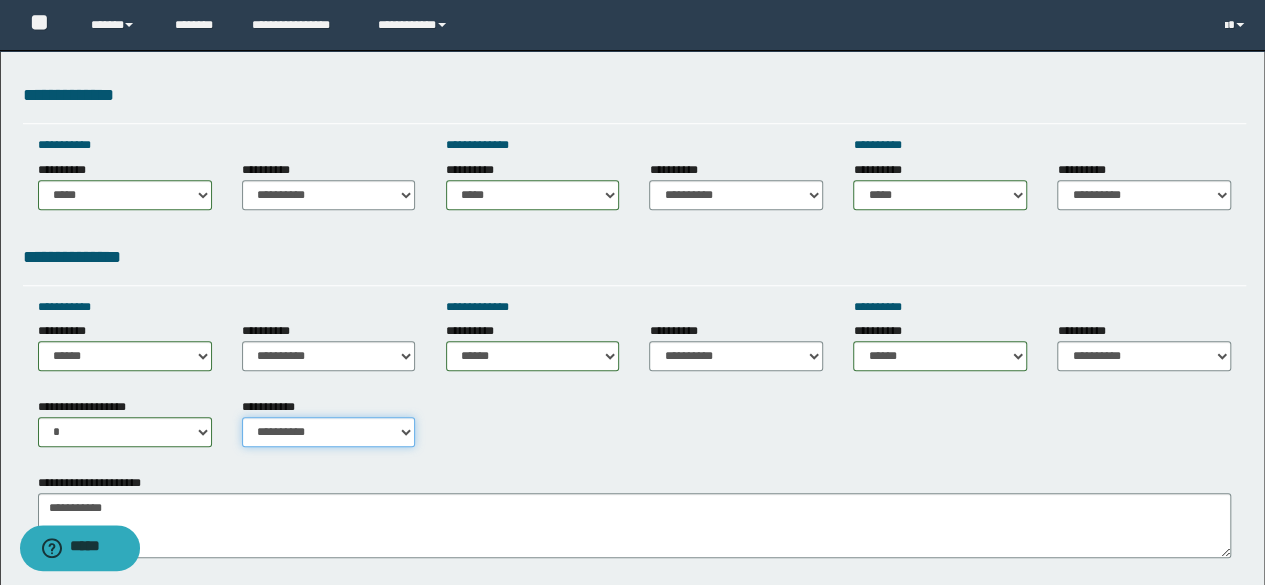 click on "**********" at bounding box center (329, 432) 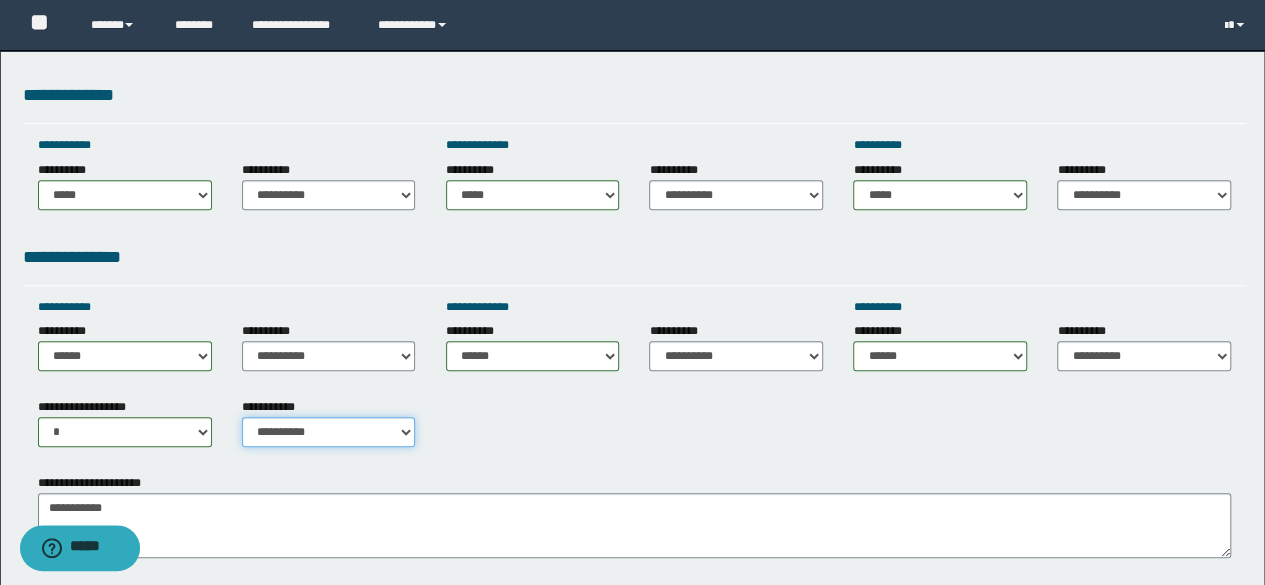 select on "*" 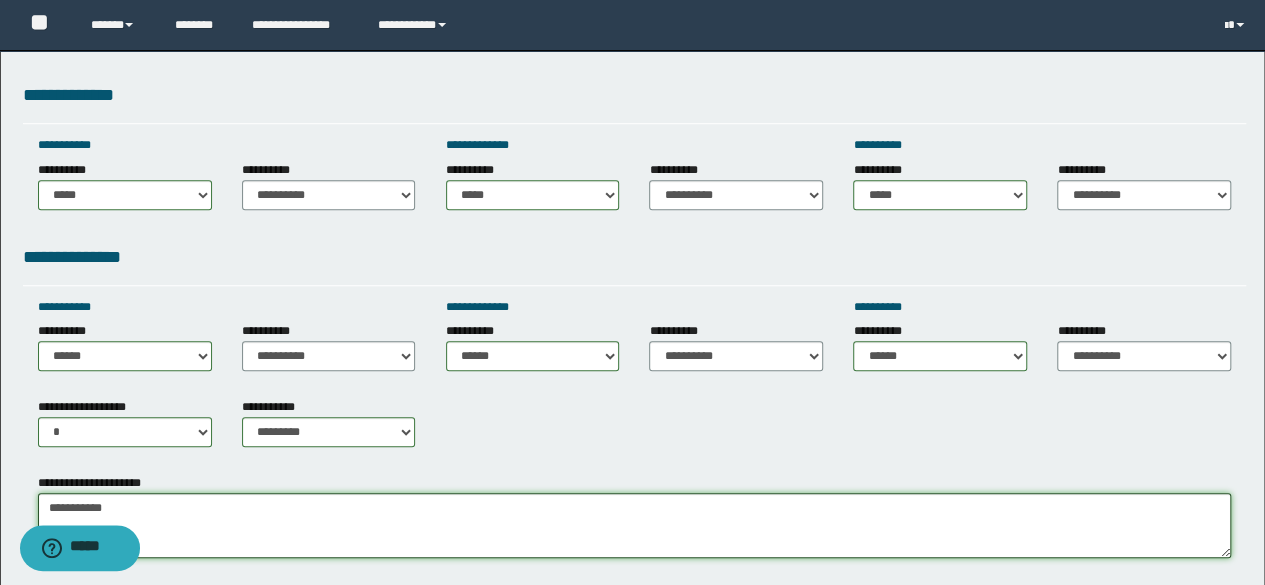 click on "**********" at bounding box center [635, 525] 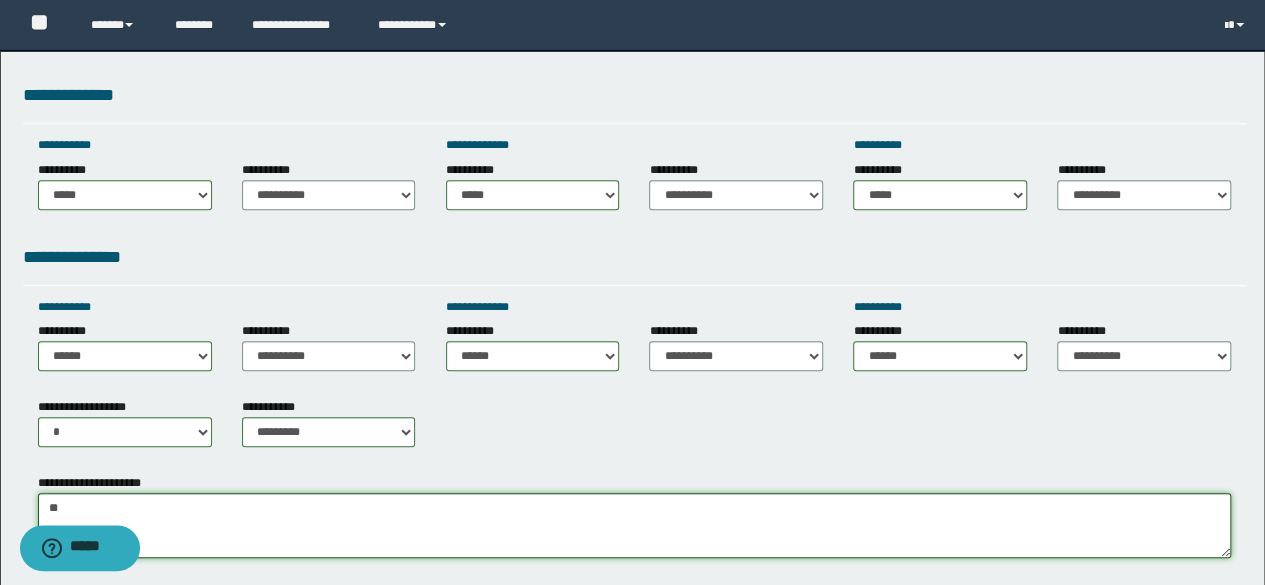 type on "*" 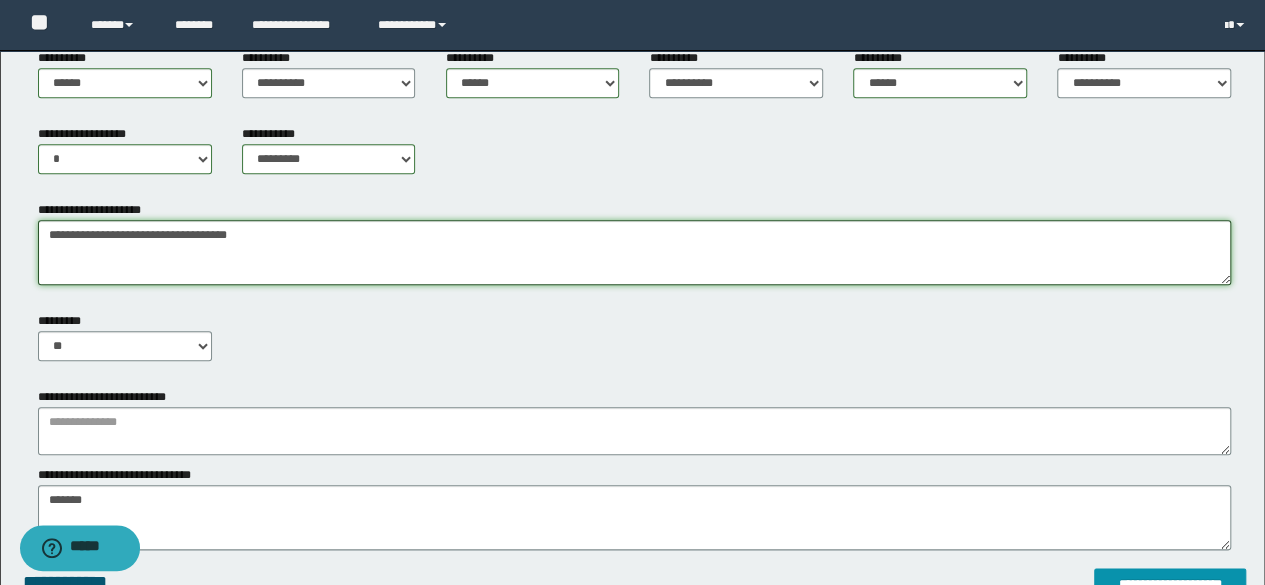 scroll, scrollTop: 880, scrollLeft: 0, axis: vertical 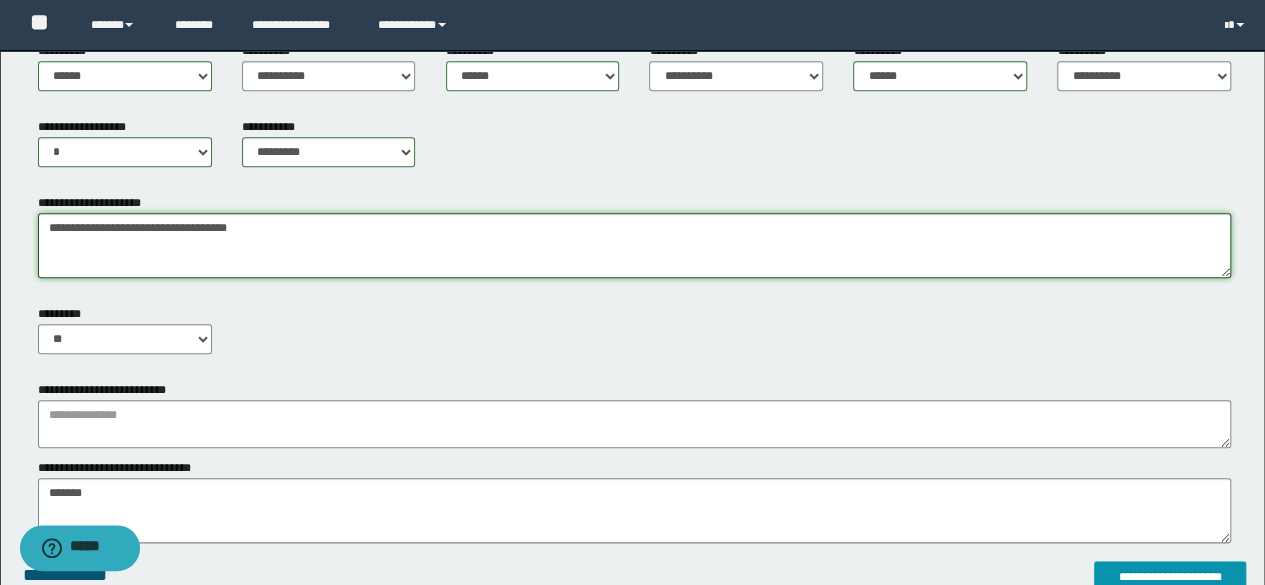 type on "**********" 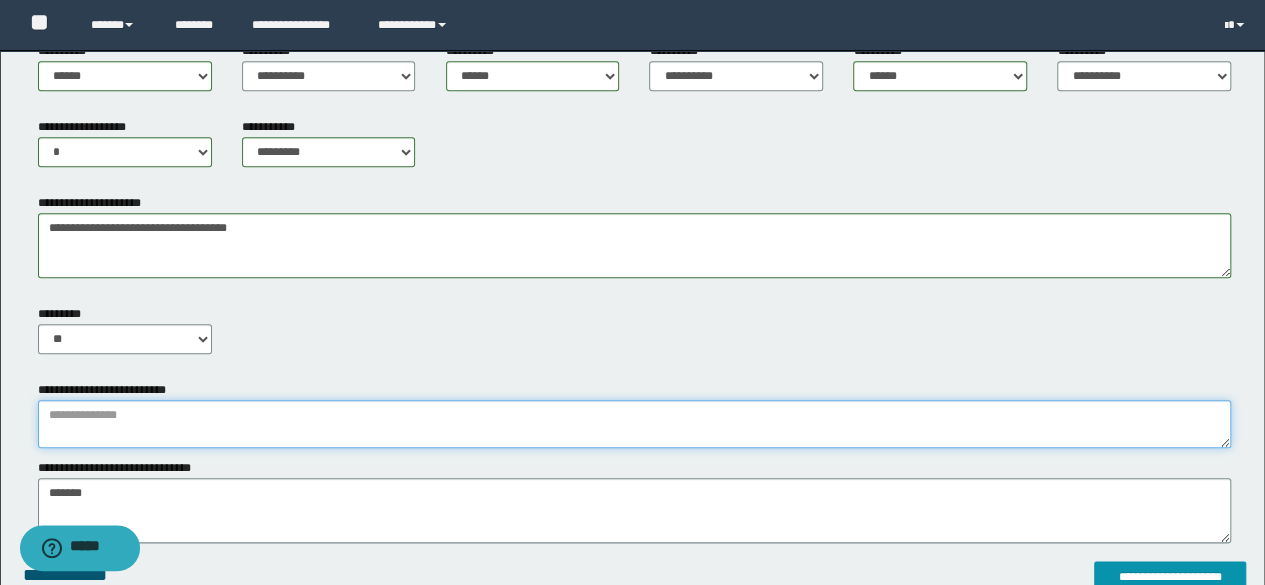 click at bounding box center [635, 424] 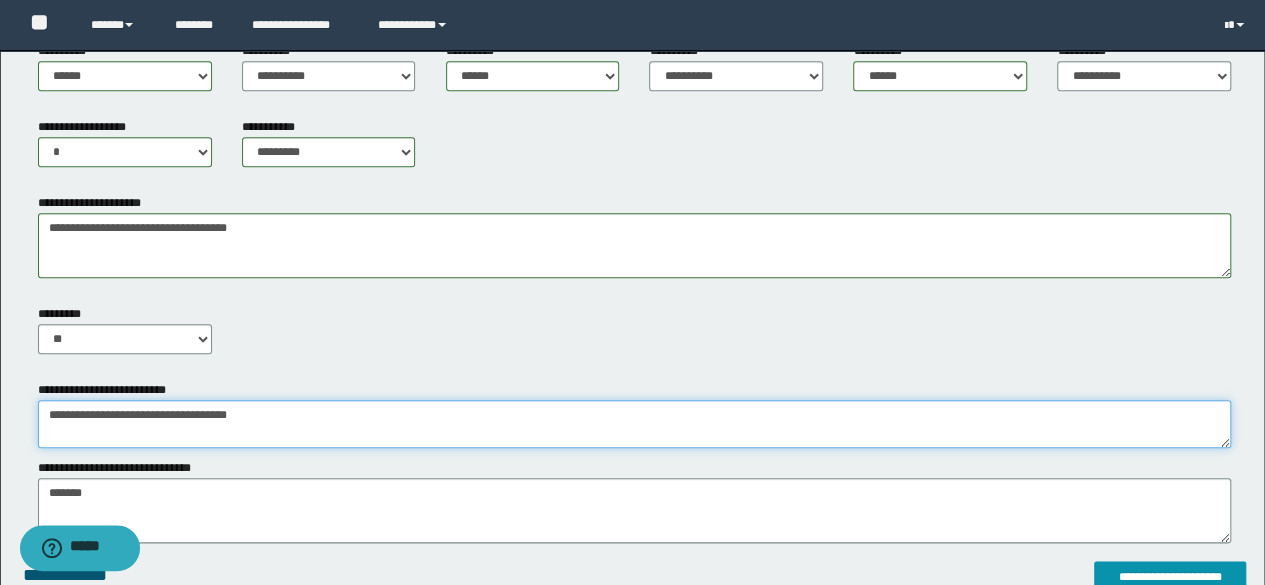 type on "**********" 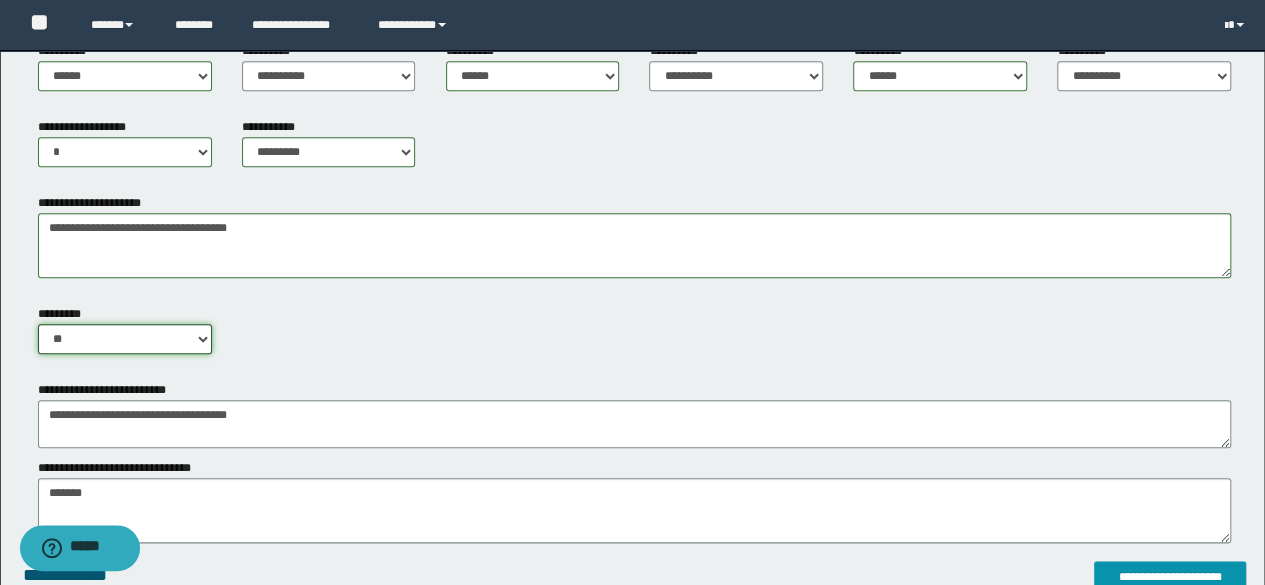 click on "**
**" at bounding box center (125, 339) 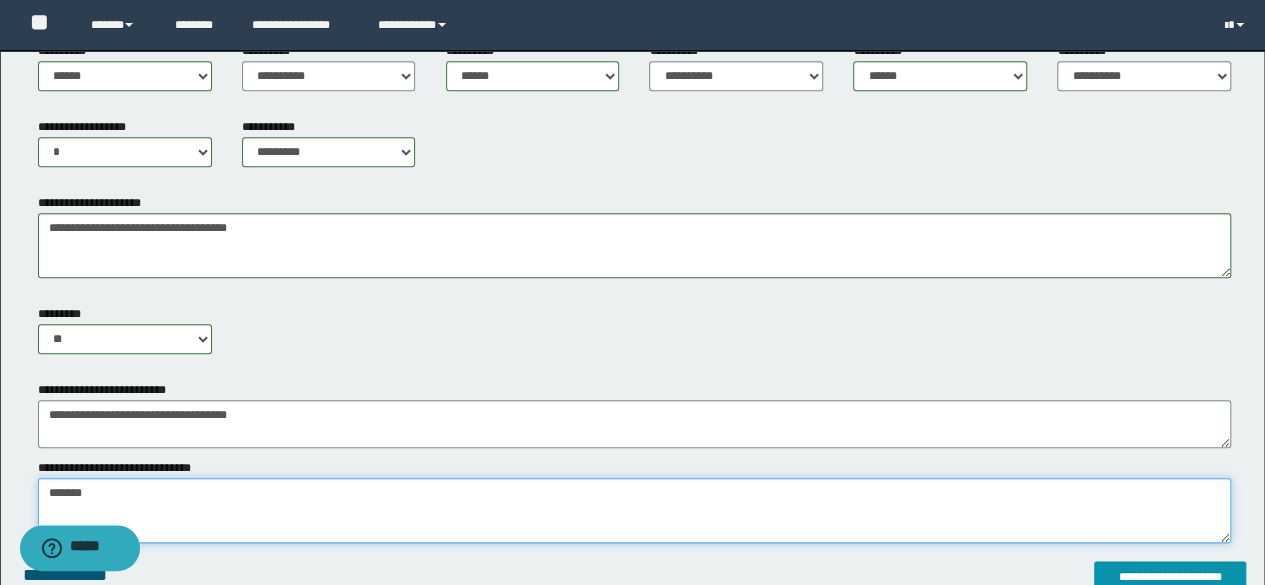 click on "*******" at bounding box center (635, 510) 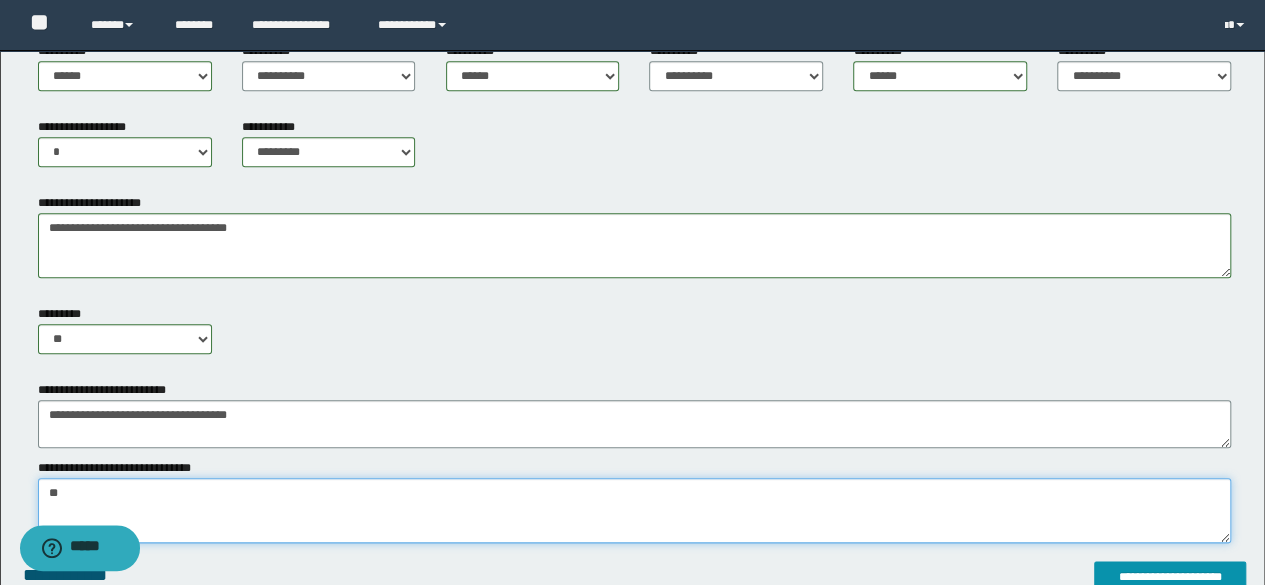 type on "*" 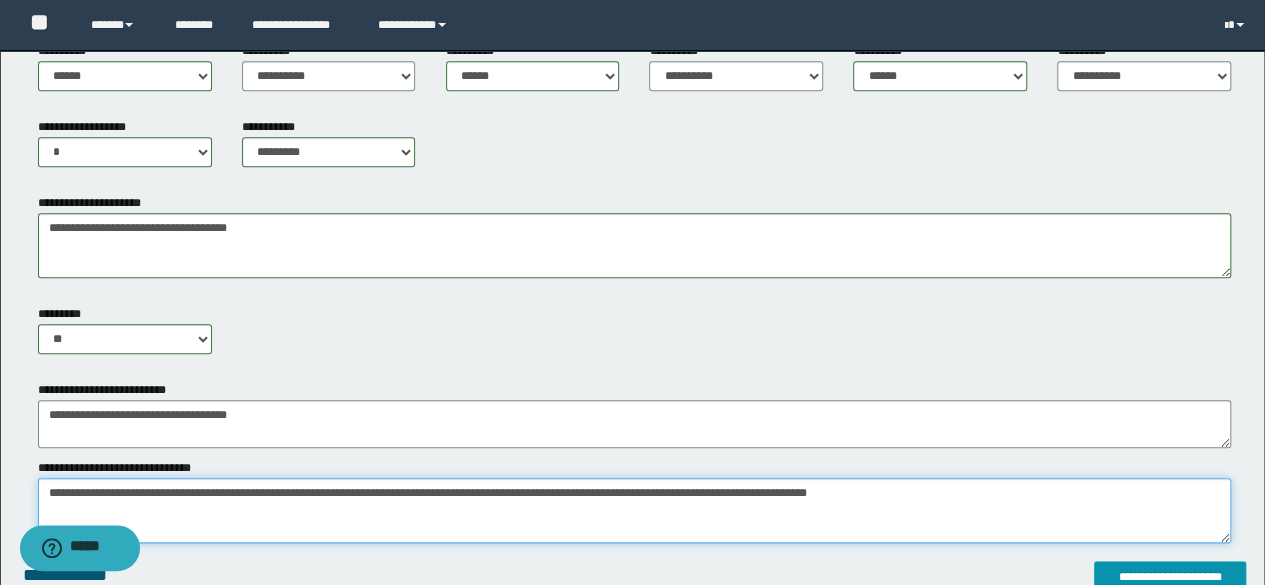type on "**********" 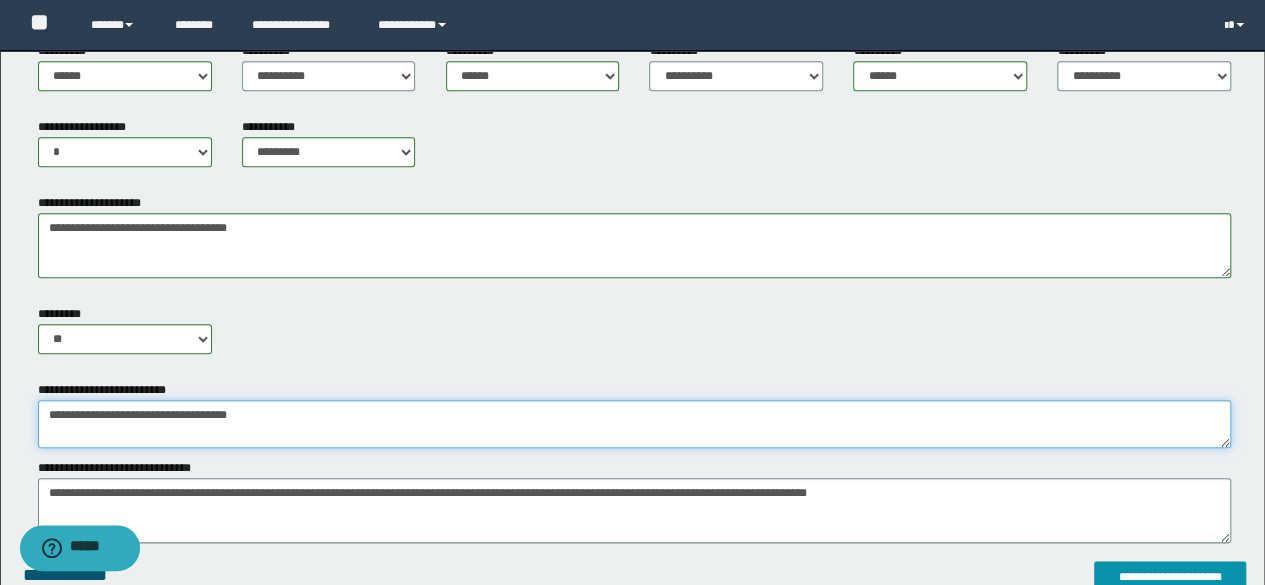 click on "**********" at bounding box center [635, 424] 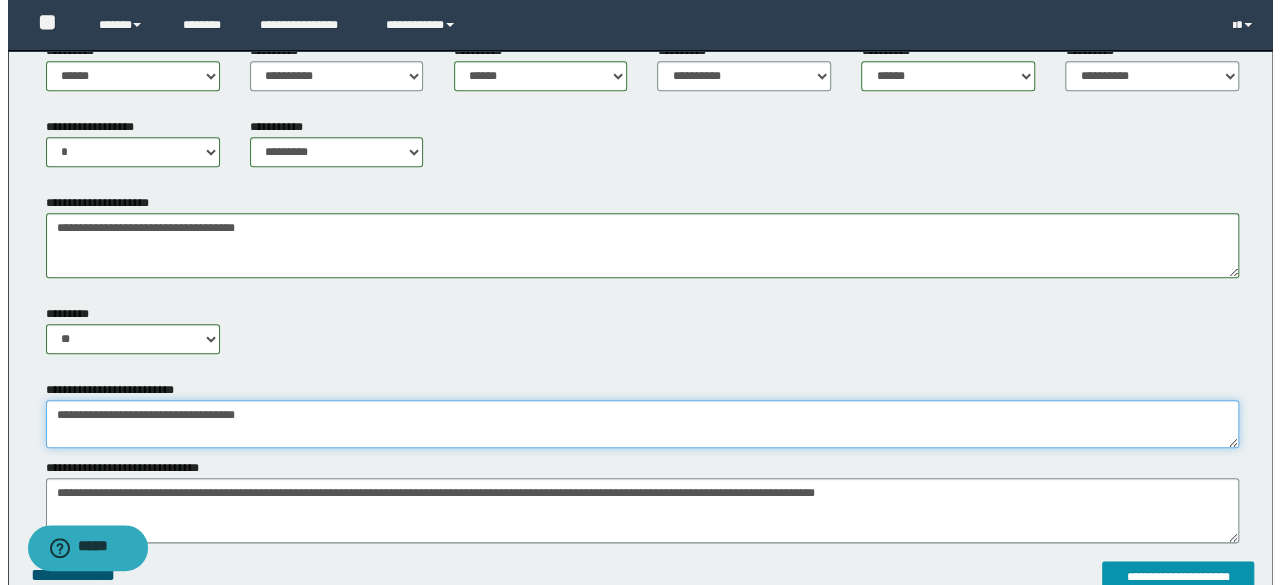 scroll, scrollTop: 1275, scrollLeft: 0, axis: vertical 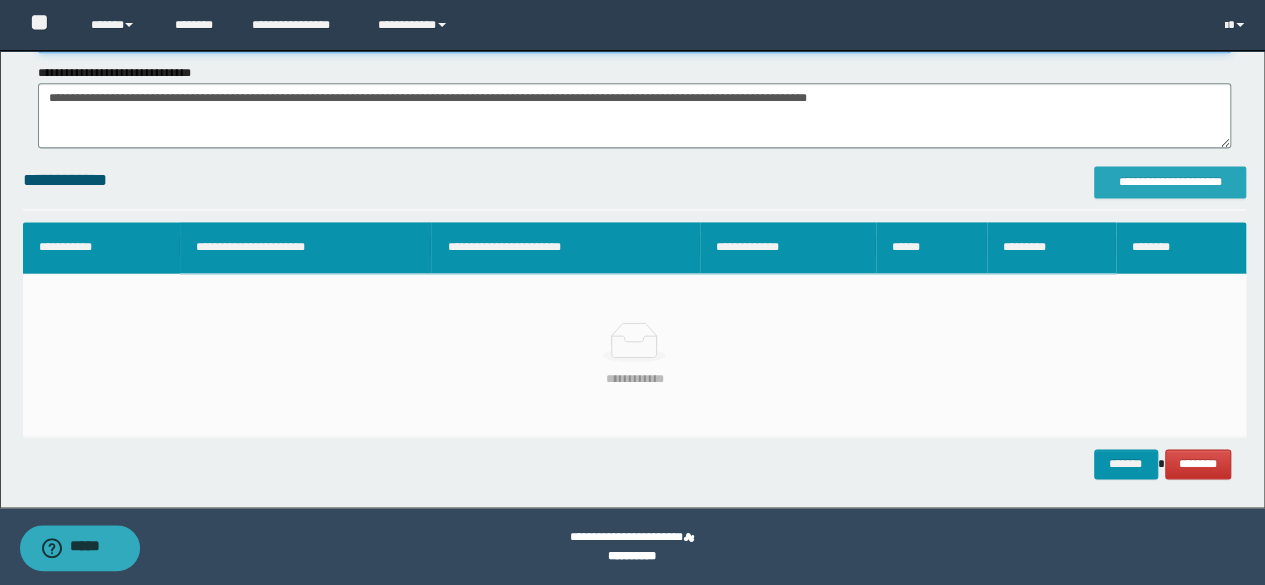 type on "**********" 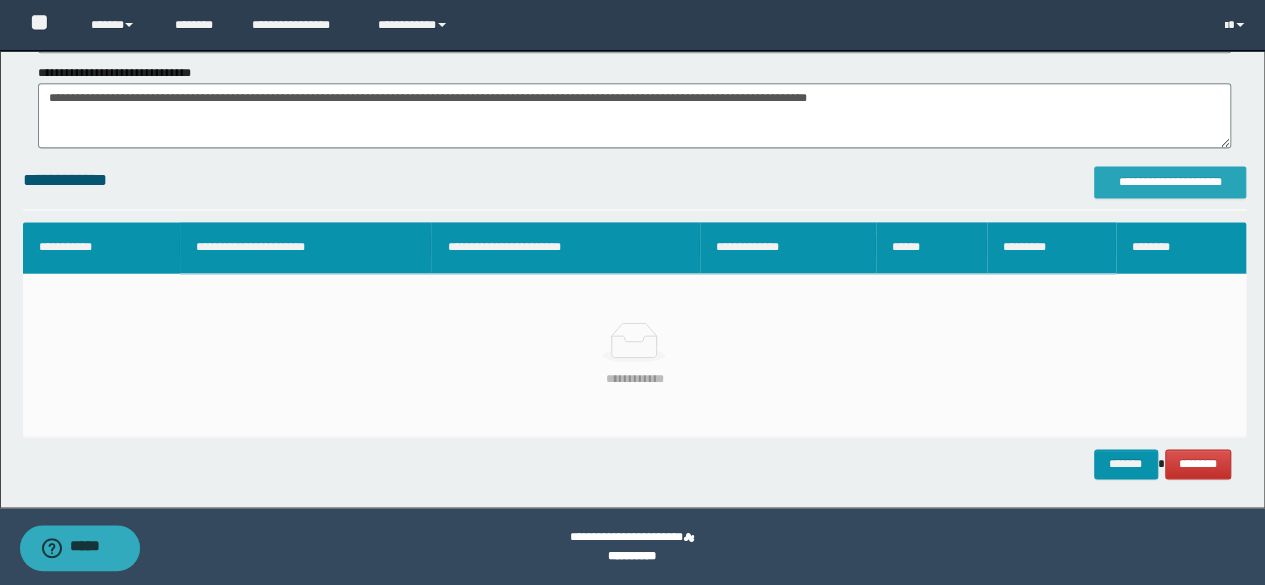click on "**********" at bounding box center (1170, 182) 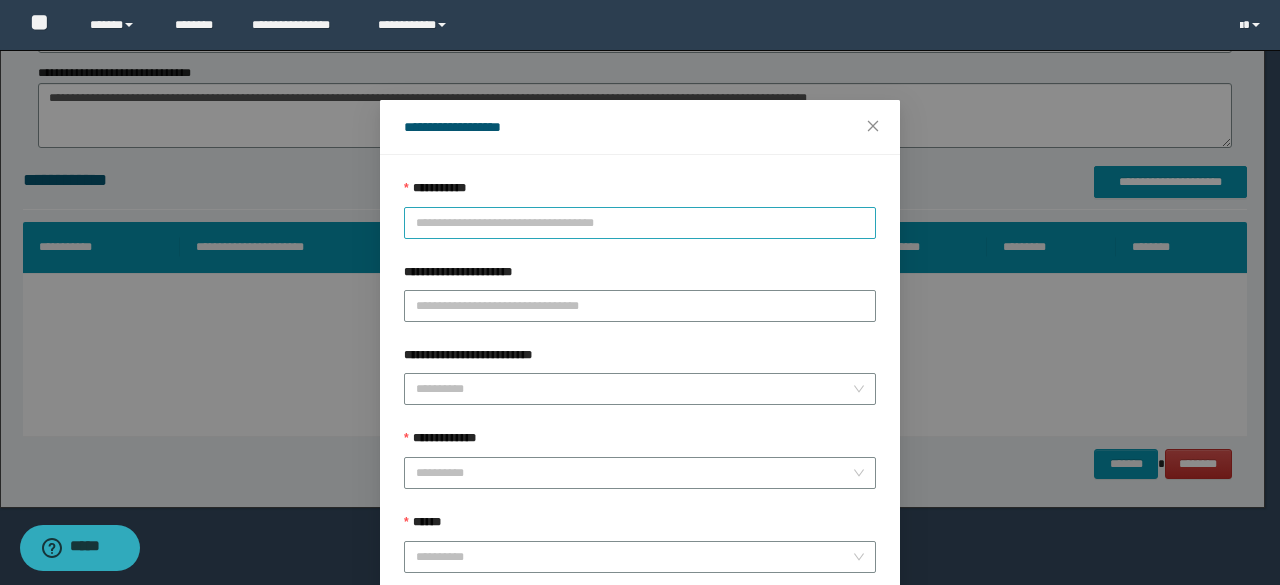 click on "**********" at bounding box center [640, 223] 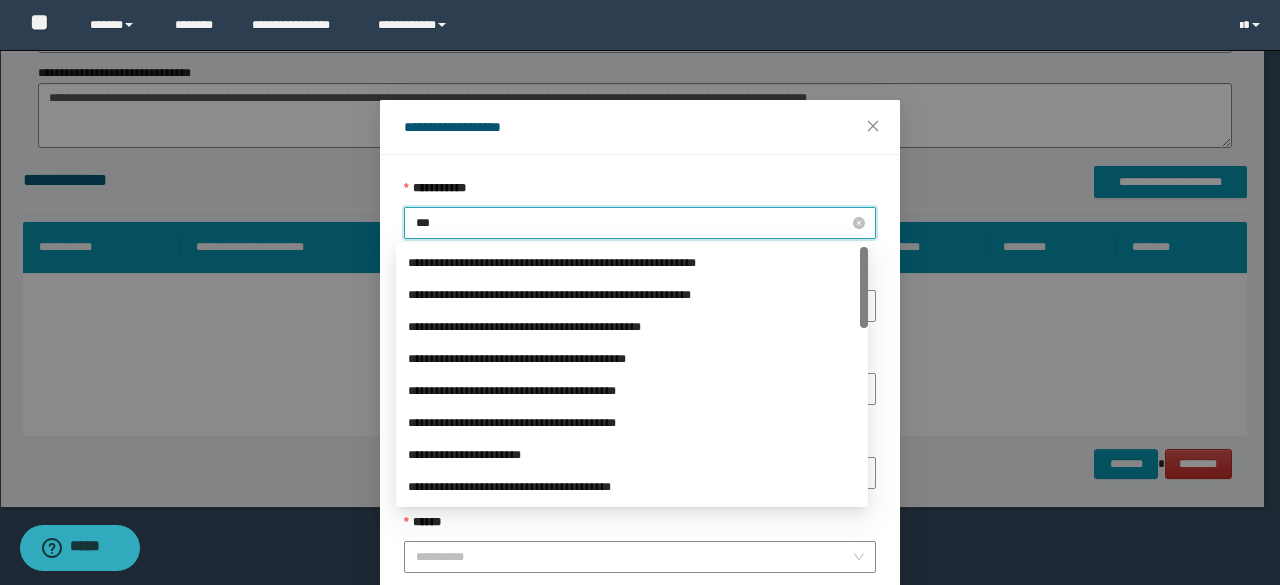 type on "****" 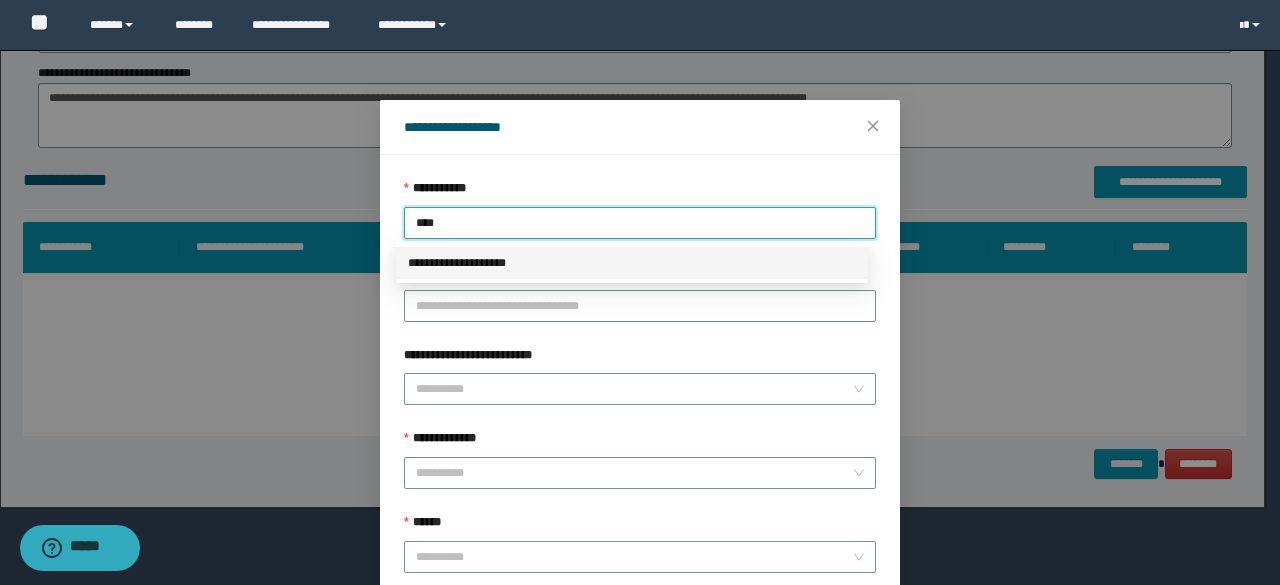 click on "**********" at bounding box center (632, 263) 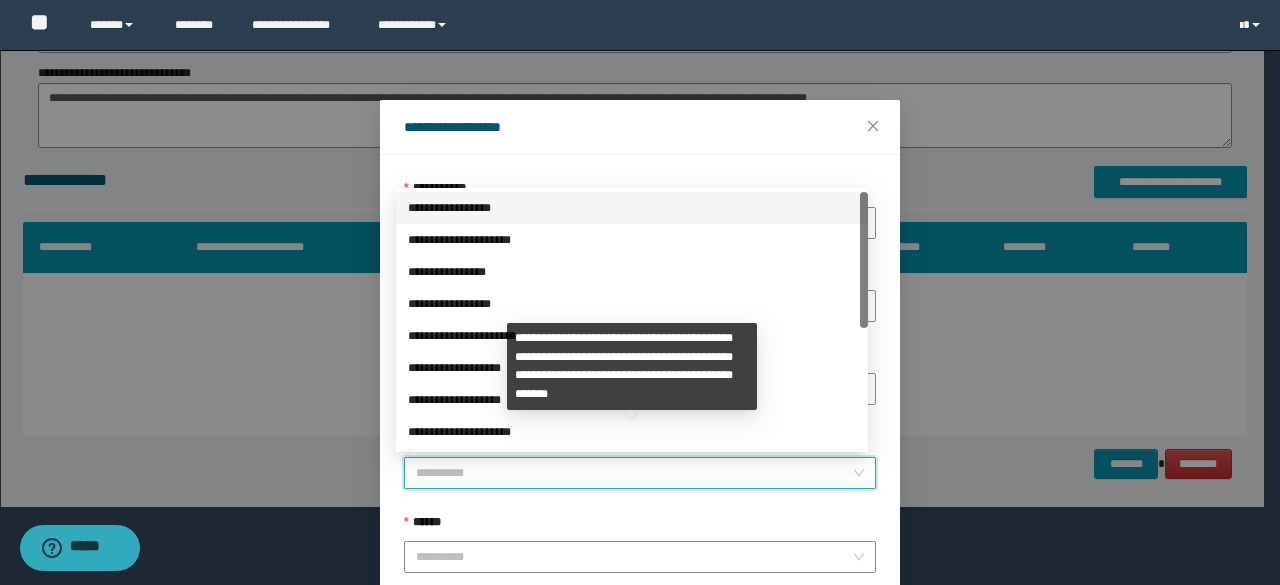 click on "**********" at bounding box center (634, 473) 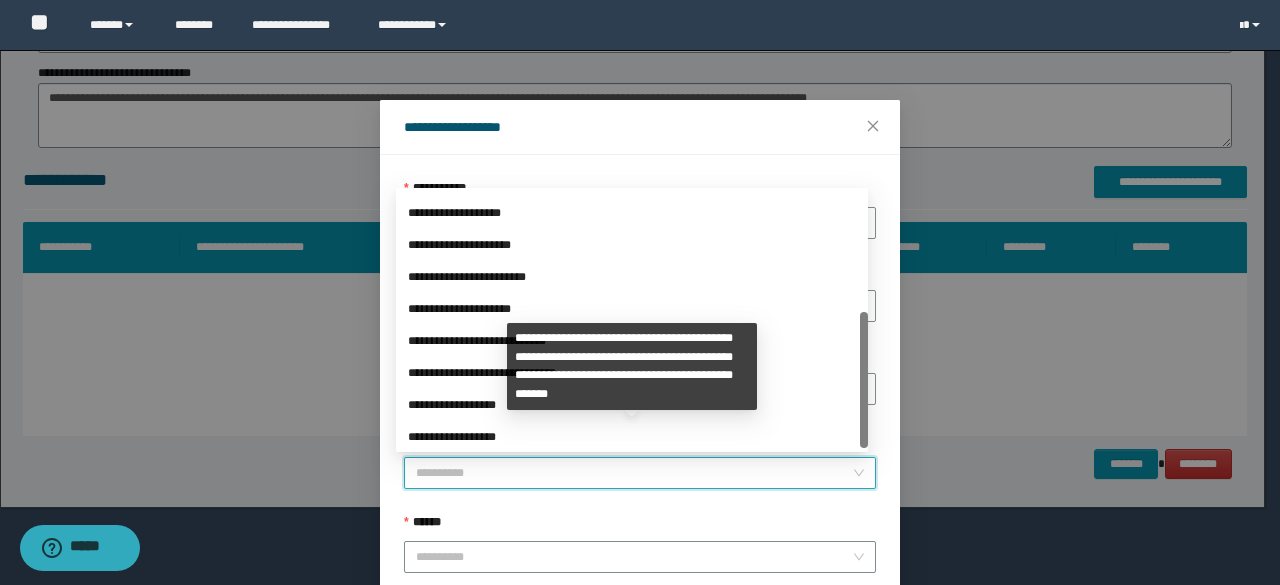 scroll, scrollTop: 224, scrollLeft: 0, axis: vertical 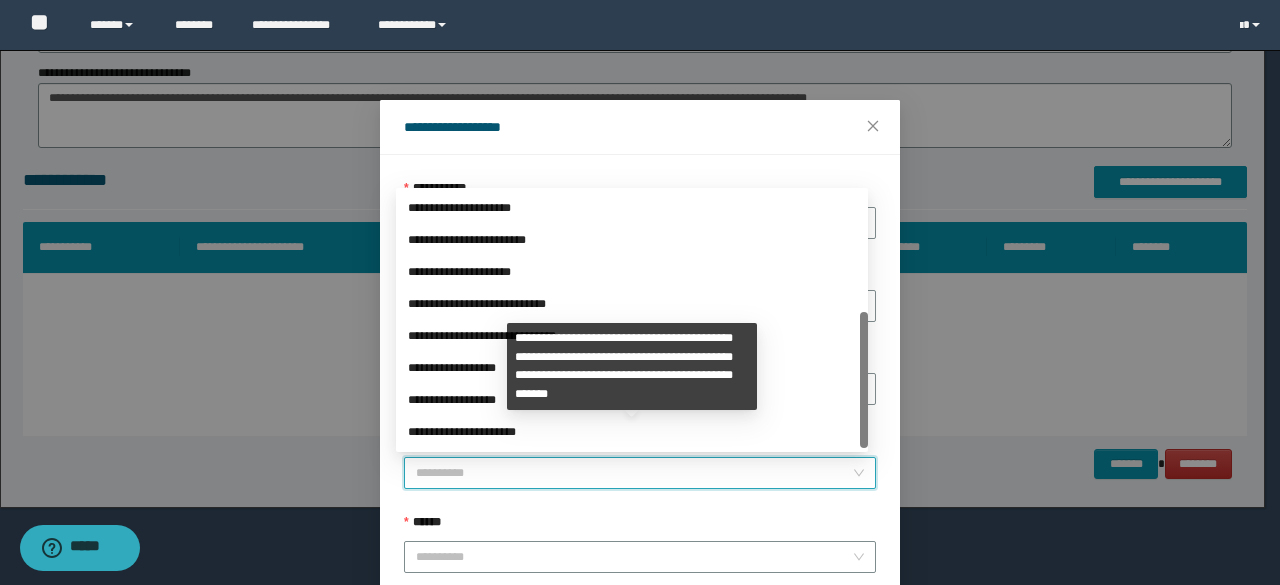 drag, startPoint x: 864, startPoint y: 245, endPoint x: 860, endPoint y: 385, distance: 140.05713 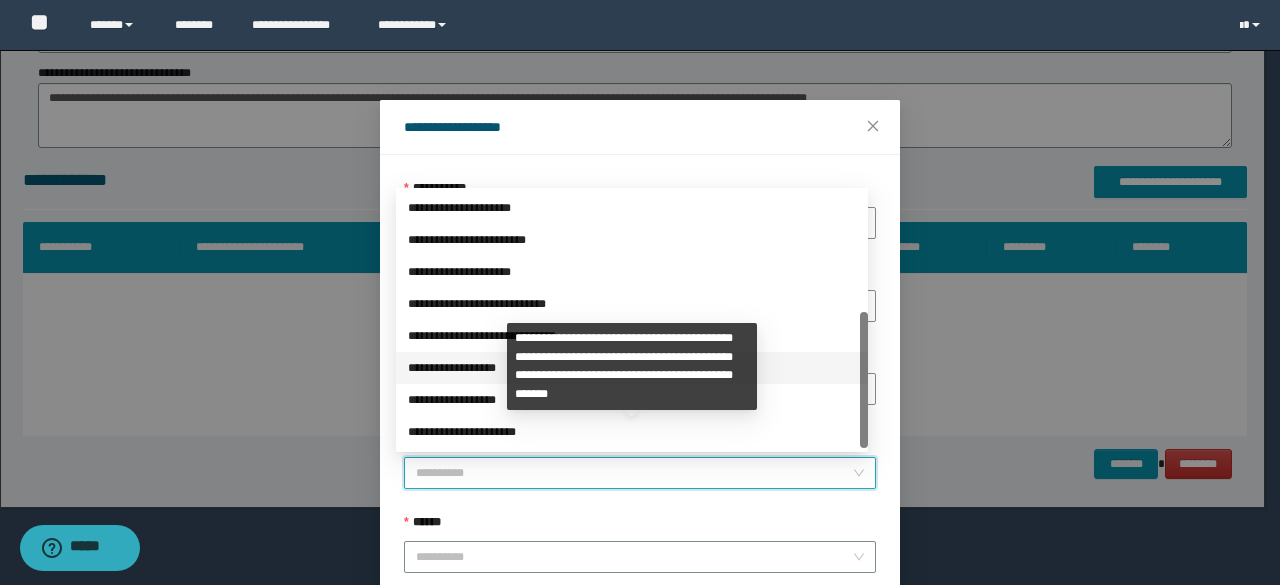 click on "**********" at bounding box center [632, 368] 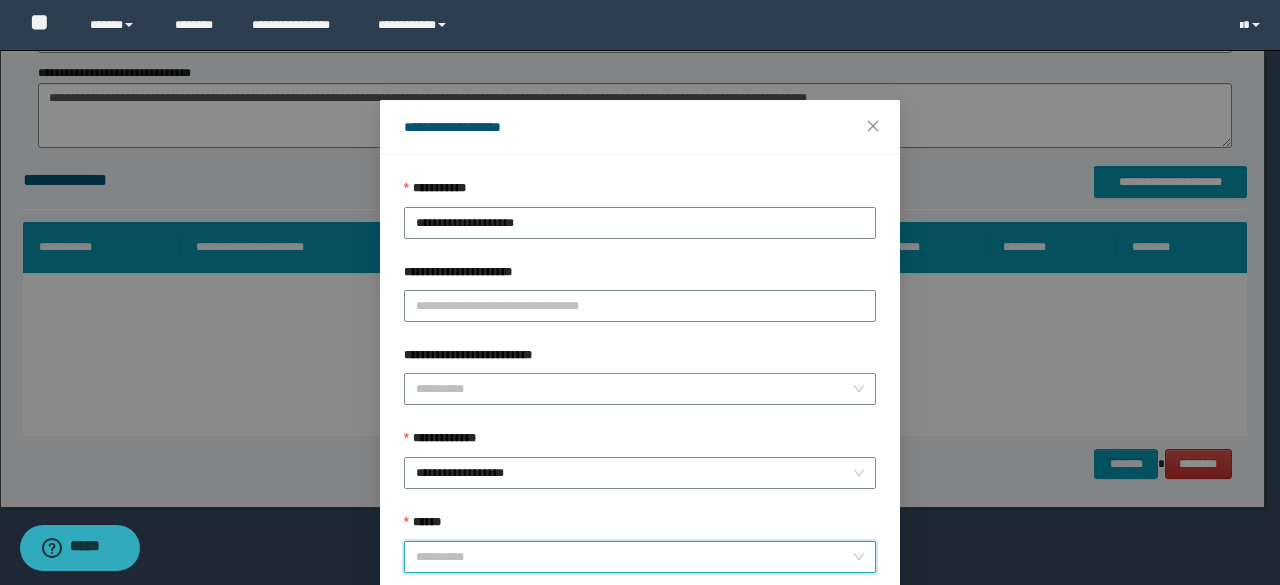 click on "******" at bounding box center (634, 557) 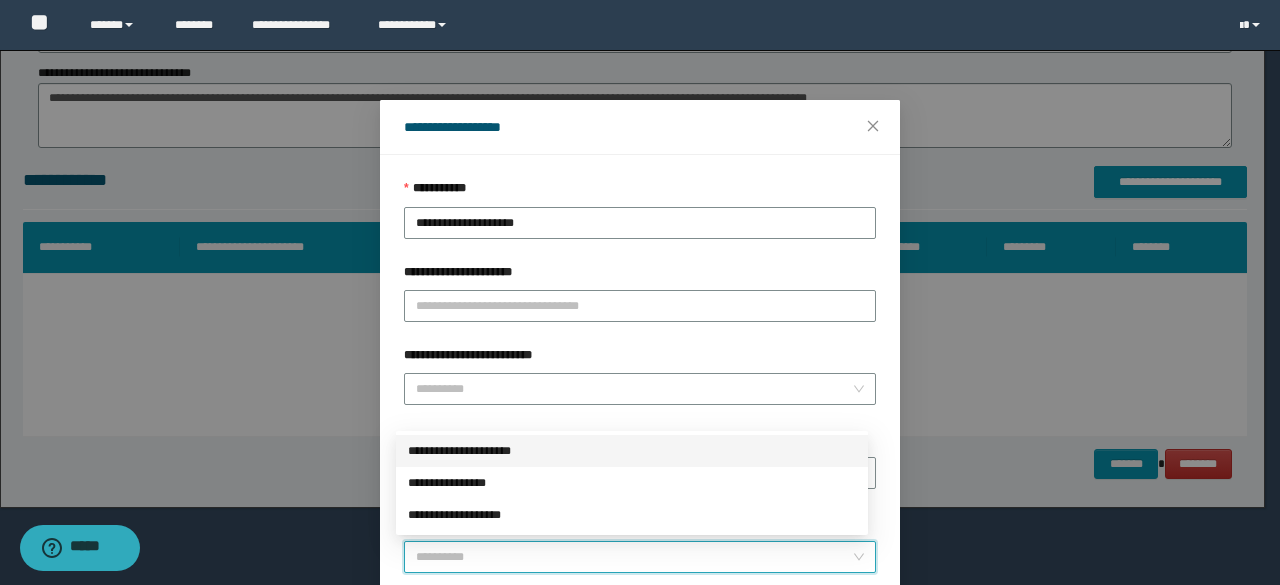 click on "**********" at bounding box center (632, 451) 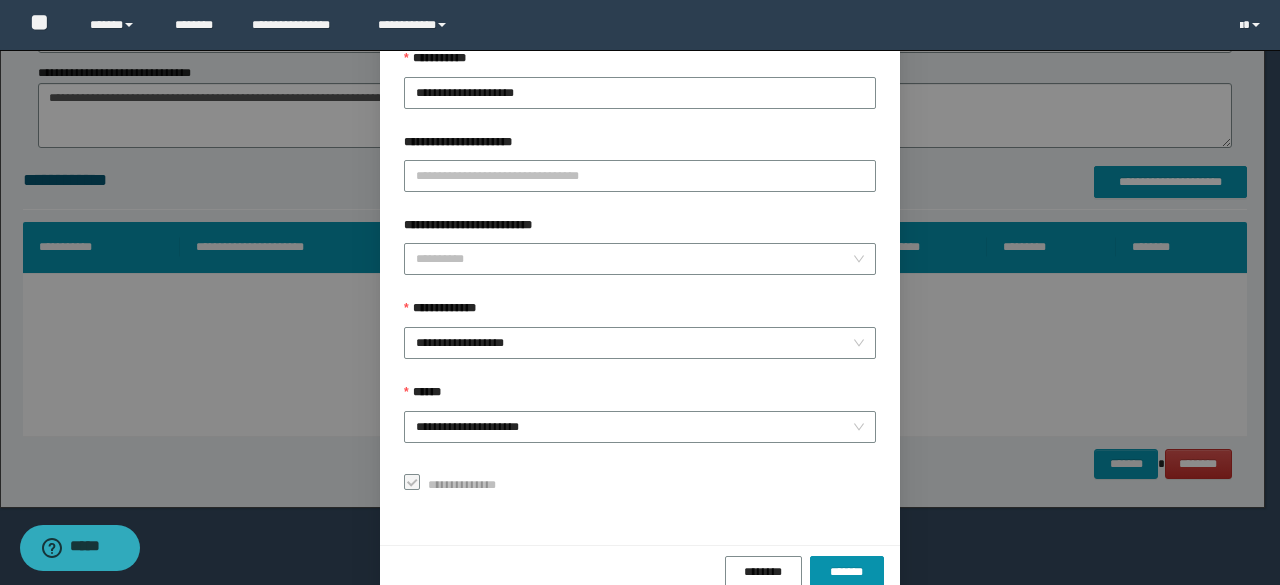 scroll, scrollTop: 166, scrollLeft: 0, axis: vertical 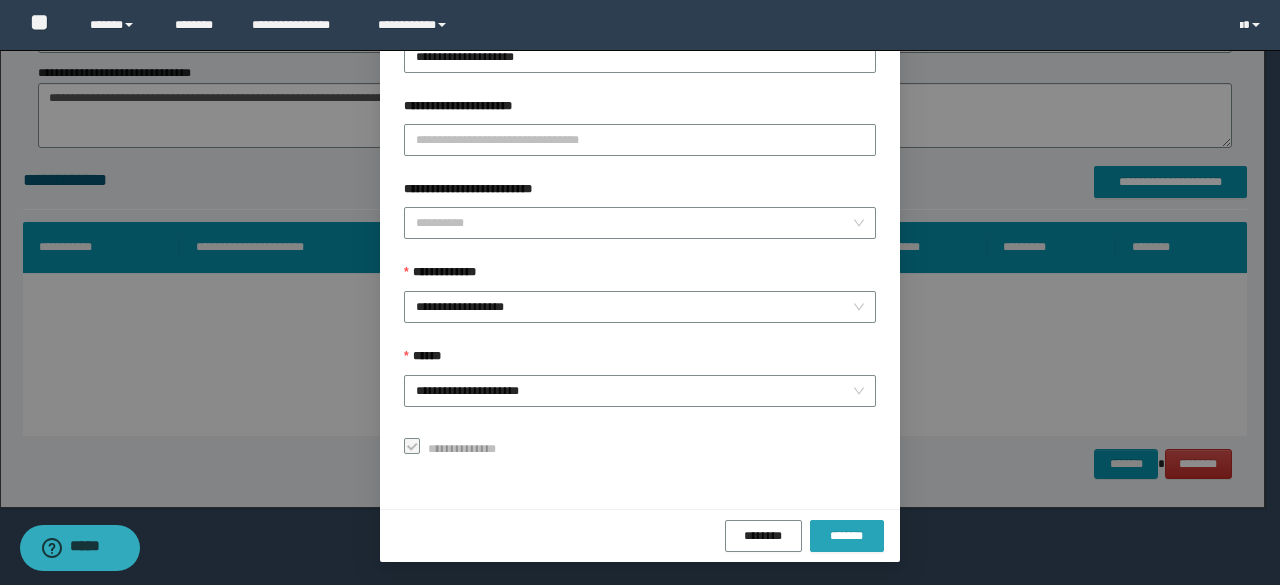 click on "*******" at bounding box center (847, 536) 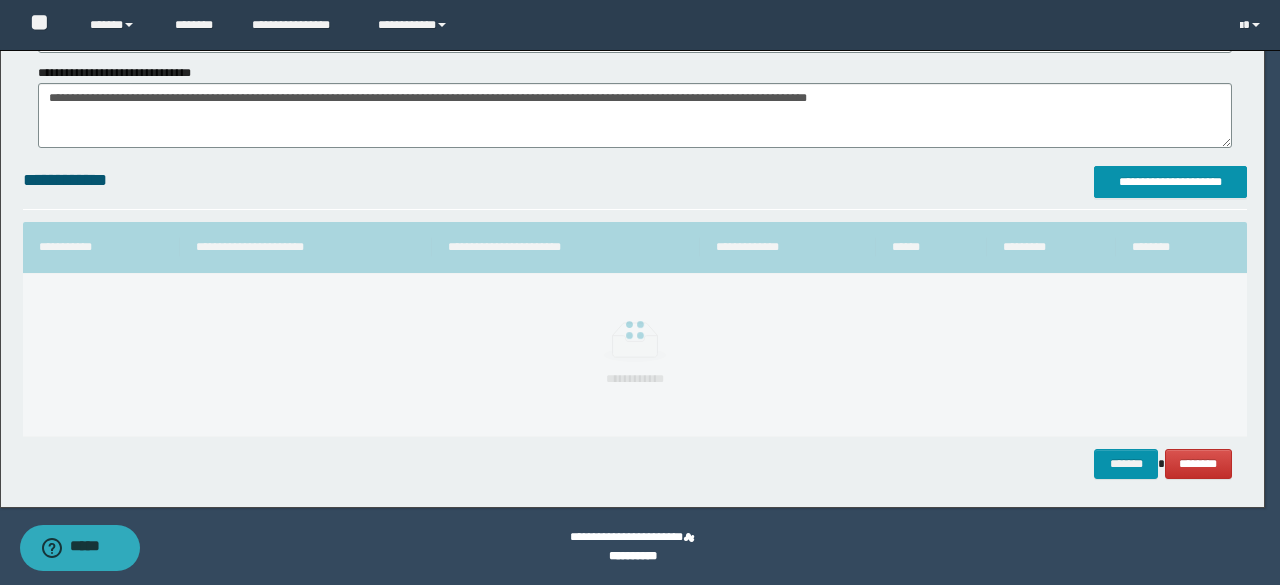 scroll, scrollTop: 118, scrollLeft: 0, axis: vertical 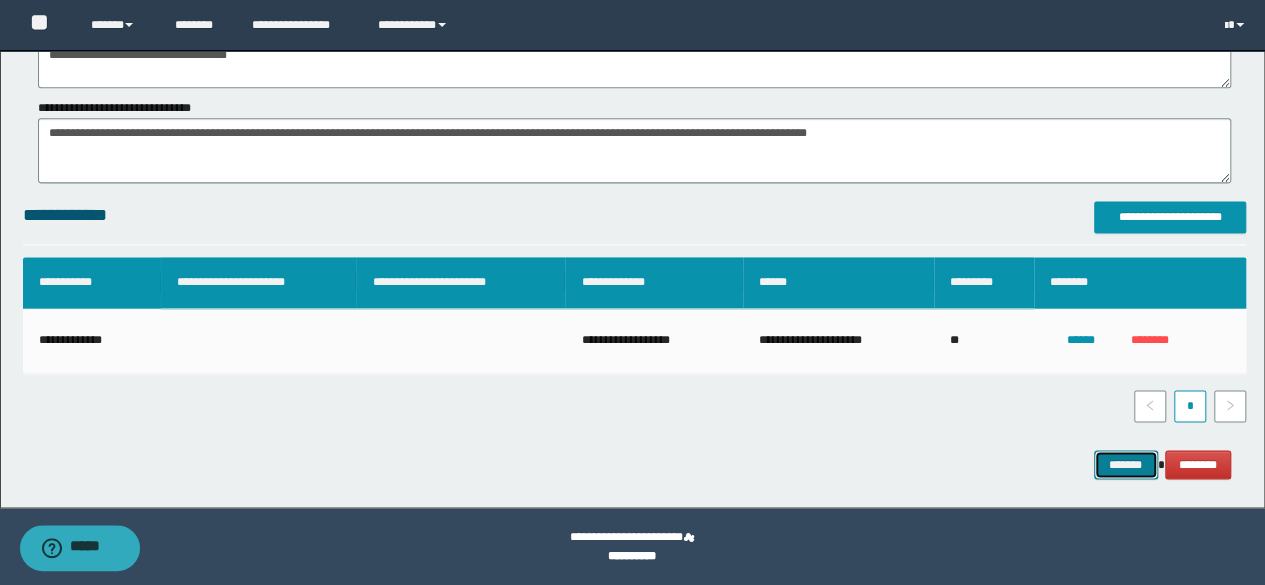click on "*******" at bounding box center [1126, 464] 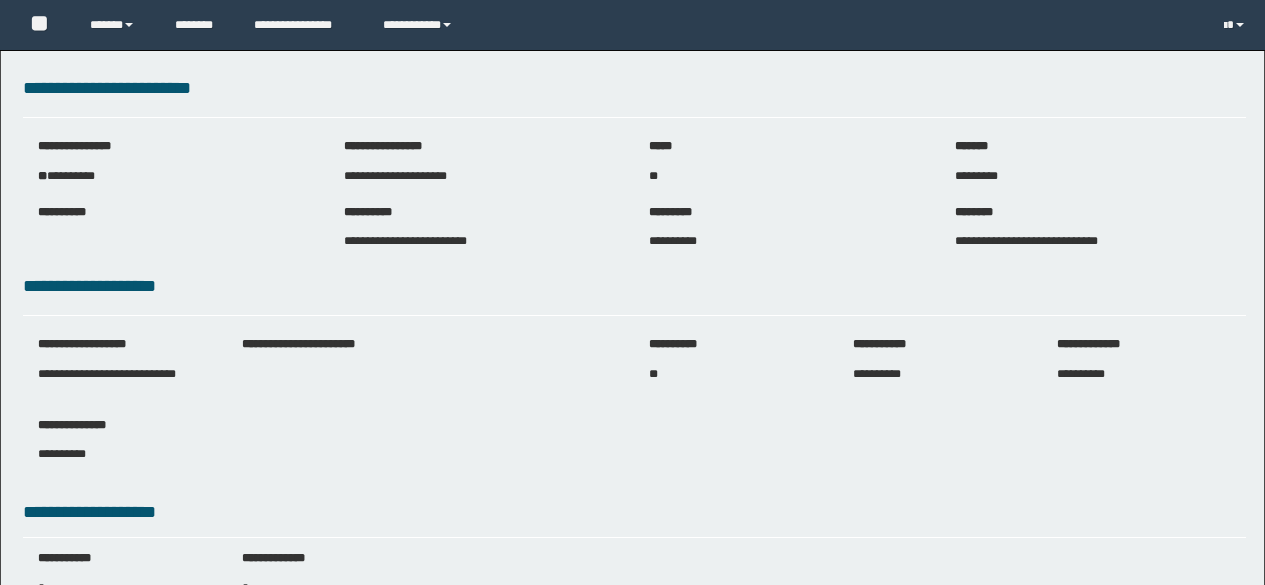 scroll, scrollTop: 0, scrollLeft: 0, axis: both 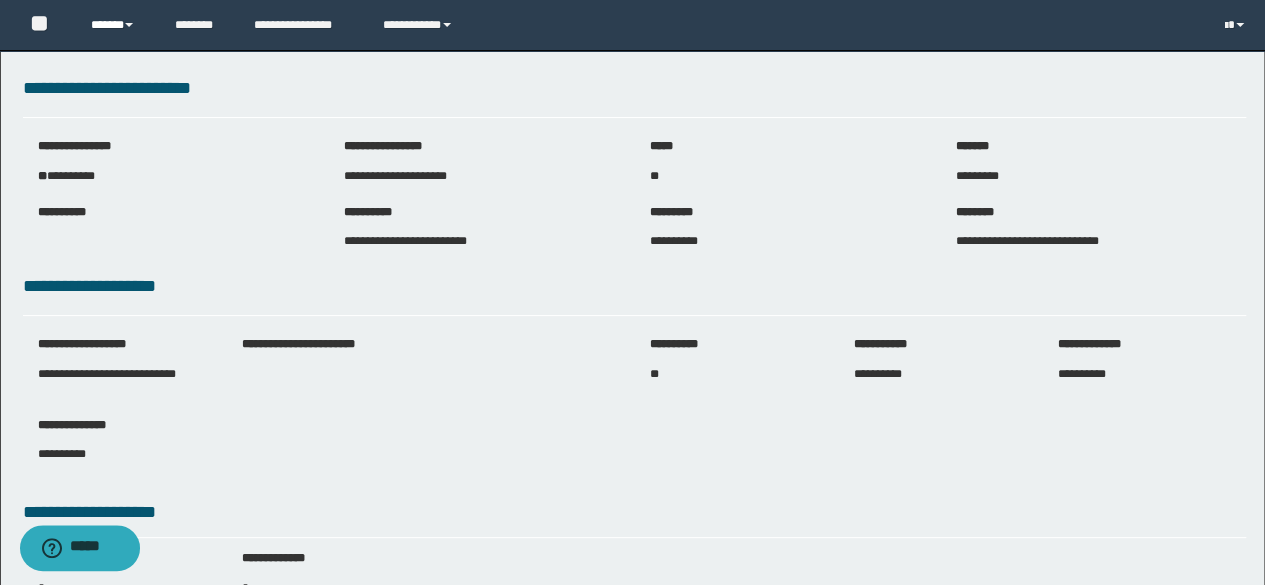 click on "******" at bounding box center (117, 25) 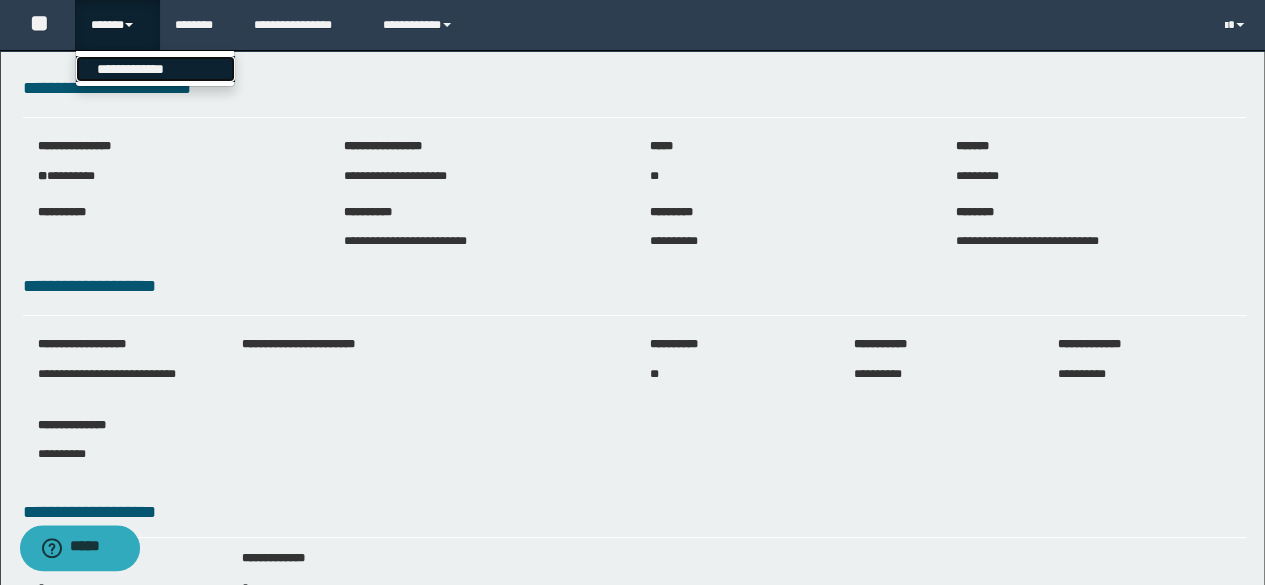 click on "**********" at bounding box center [155, 69] 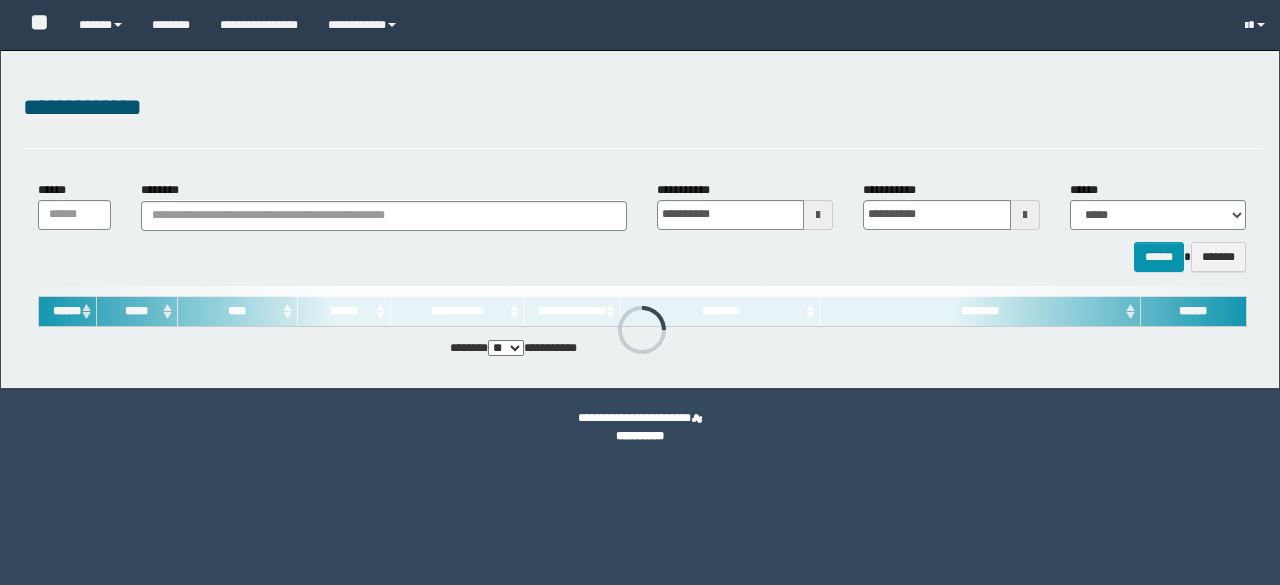 scroll, scrollTop: 0, scrollLeft: 0, axis: both 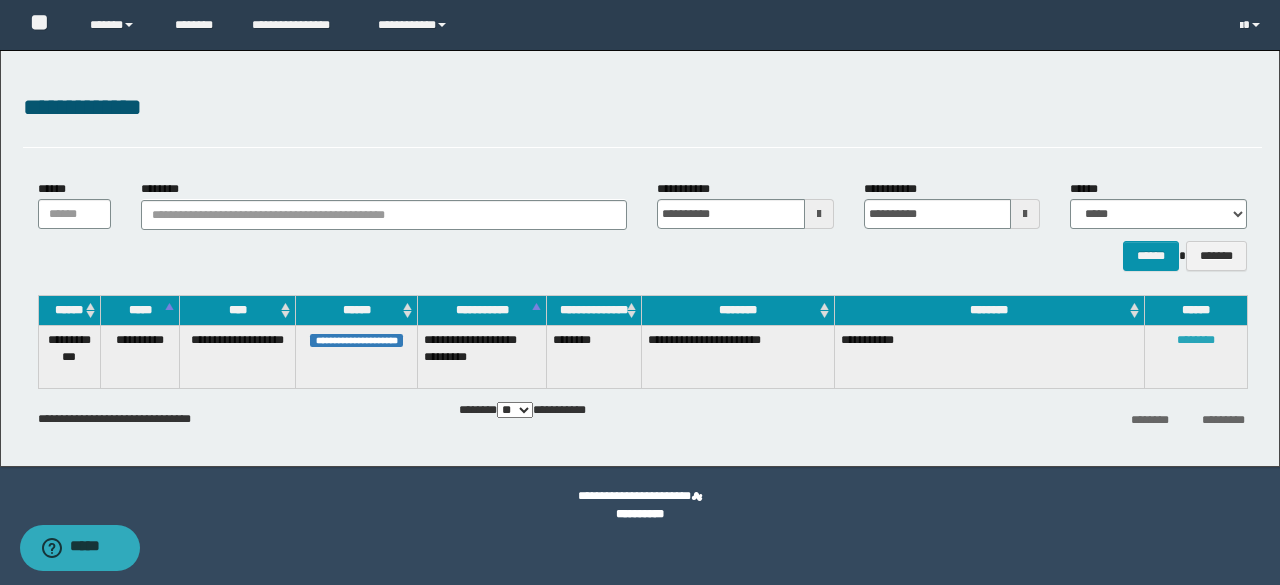 click on "********" at bounding box center [1196, 340] 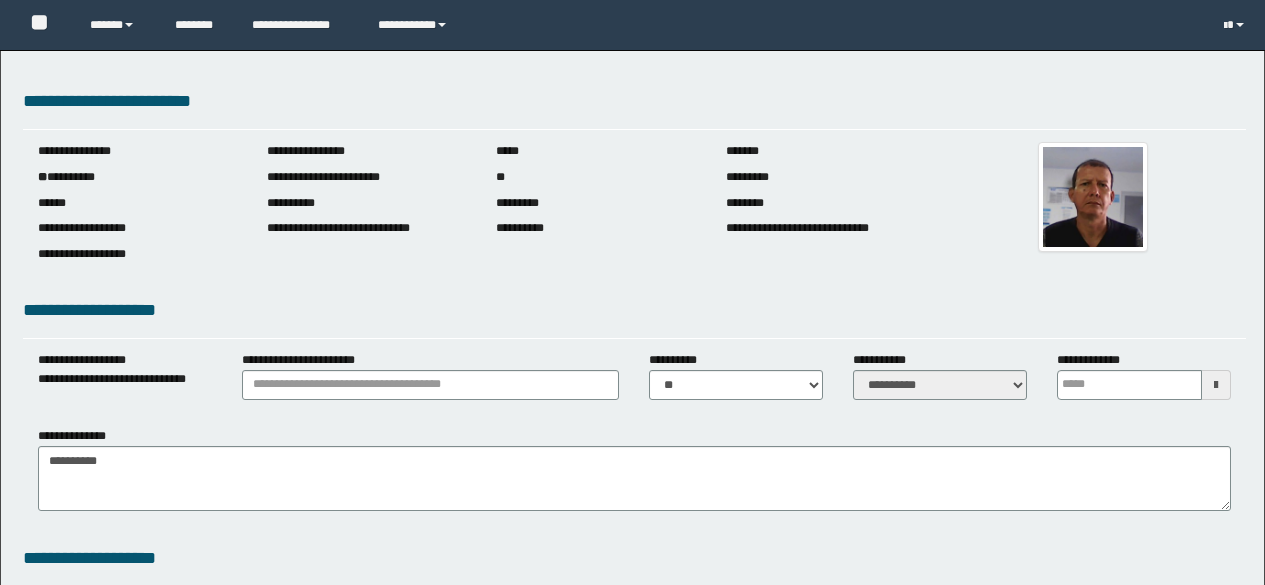 scroll, scrollTop: 0, scrollLeft: 0, axis: both 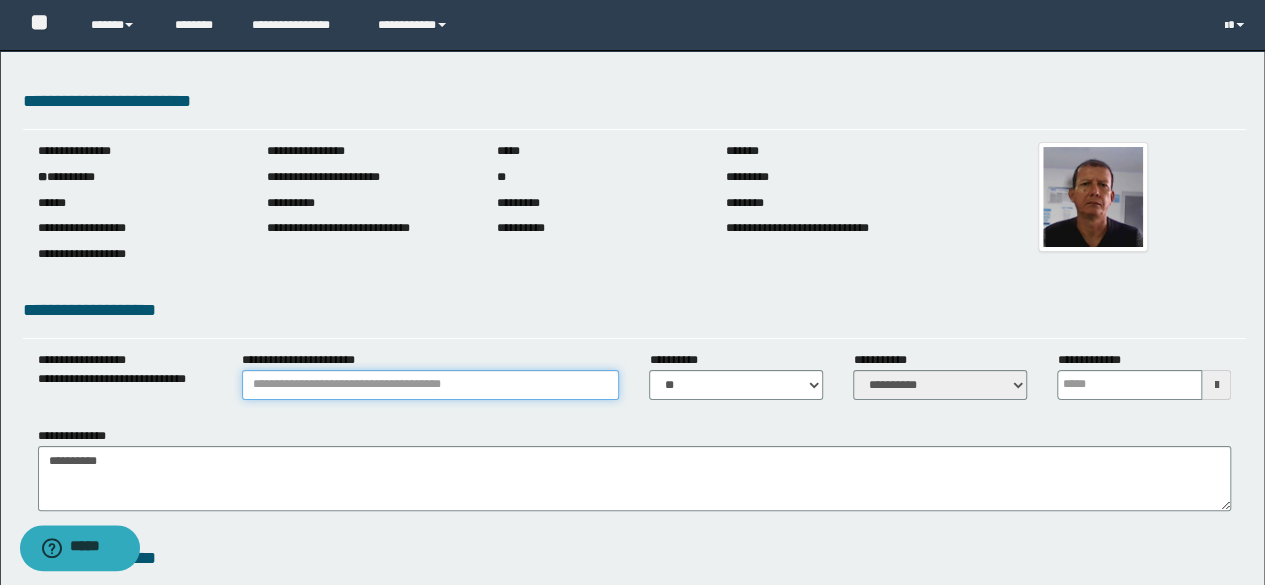 click on "**********" at bounding box center [431, 385] 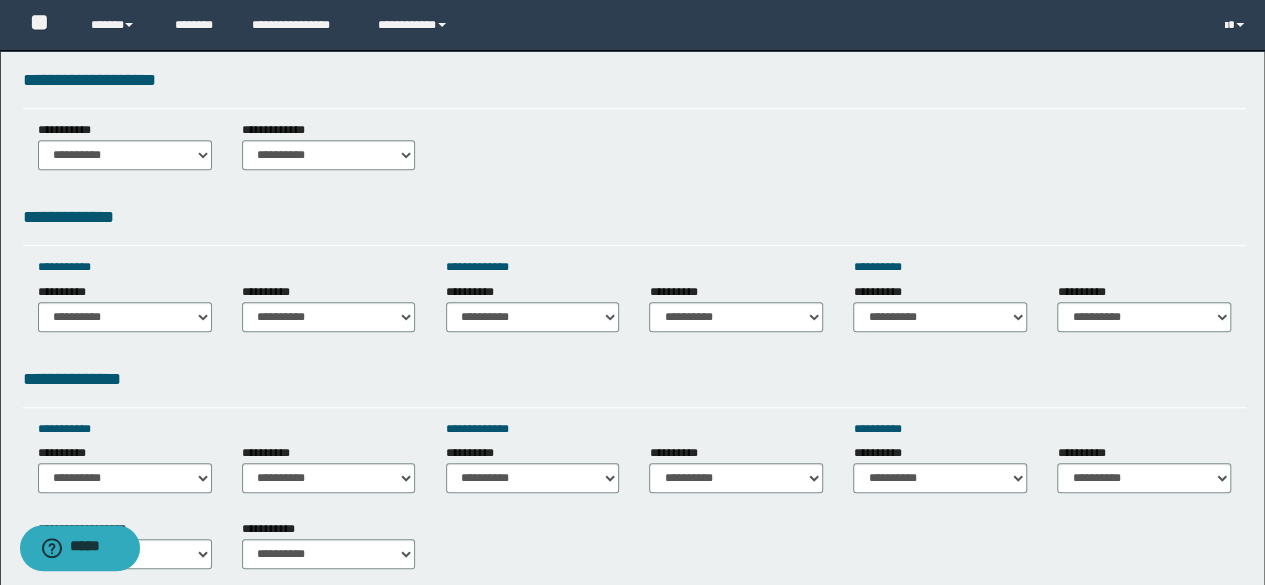 scroll, scrollTop: 520, scrollLeft: 0, axis: vertical 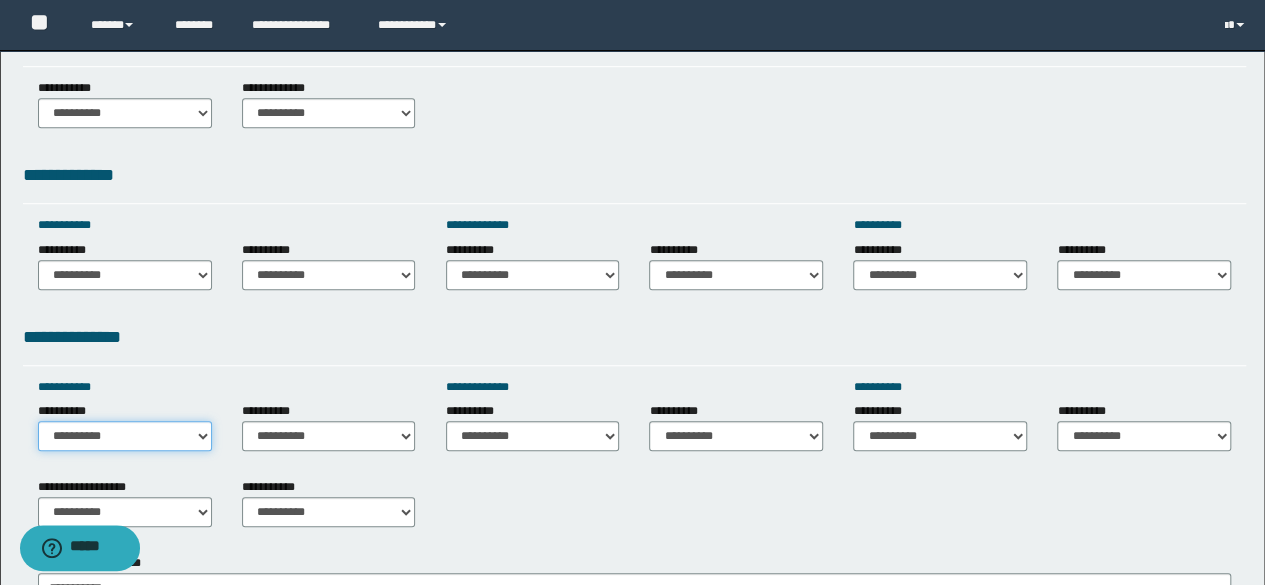 click on "**********" at bounding box center (125, 436) 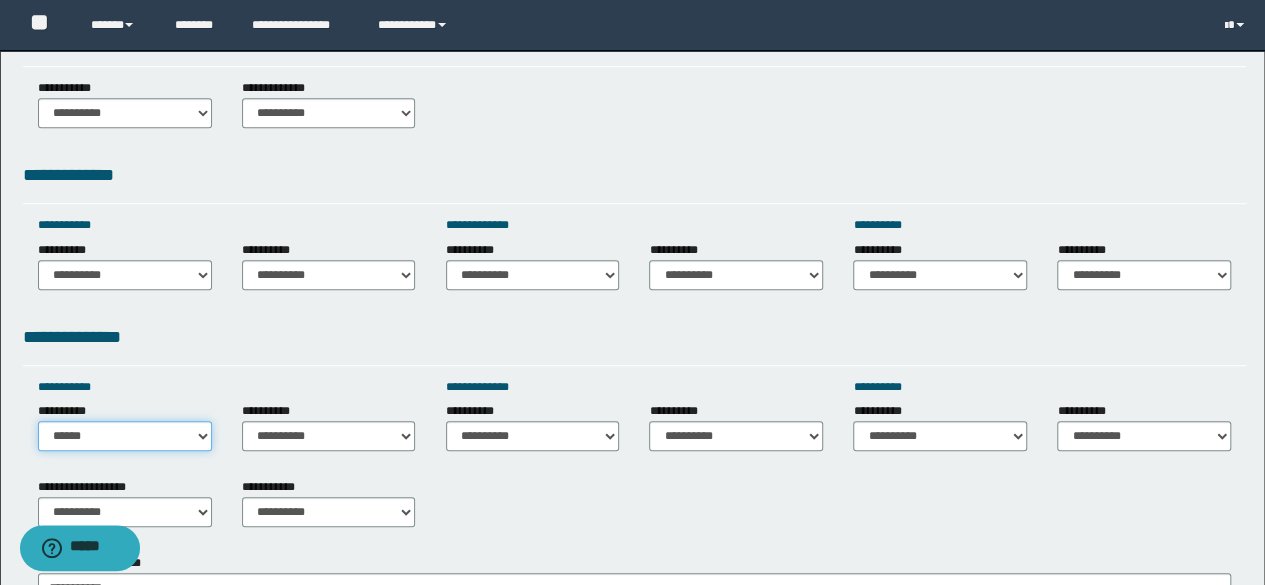 click on "**********" at bounding box center [125, 436] 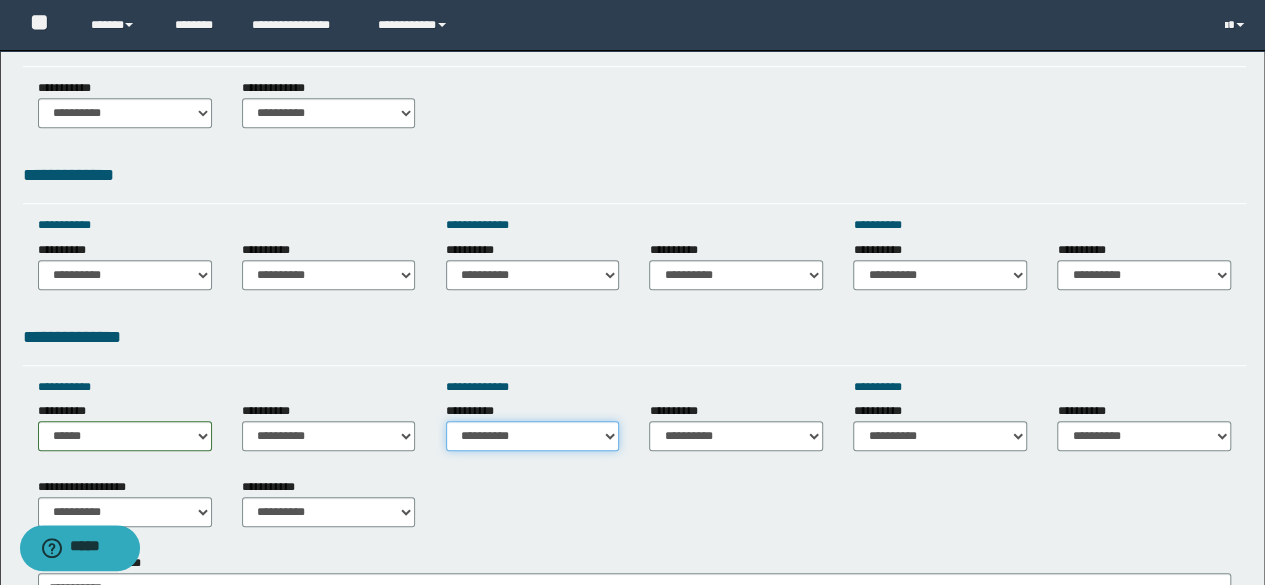 click on "**********" at bounding box center [533, 436] 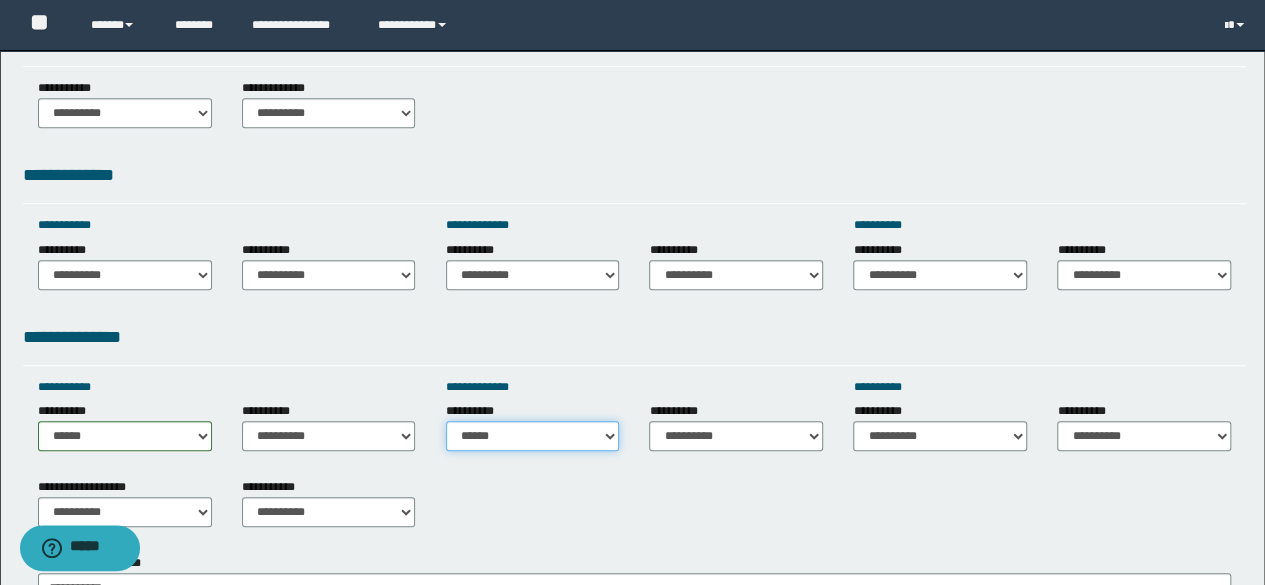 click on "**********" at bounding box center [533, 436] 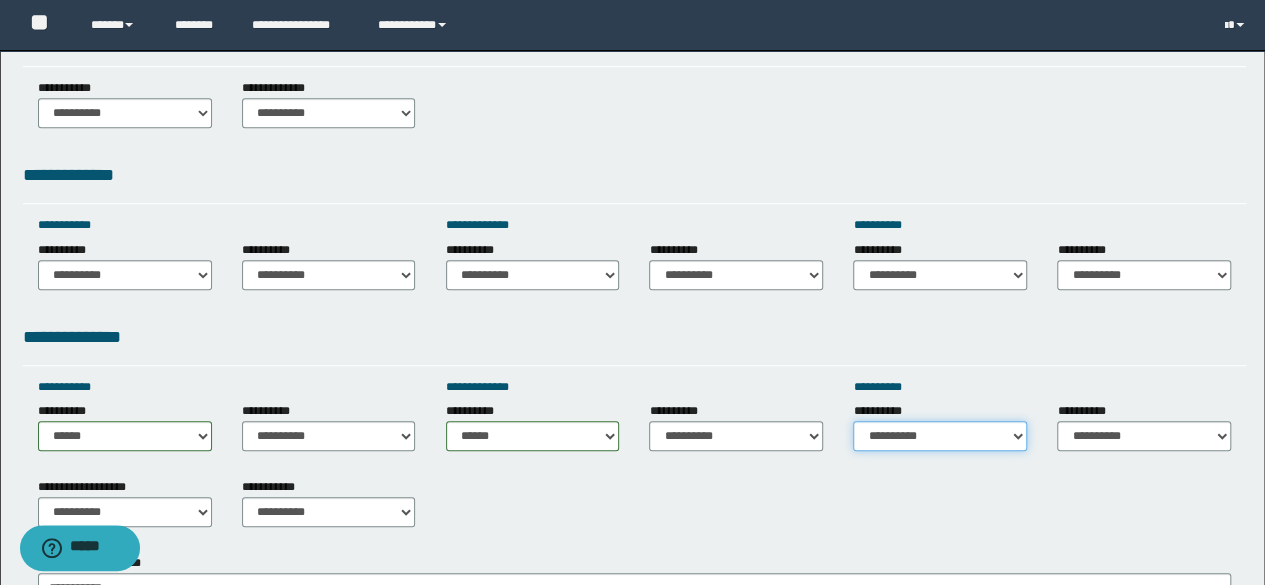 drag, startPoint x: 1007, startPoint y: 431, endPoint x: 912, endPoint y: 272, distance: 185.2188 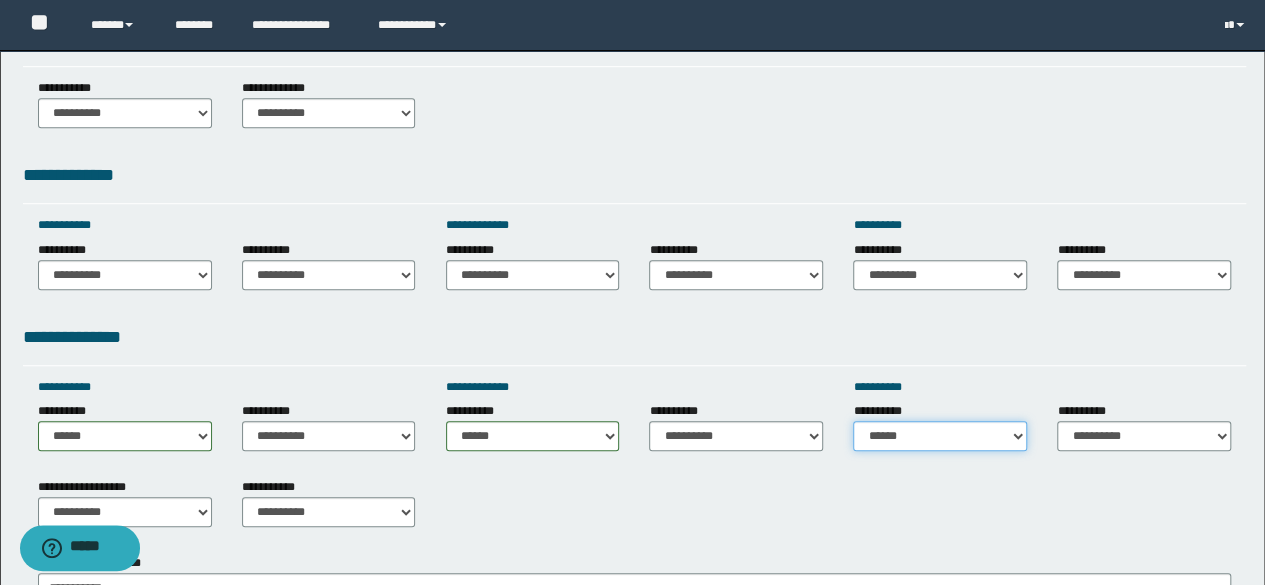 click on "**********" at bounding box center [940, 436] 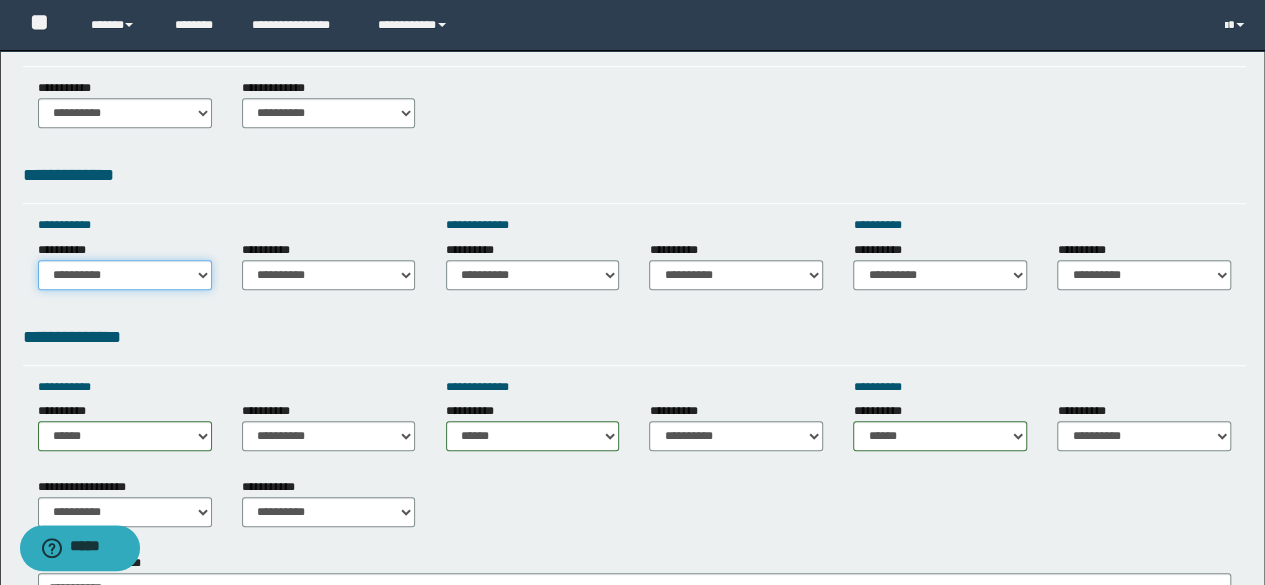 click on "**********" at bounding box center (125, 275) 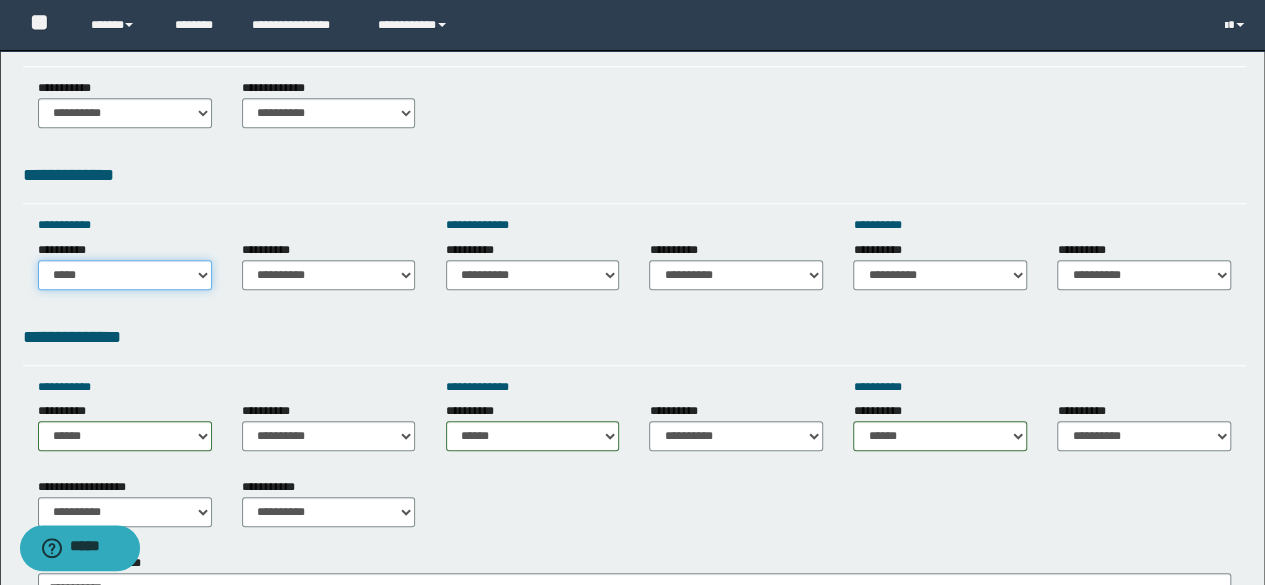 click on "**********" at bounding box center [125, 275] 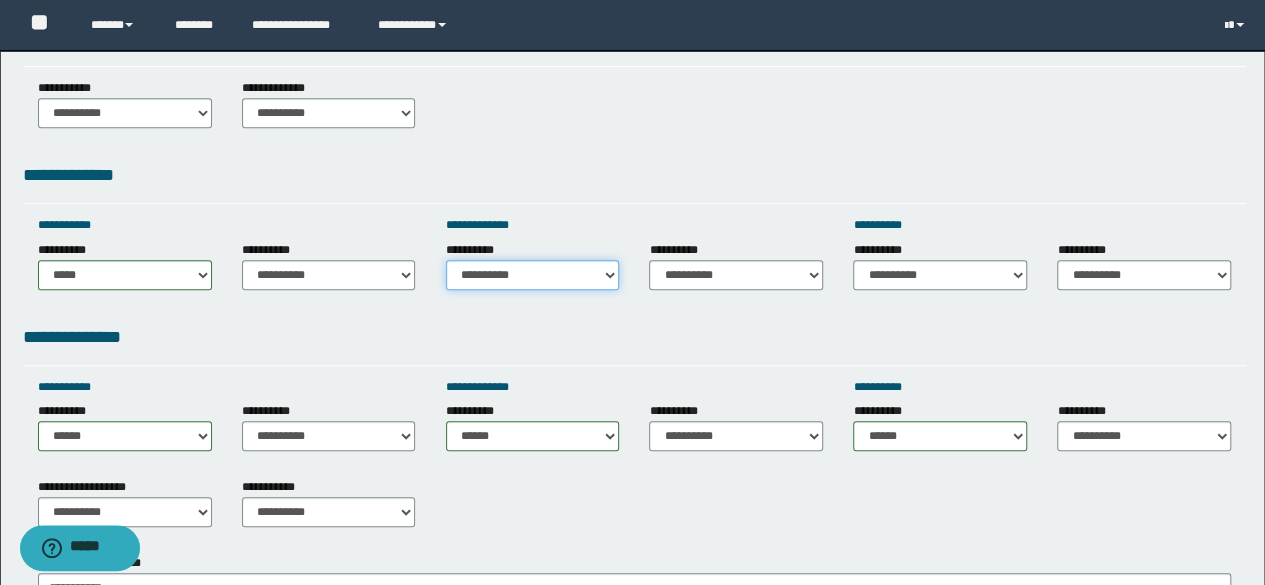 click on "**********" at bounding box center (533, 275) 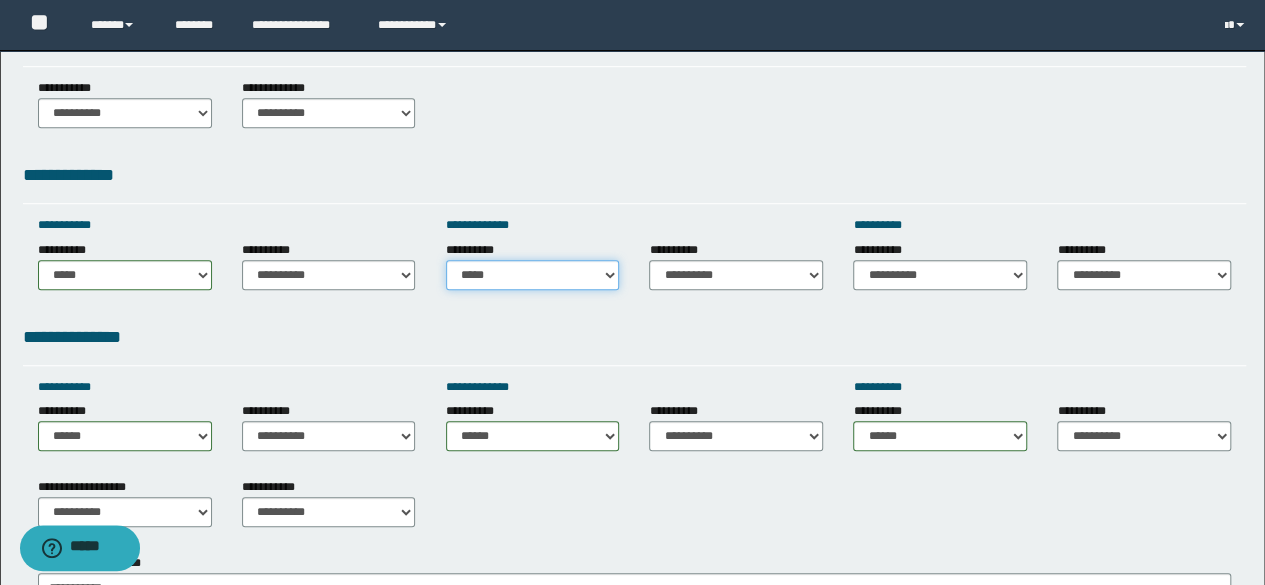 click on "**********" at bounding box center [533, 275] 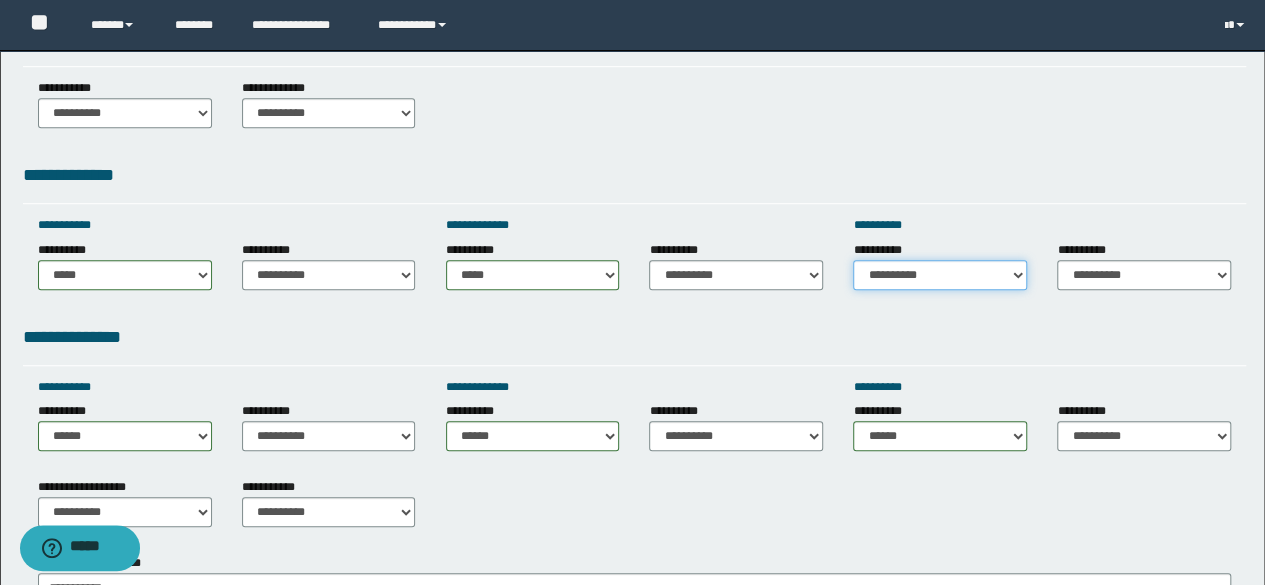 click on "**********" at bounding box center [940, 275] 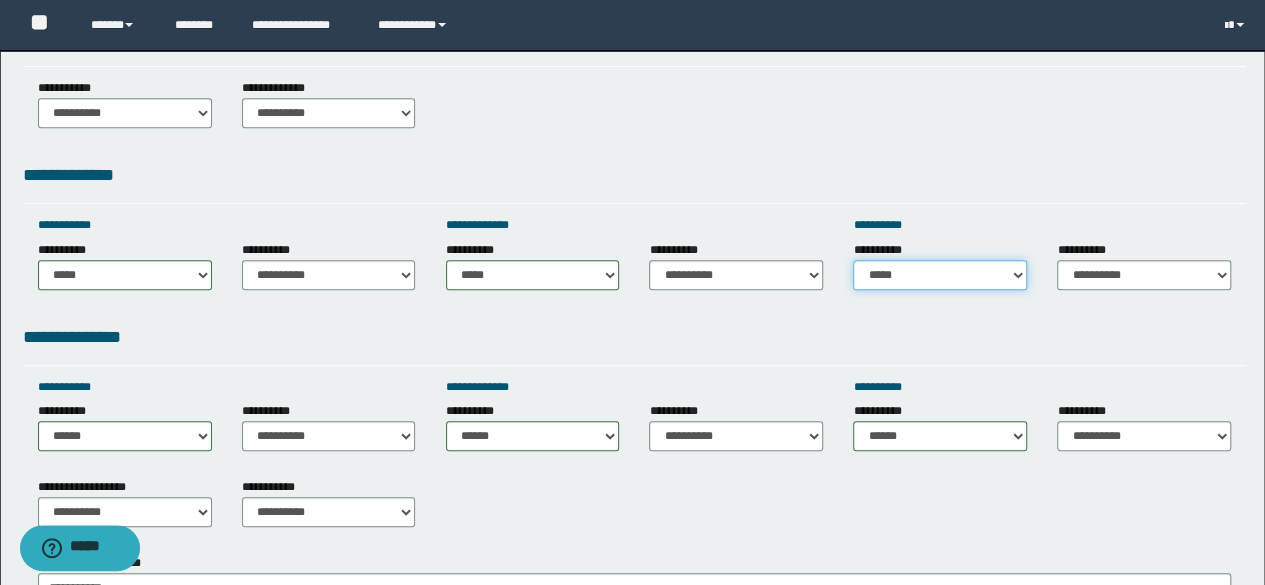 click on "**********" at bounding box center (940, 275) 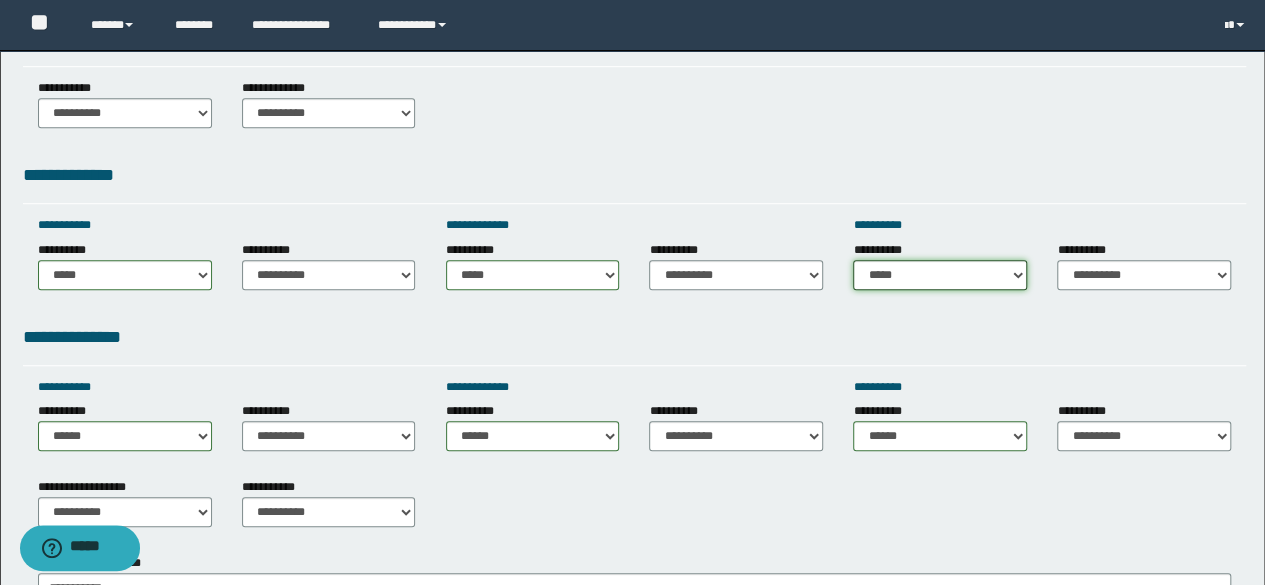 scroll, scrollTop: 8, scrollLeft: 0, axis: vertical 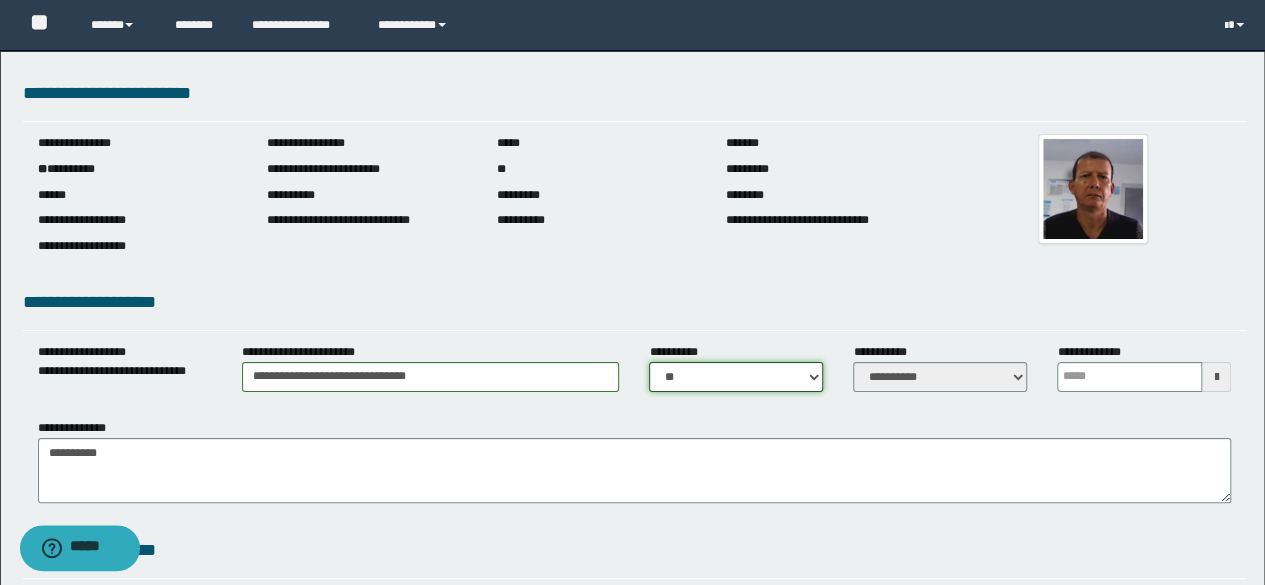 click on "**
**" at bounding box center (736, 377) 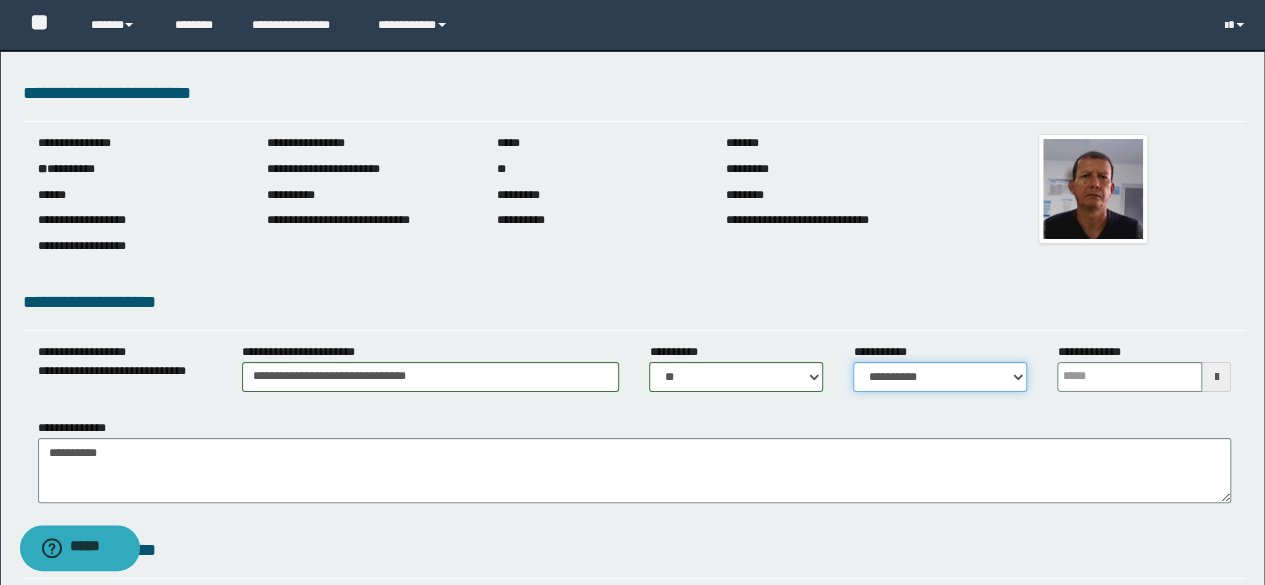 click on "**********" at bounding box center (940, 377) 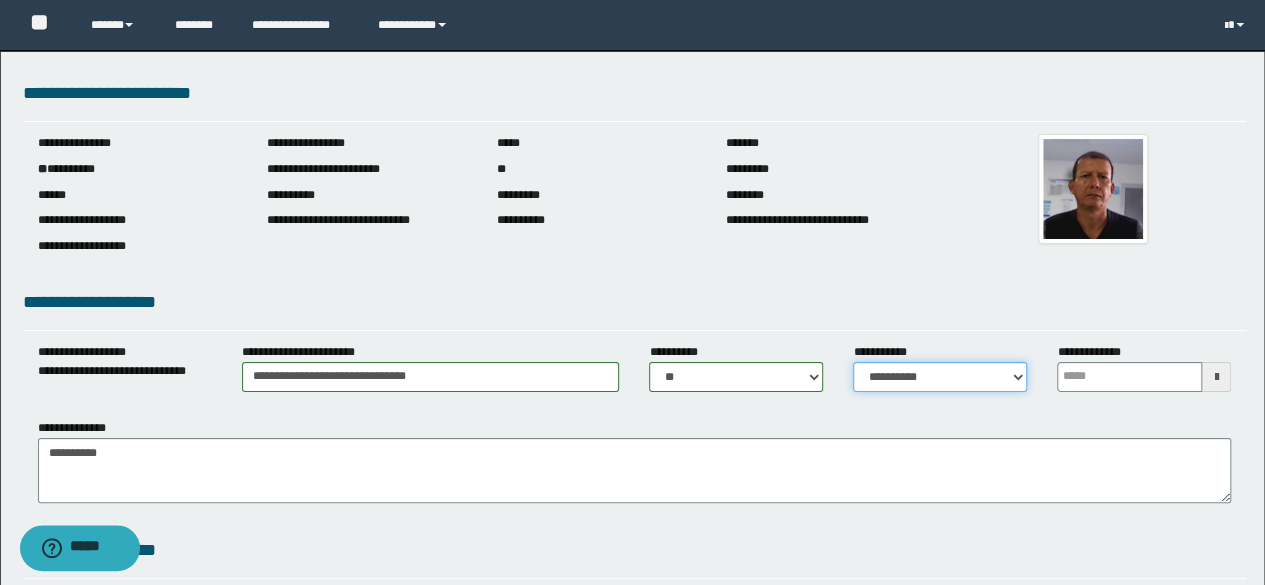 select on "*" 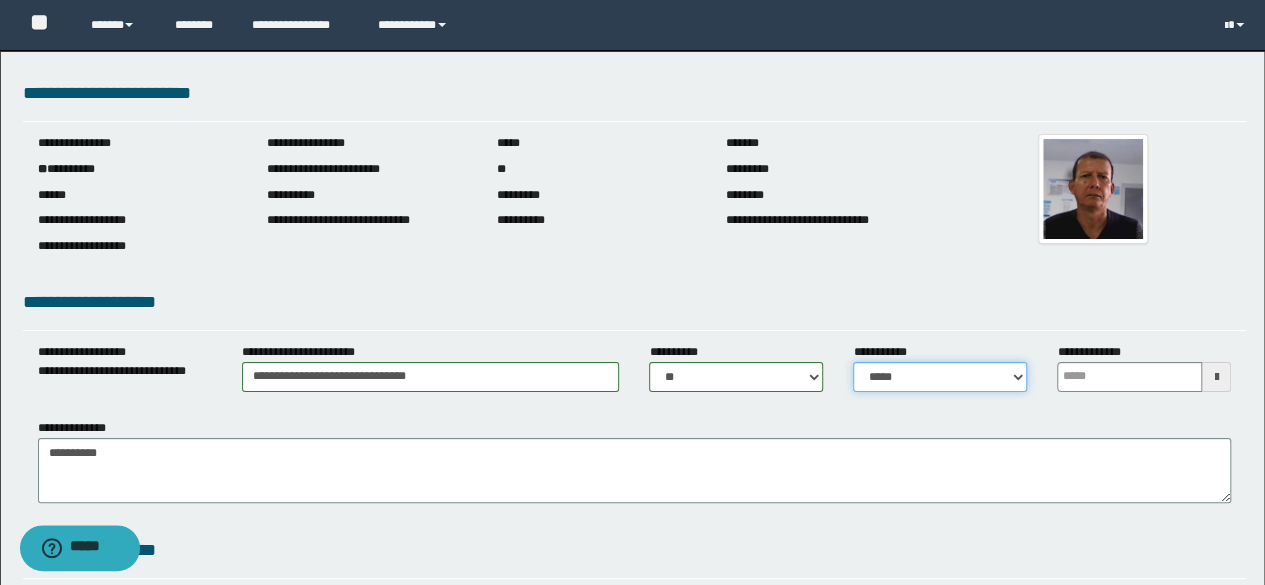 click on "**********" at bounding box center [940, 377] 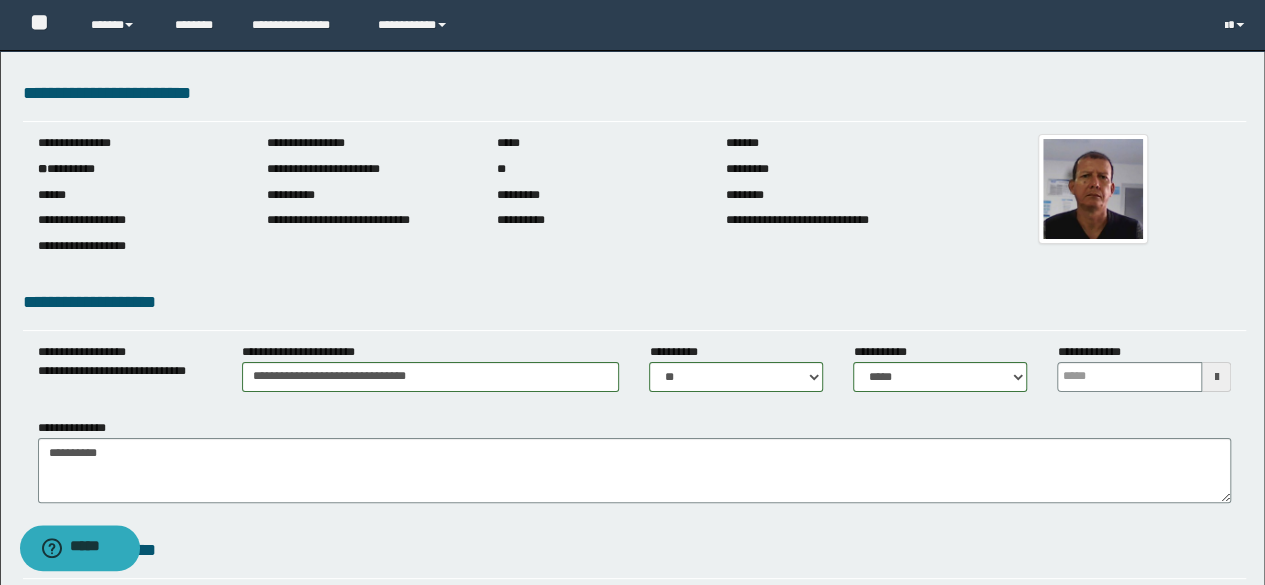 click at bounding box center (1216, 377) 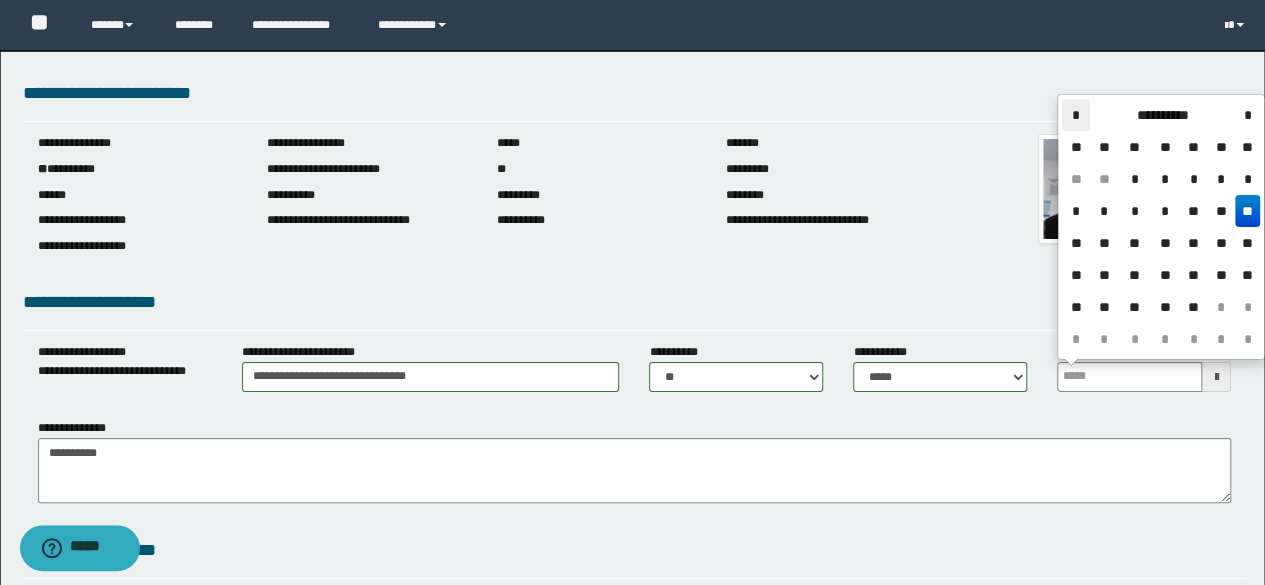 click on "*" at bounding box center (1076, 115) 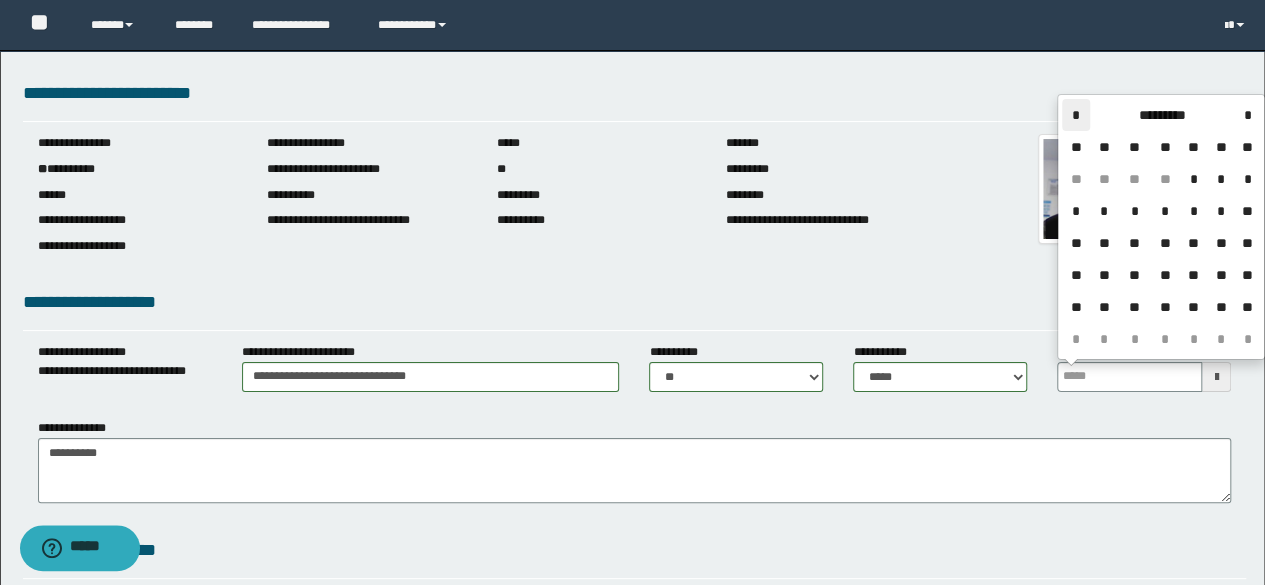 click on "*" at bounding box center [1076, 115] 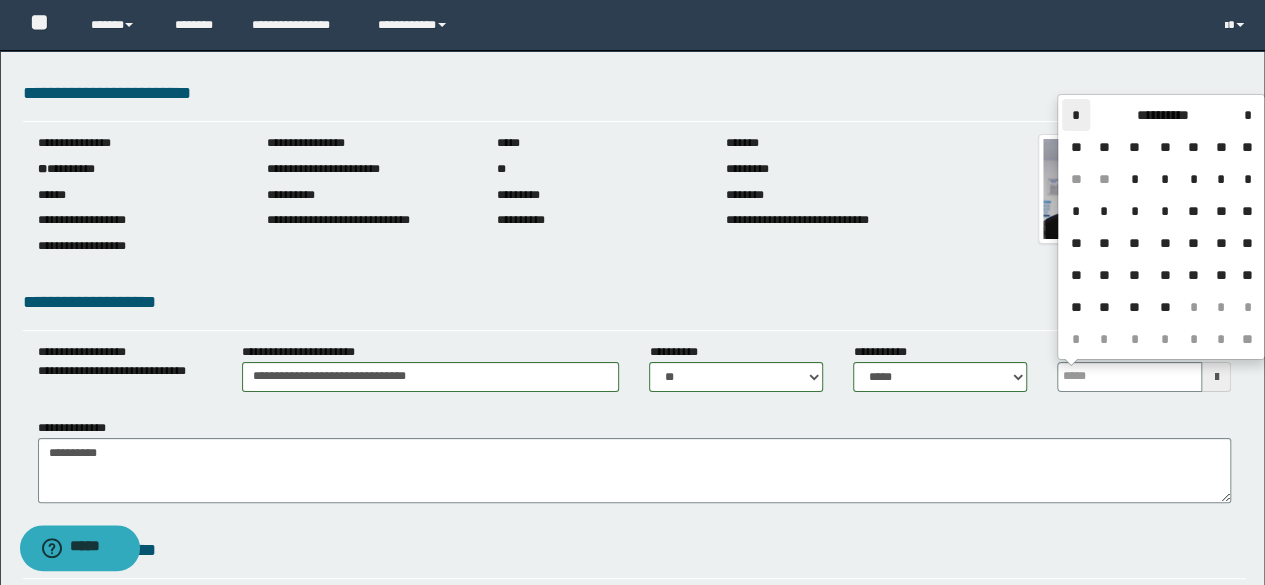 click on "*" at bounding box center [1076, 115] 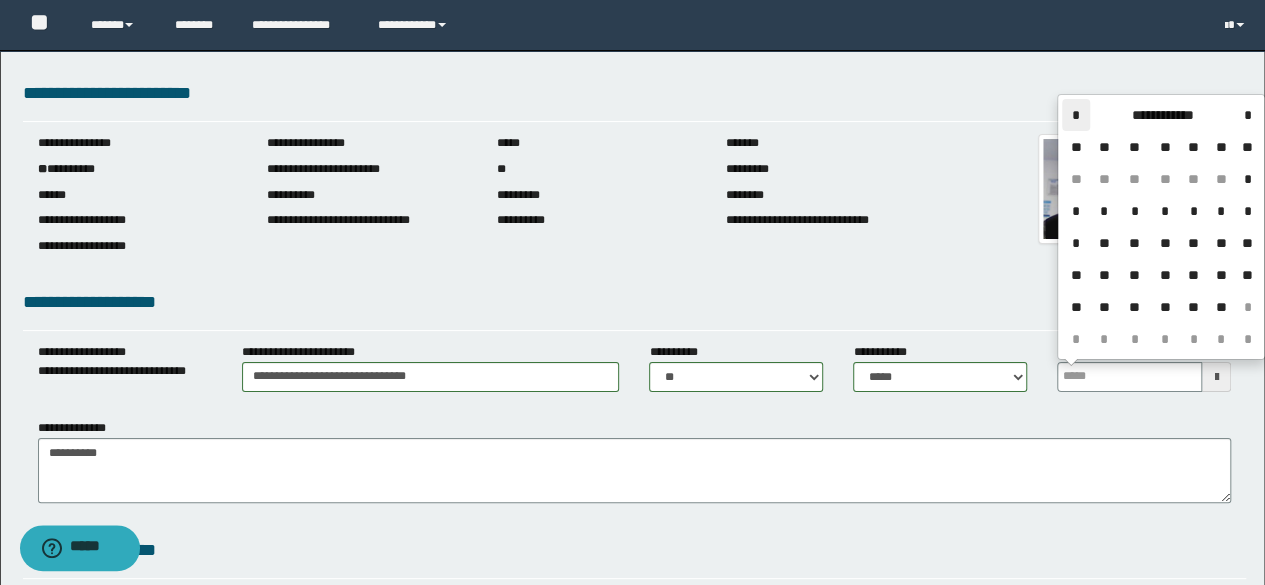 click on "*" at bounding box center [1076, 115] 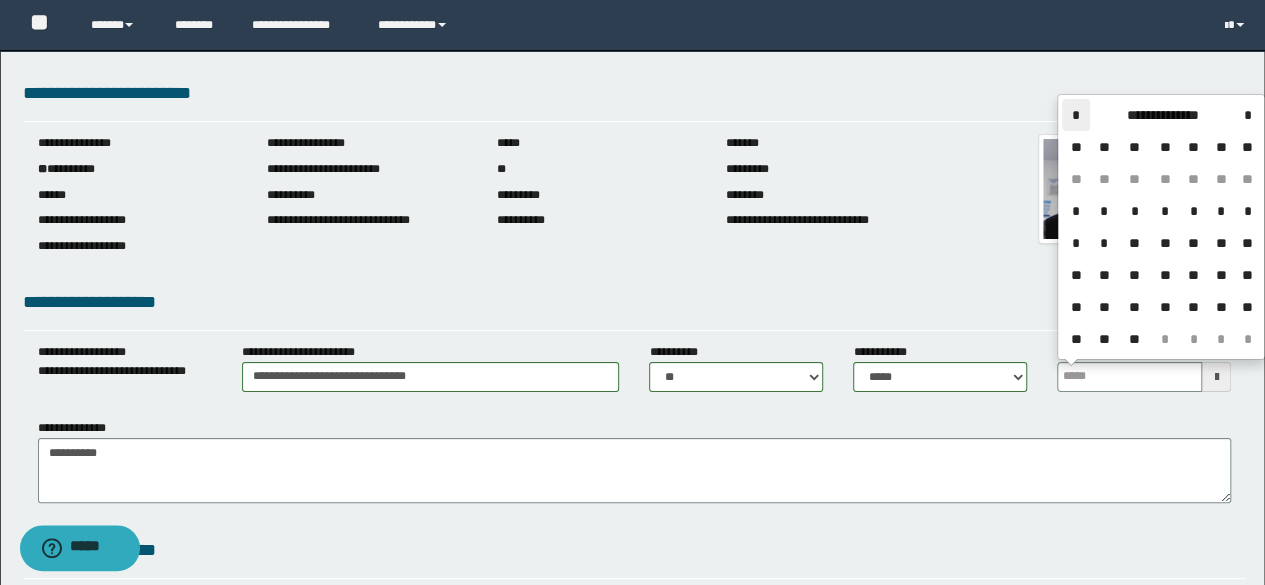 click on "*" at bounding box center [1076, 115] 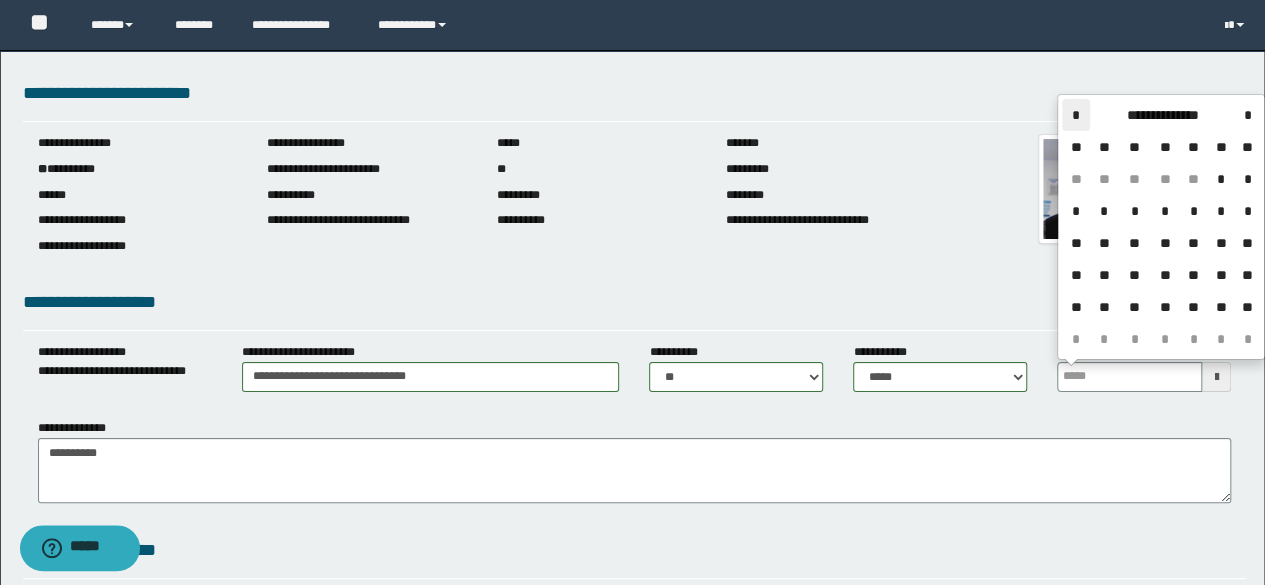 click on "*" at bounding box center [1076, 115] 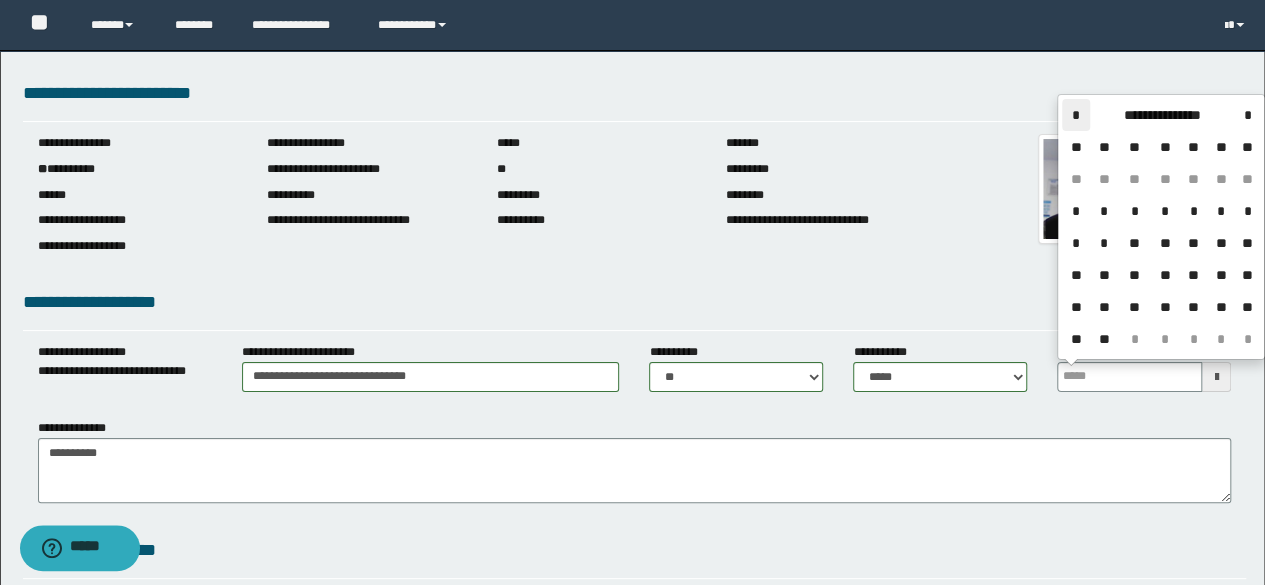 click on "*" at bounding box center [1076, 115] 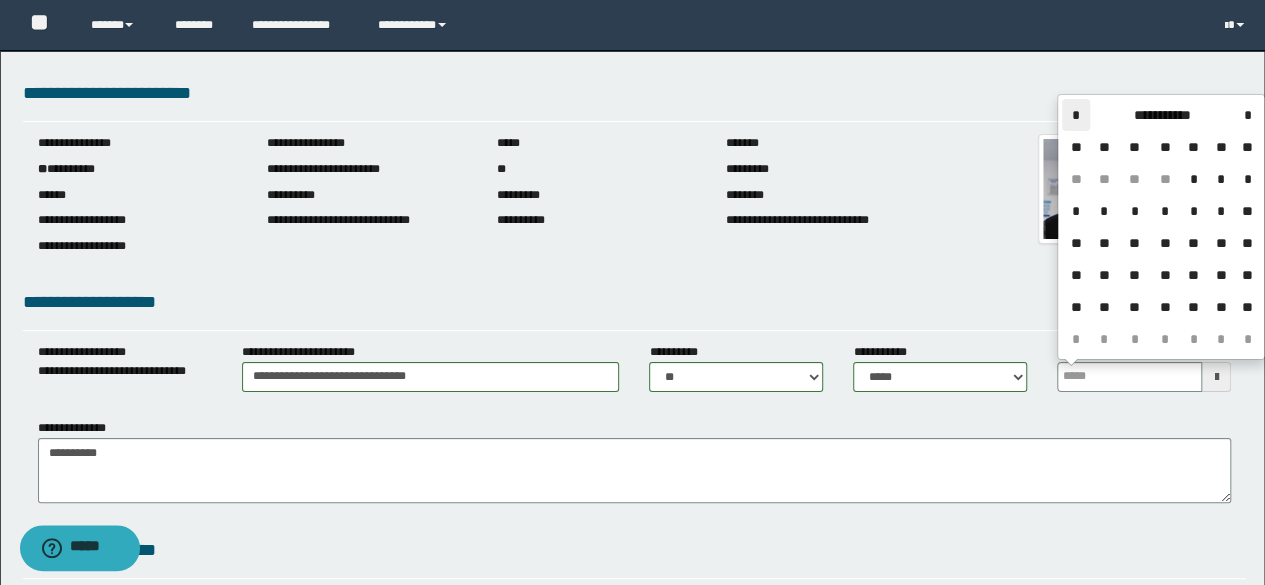 click on "*" at bounding box center (1076, 115) 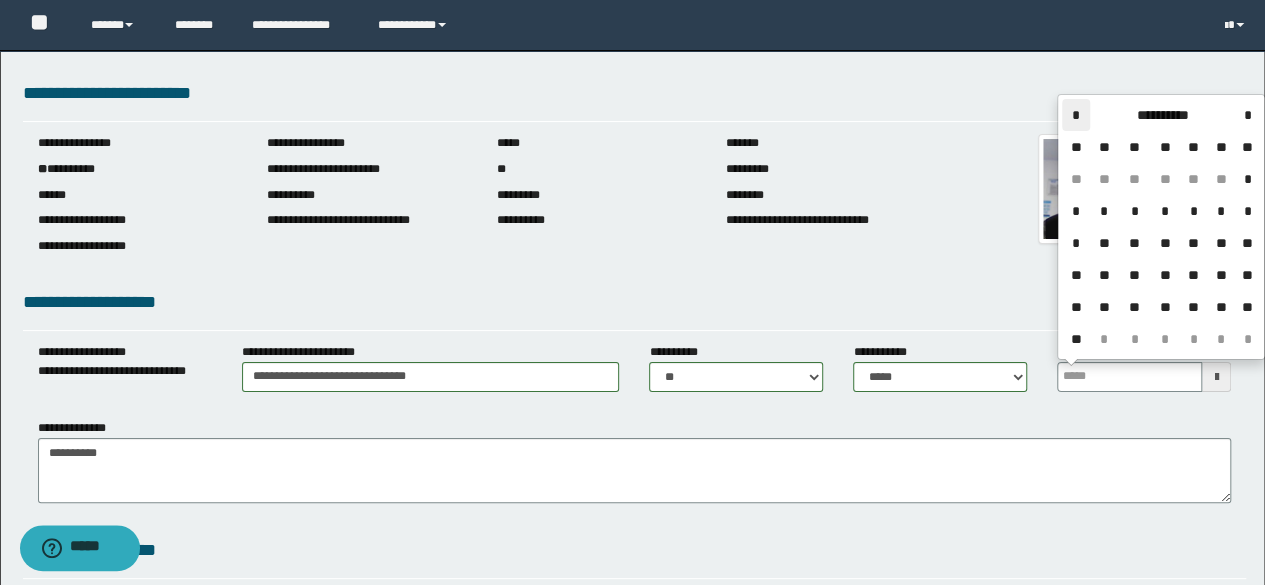click on "*" at bounding box center (1076, 115) 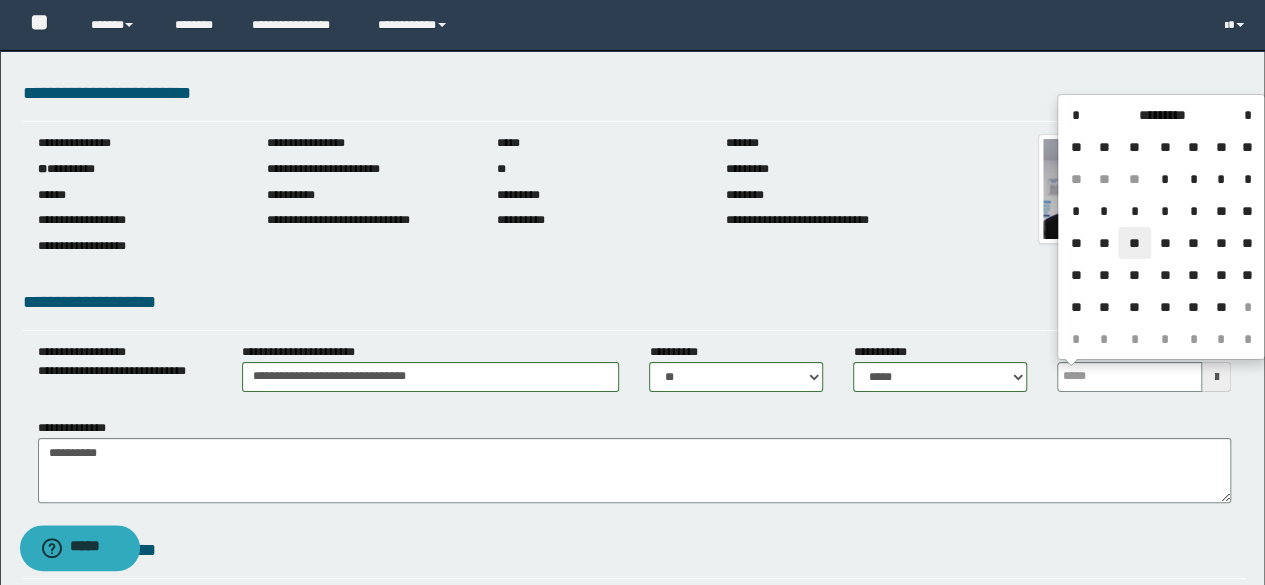 click on "**" at bounding box center [1134, 243] 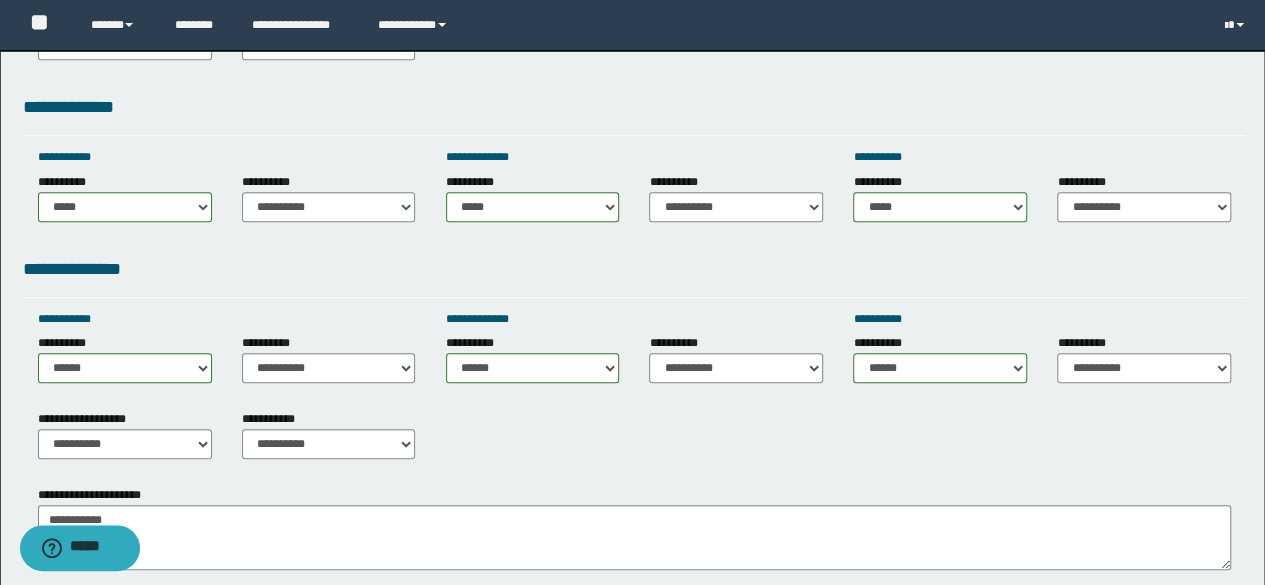 scroll, scrollTop: 608, scrollLeft: 0, axis: vertical 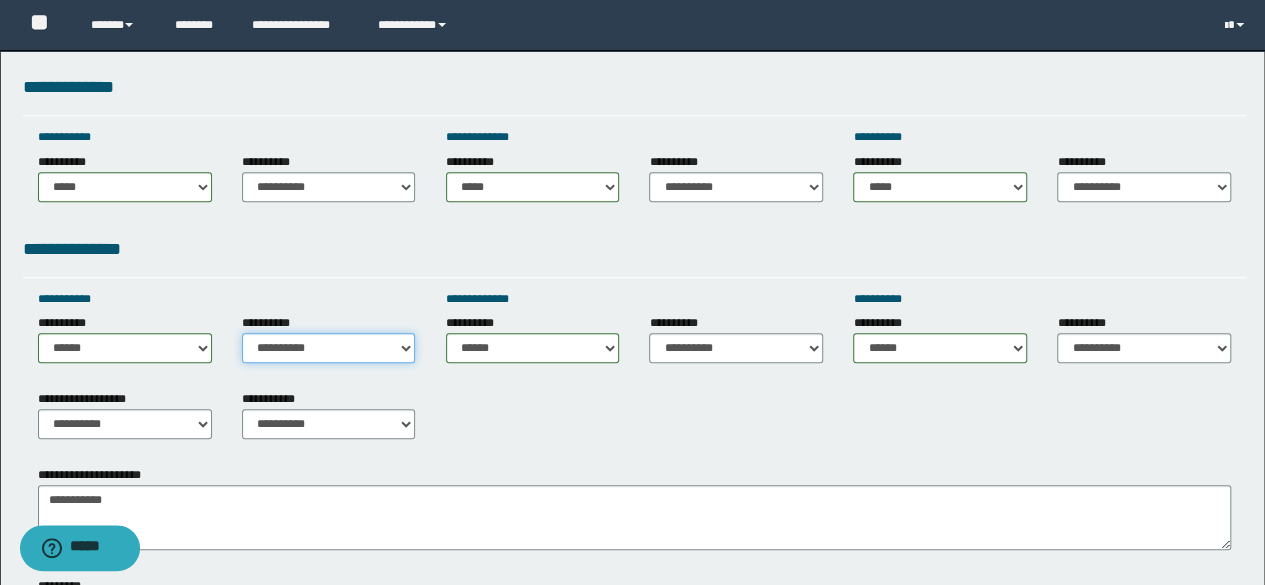 click on "**********" at bounding box center (329, 348) 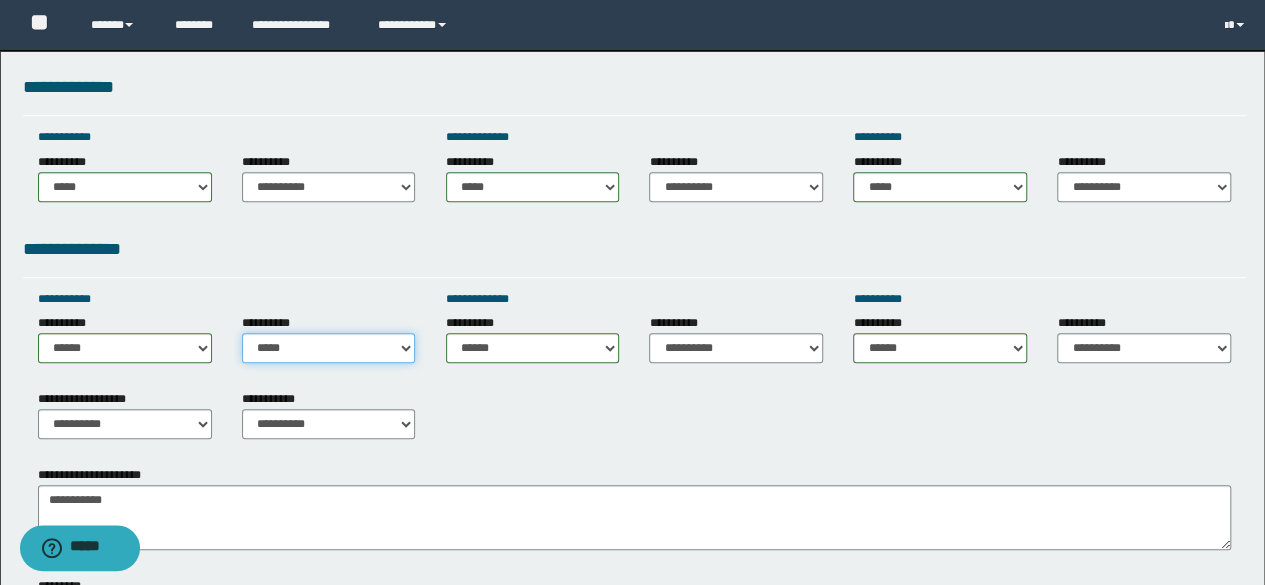 click on "**********" at bounding box center (329, 348) 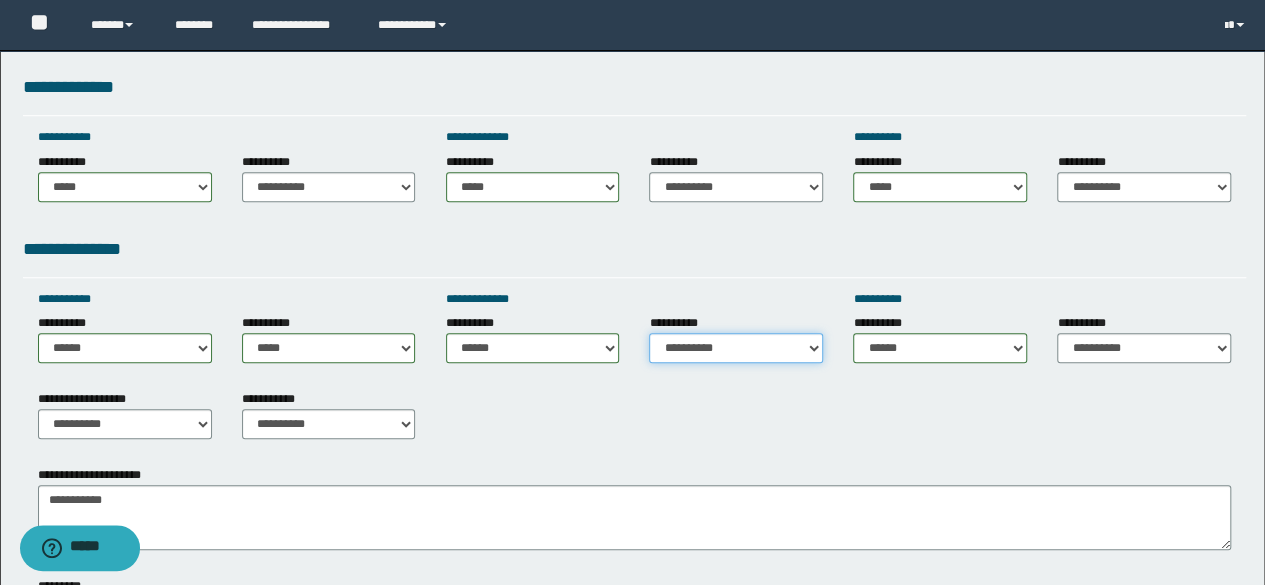 click on "**********" at bounding box center [736, 348] 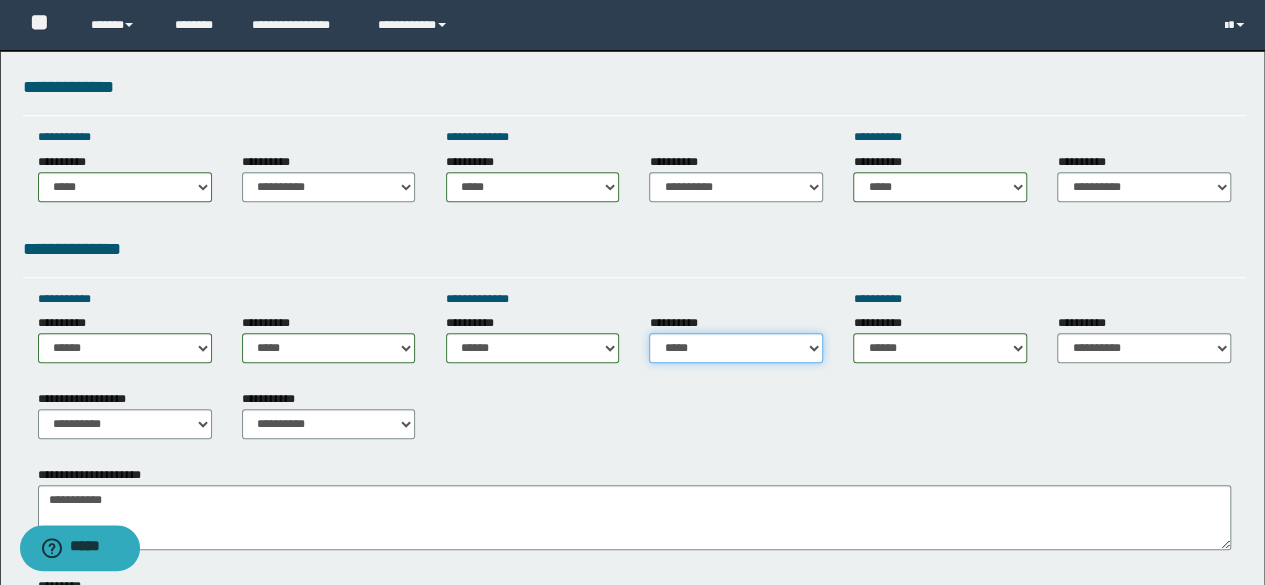 click on "**********" at bounding box center [736, 348] 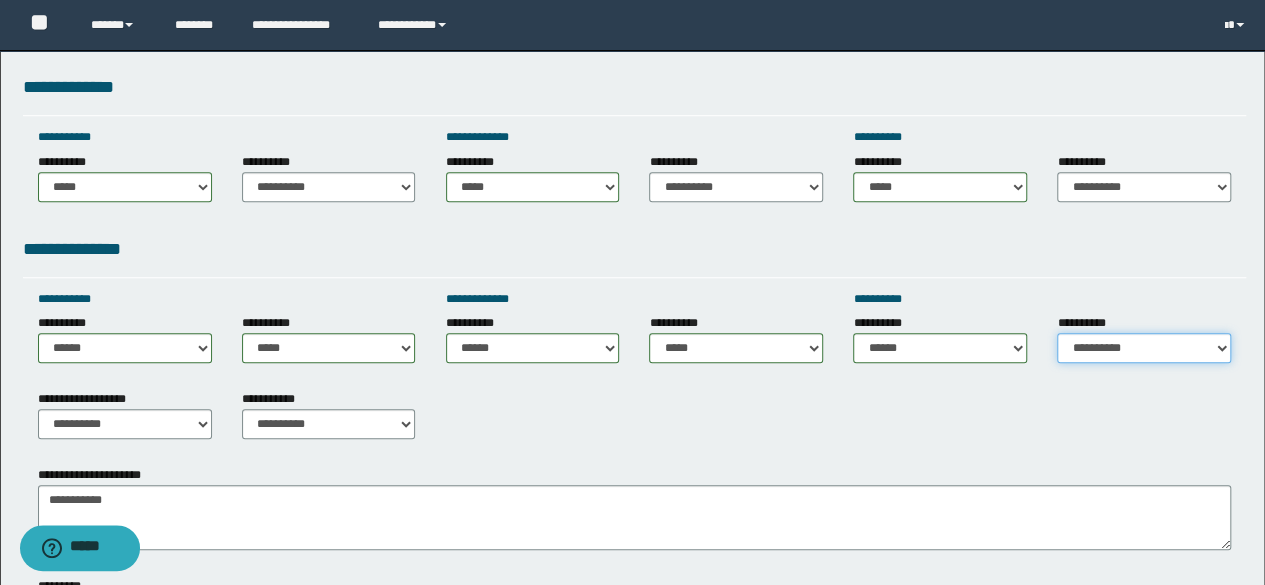 drag, startPoint x: 1224, startPoint y: 342, endPoint x: 1184, endPoint y: 289, distance: 66.4003 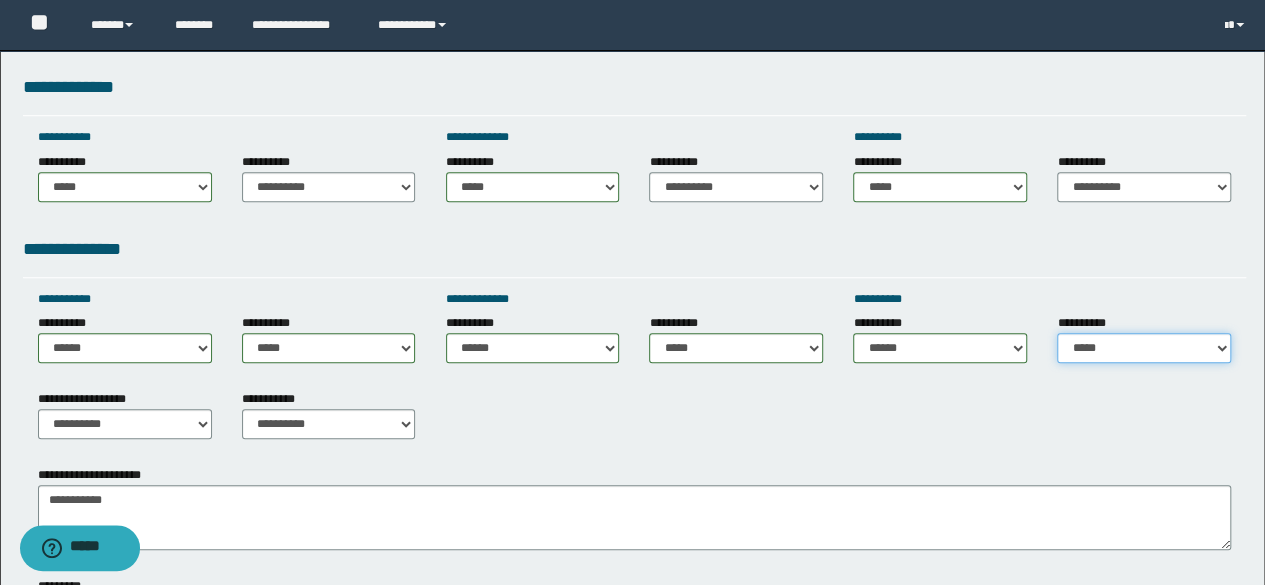 click on "**********" at bounding box center (1144, 348) 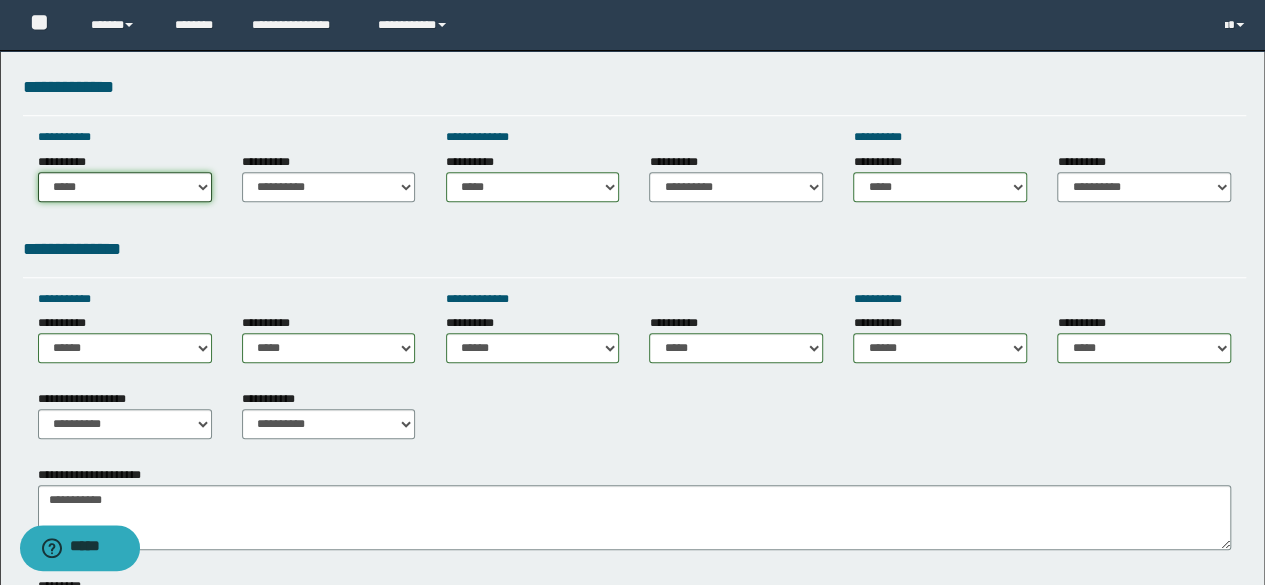 click on "**********" at bounding box center (125, 187) 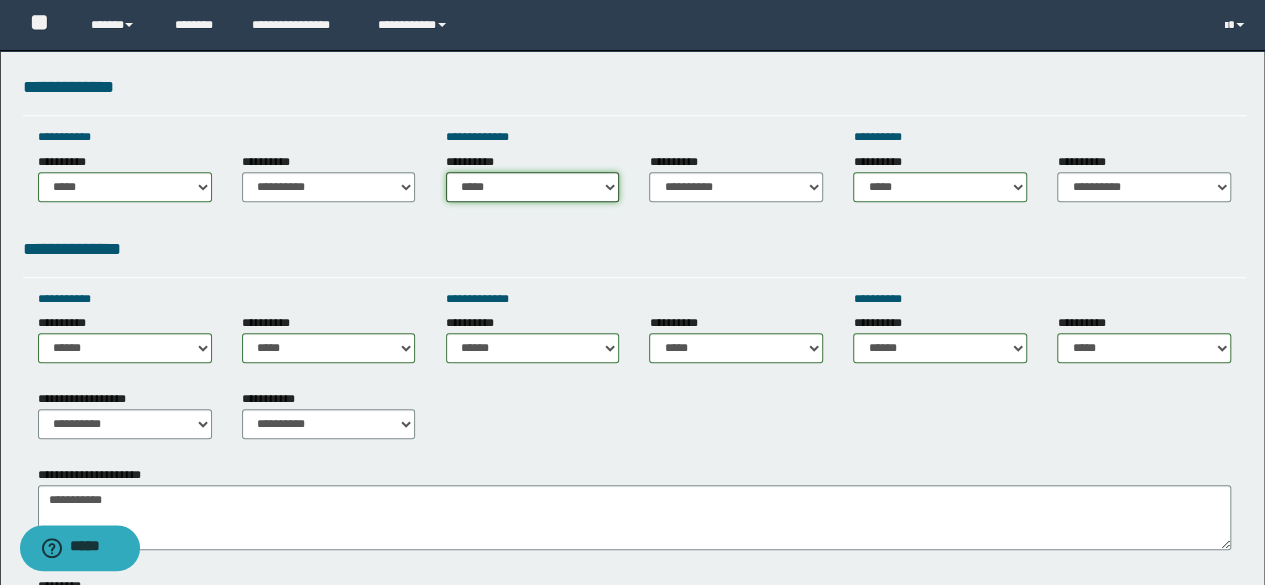 click on "**********" at bounding box center (533, 187) 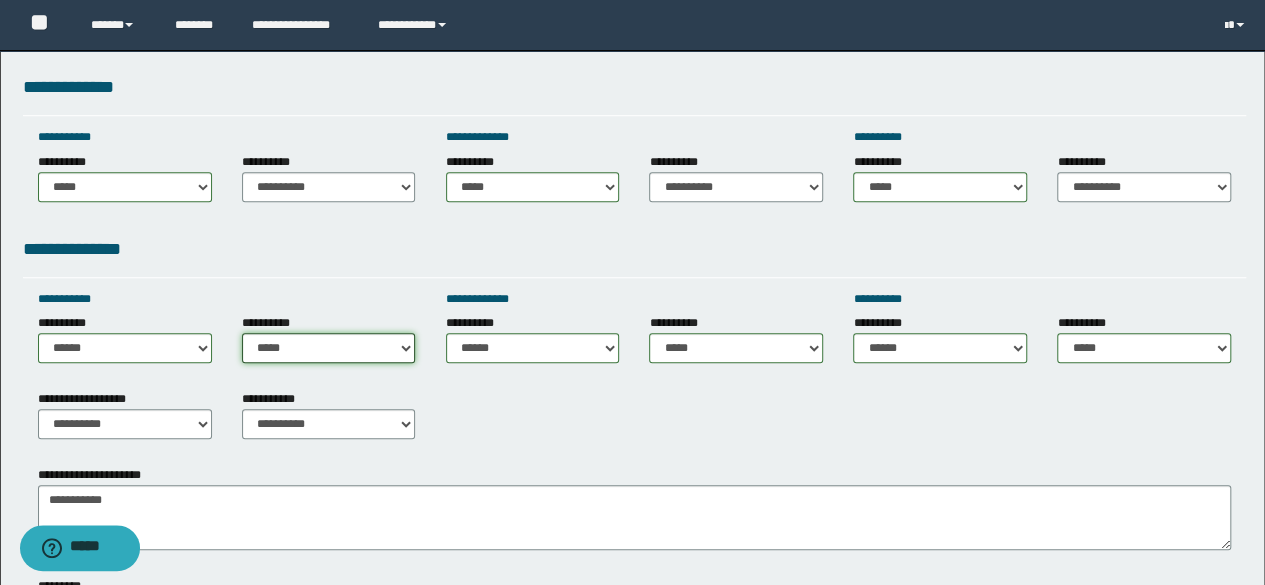 click on "**********" at bounding box center (329, 348) 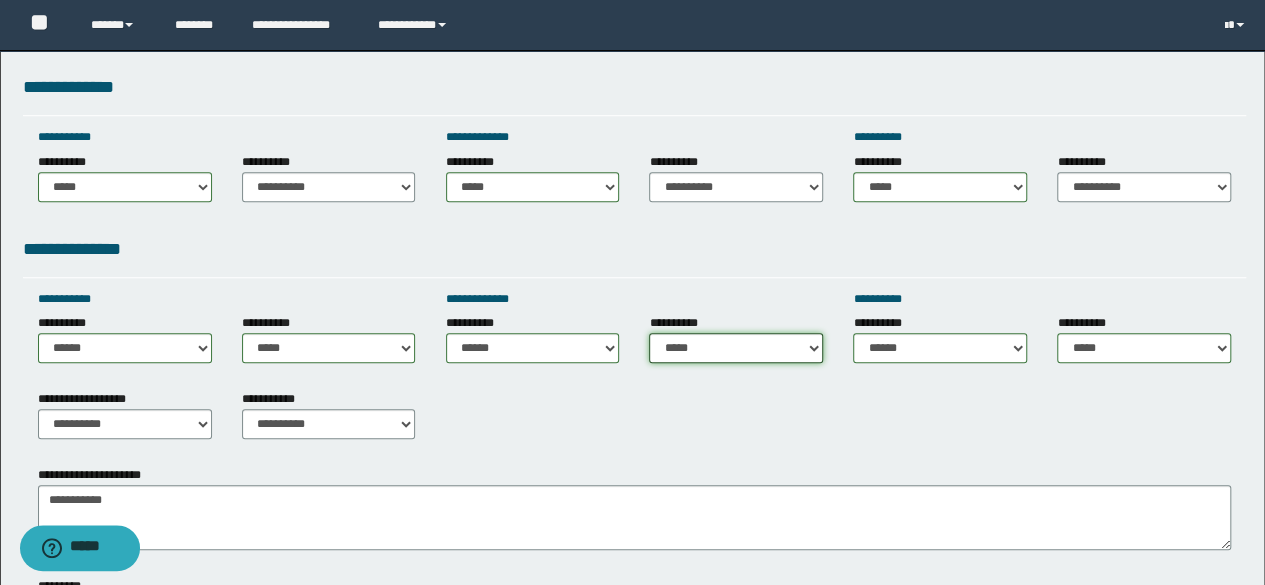 click on "**********" at bounding box center (736, 348) 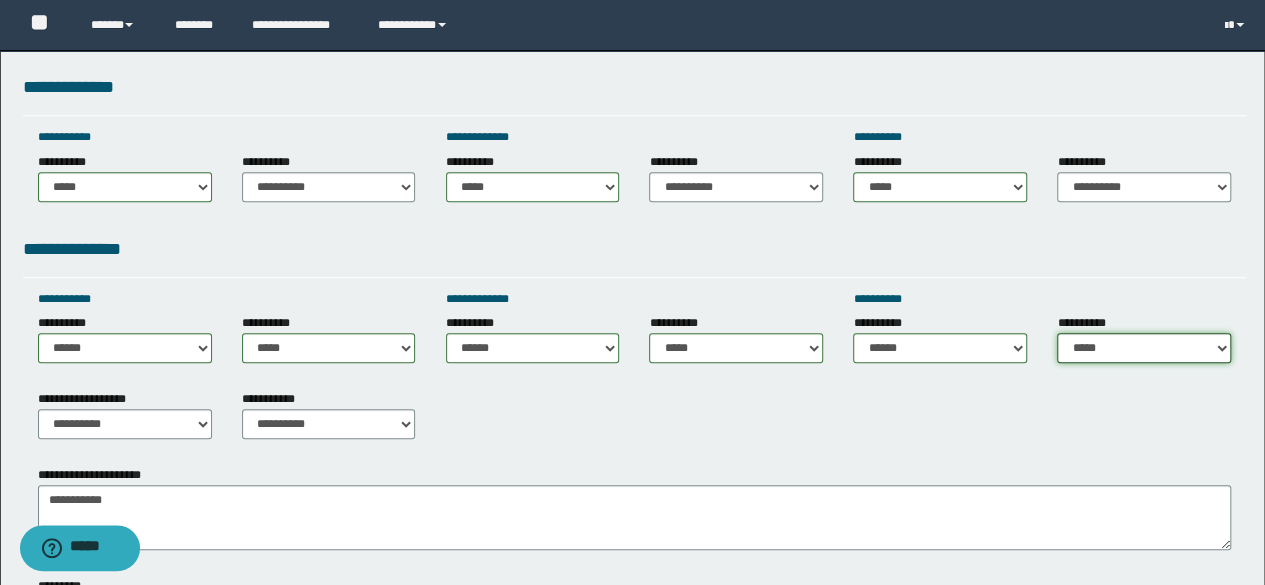 click on "**********" at bounding box center [1144, 348] 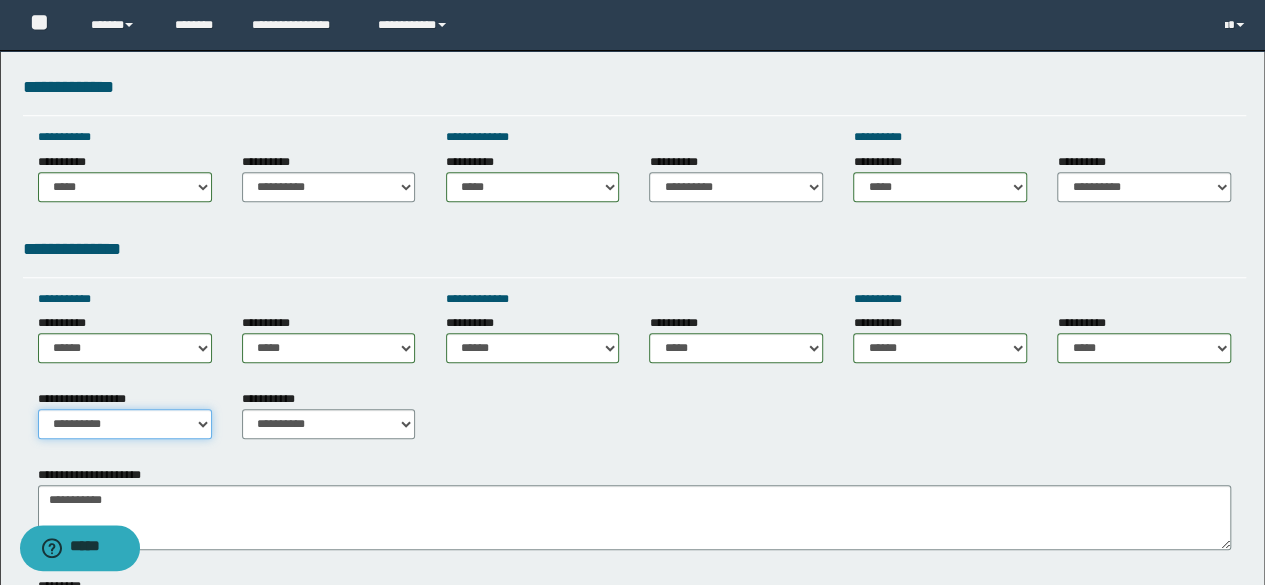 click on "**********" at bounding box center [125, 424] 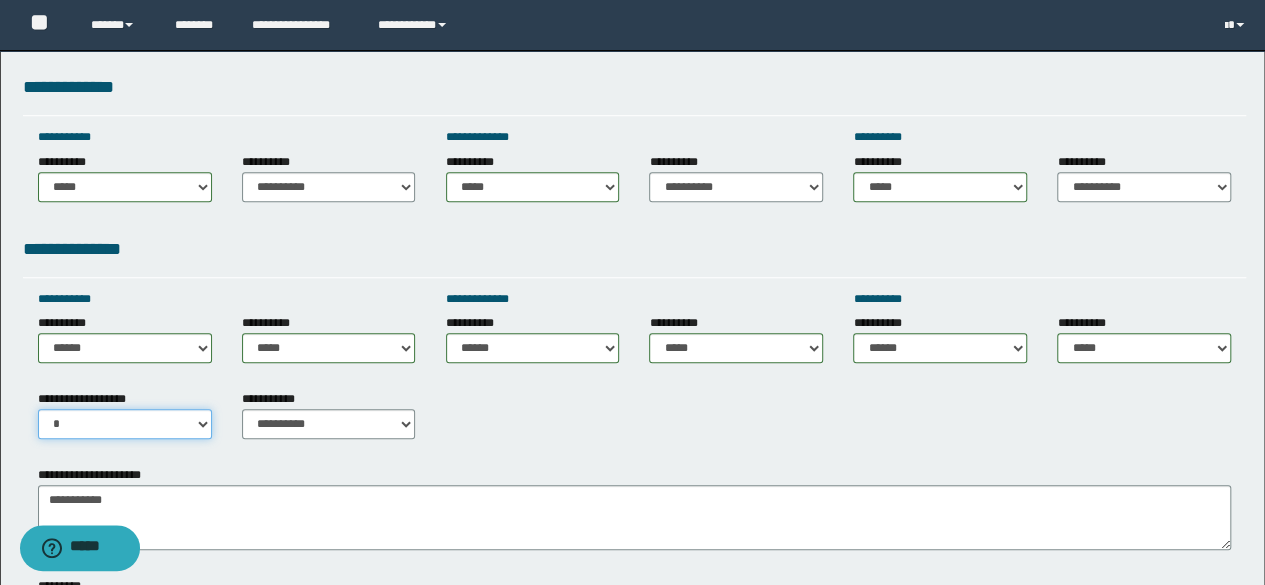 click on "**********" at bounding box center (125, 424) 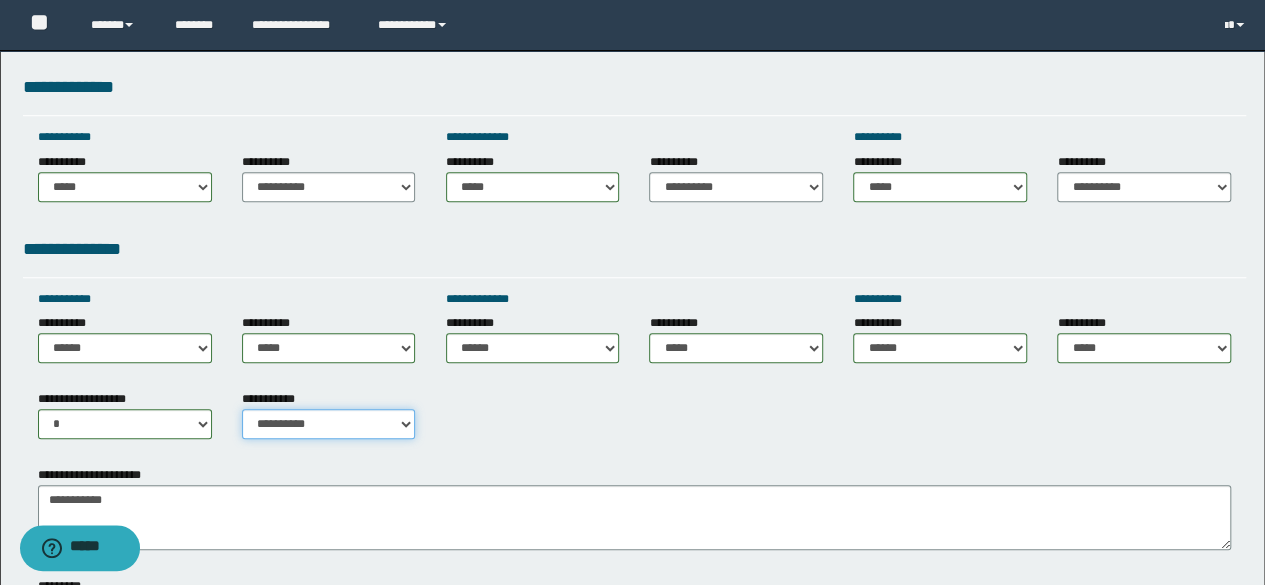 click on "**********" at bounding box center [329, 424] 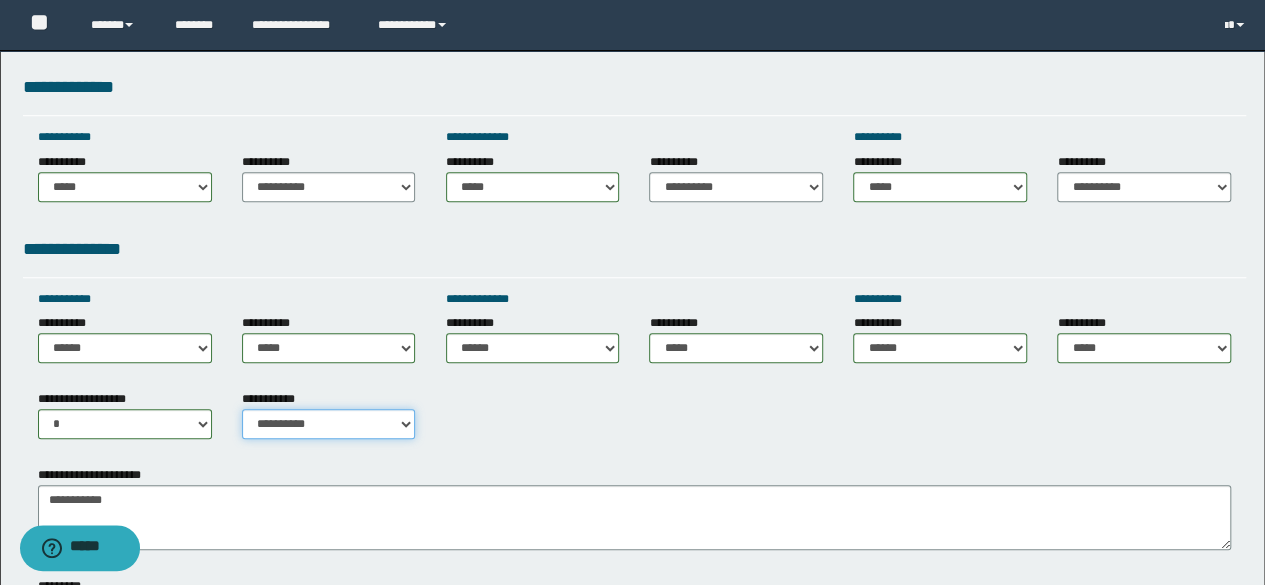 select on "*" 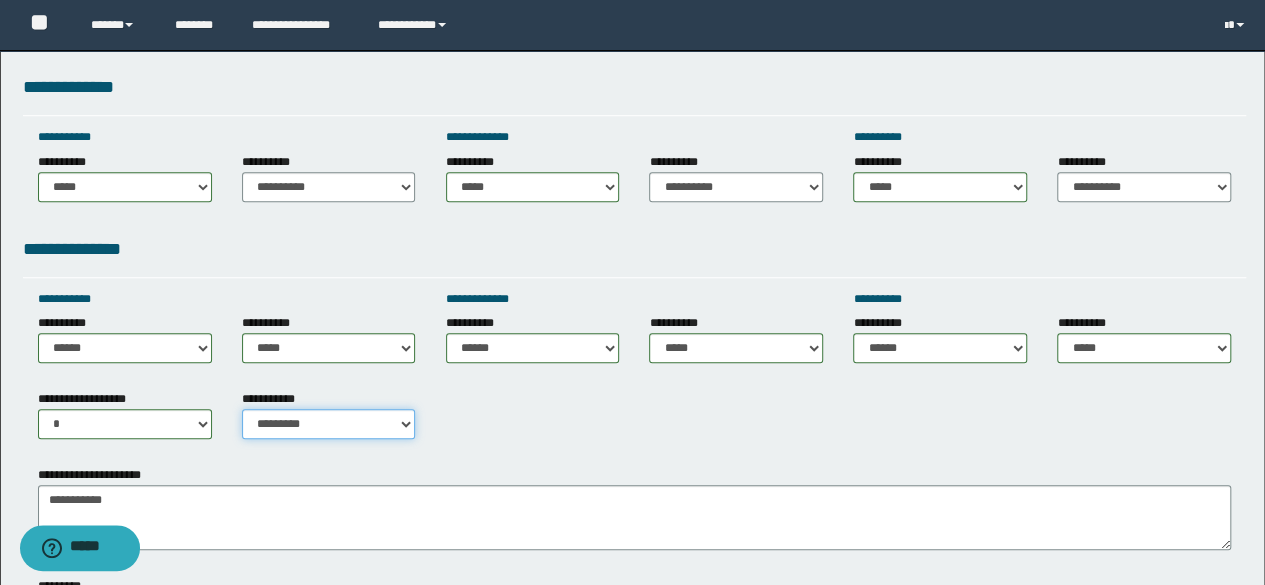click on "**********" at bounding box center (329, 424) 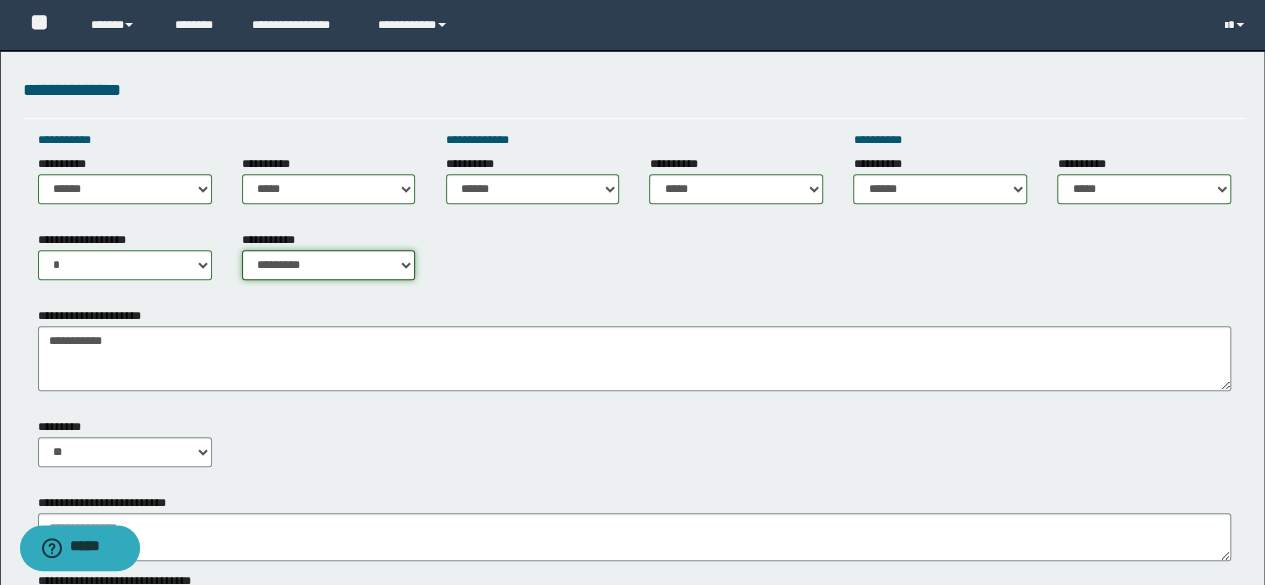 scroll, scrollTop: 768, scrollLeft: 0, axis: vertical 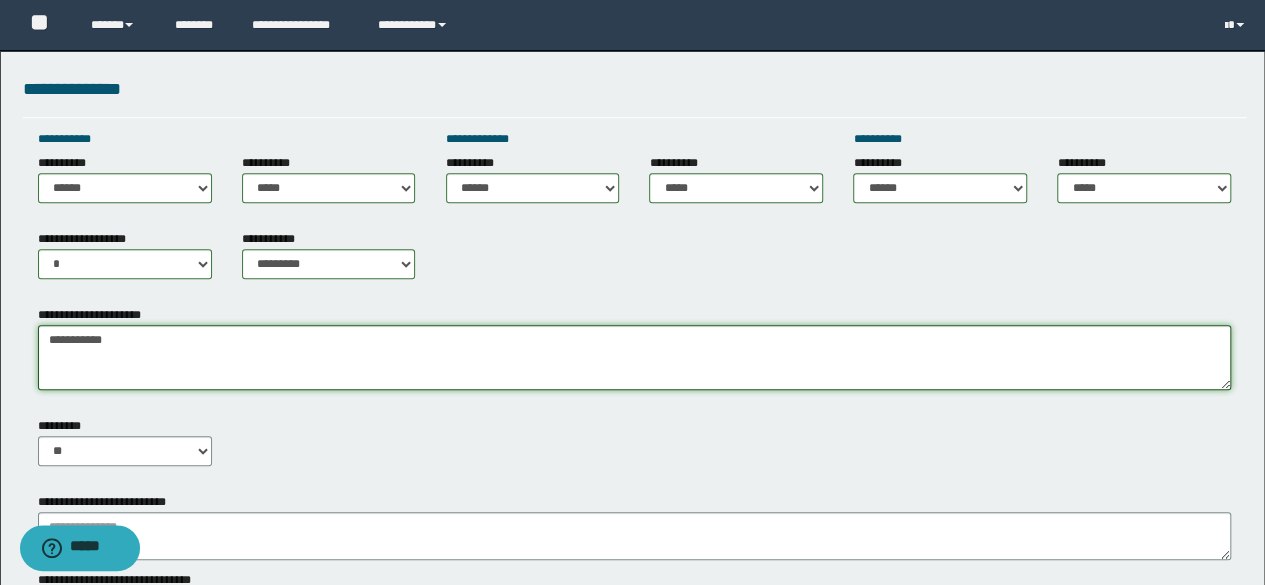 click on "**********" at bounding box center [635, 357] 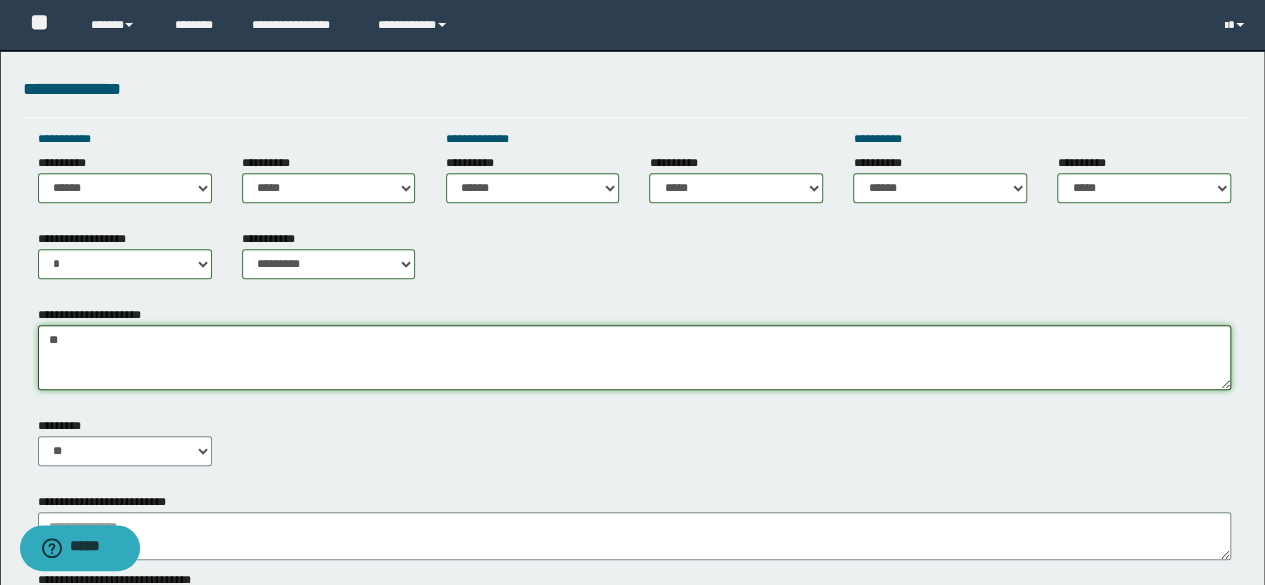 type on "*" 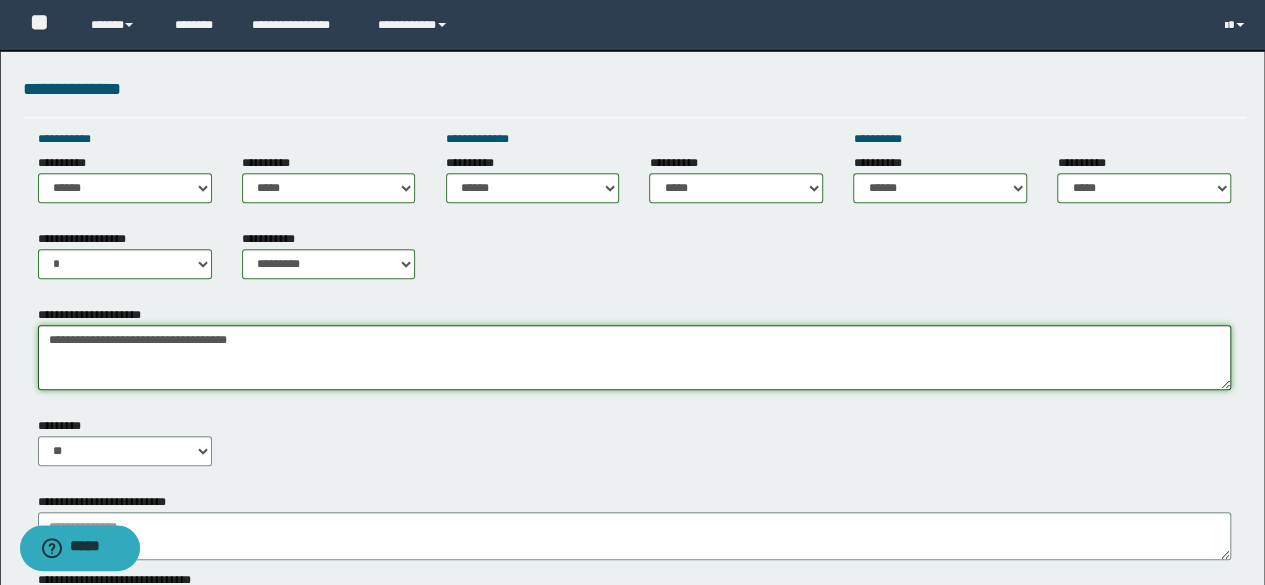 type on "**********" 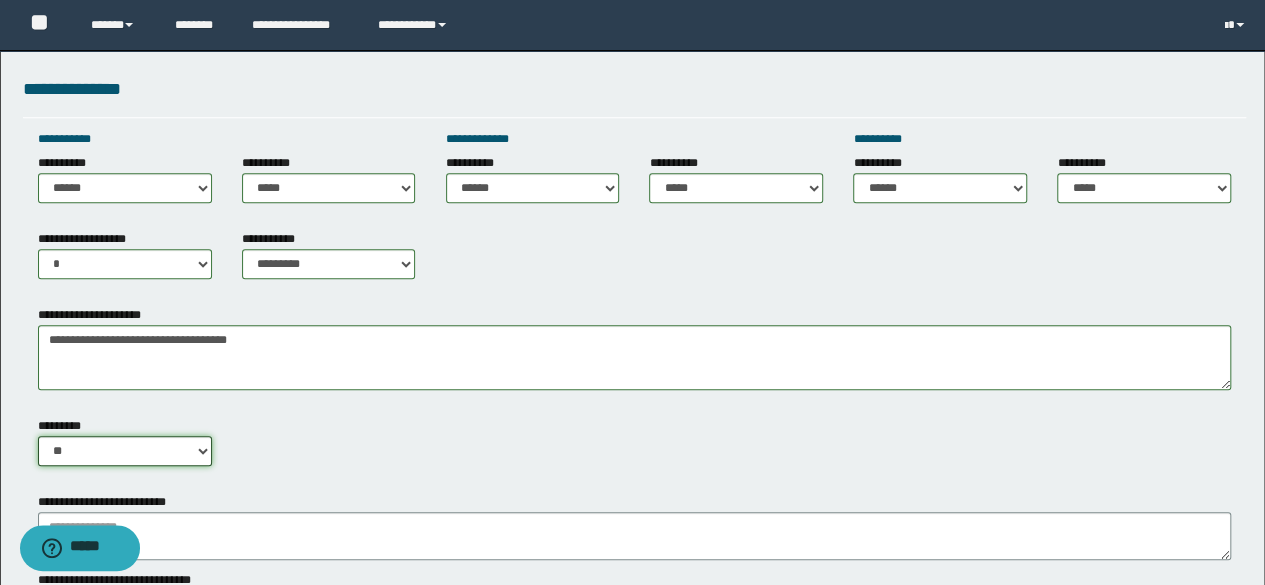 click on "**
**" at bounding box center [125, 451] 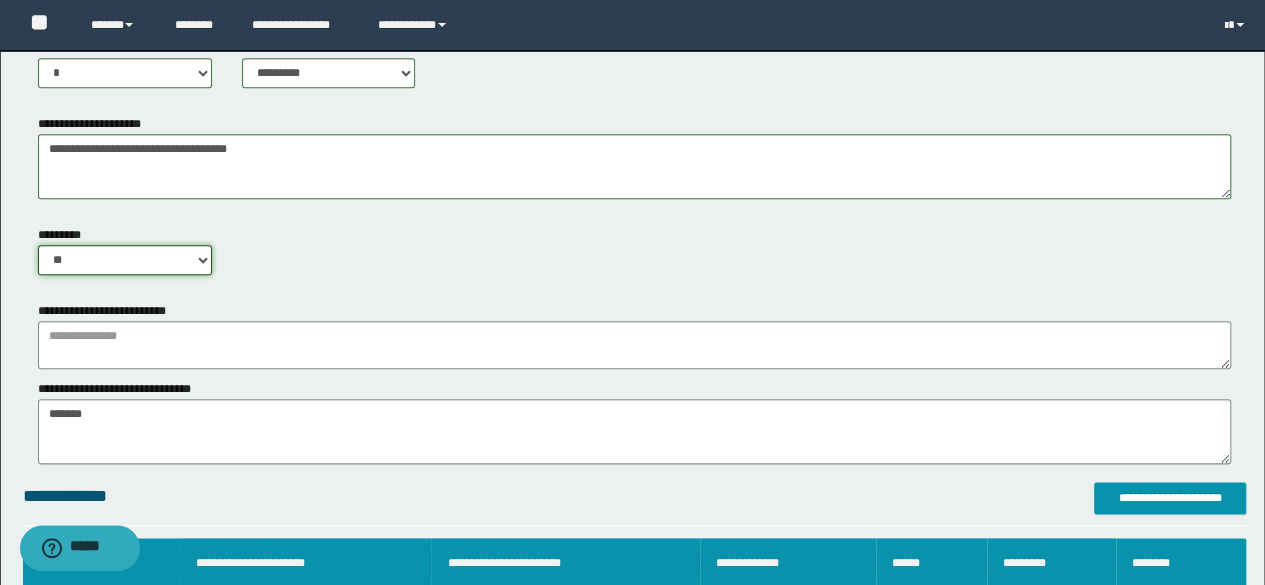 scroll, scrollTop: 968, scrollLeft: 0, axis: vertical 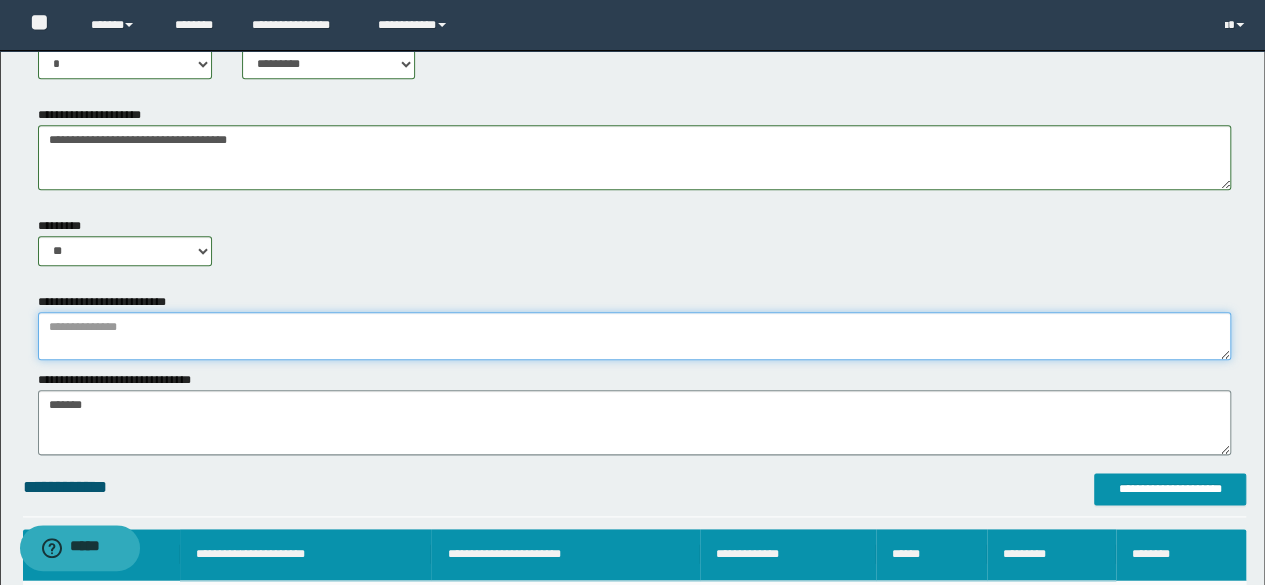 click at bounding box center (635, 336) 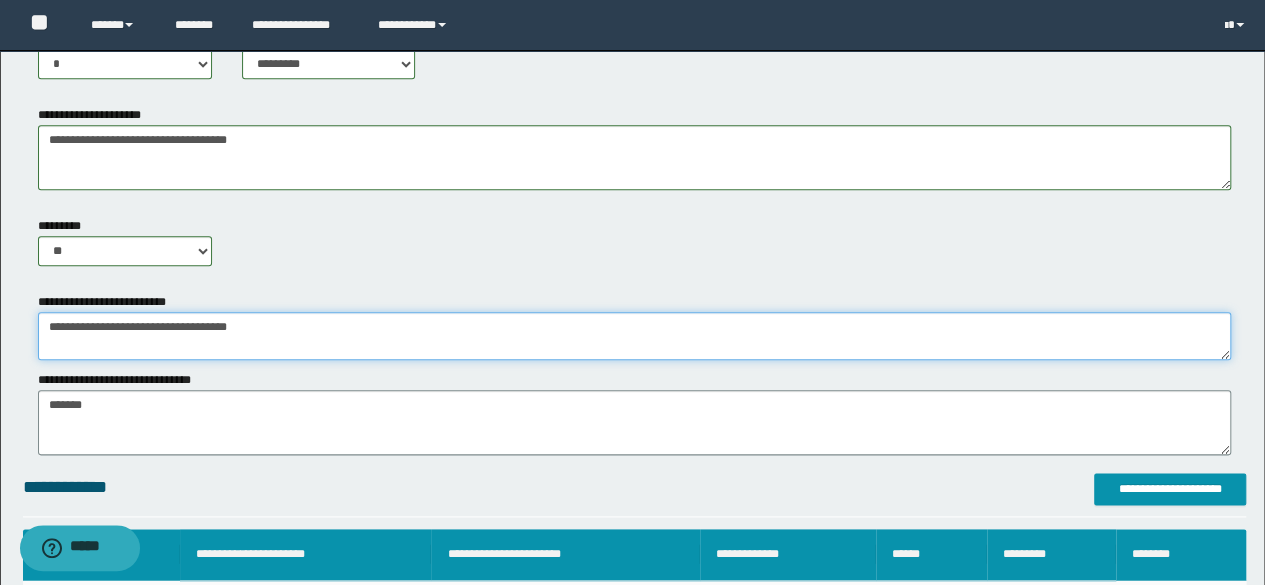type on "**********" 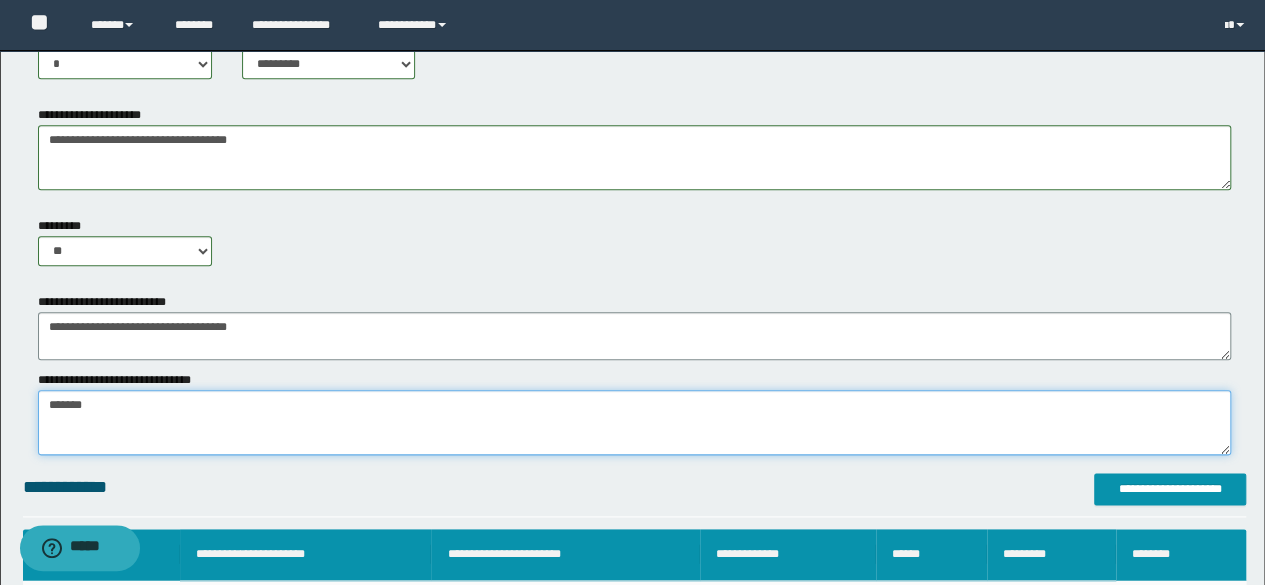 click on "*******" at bounding box center (635, 422) 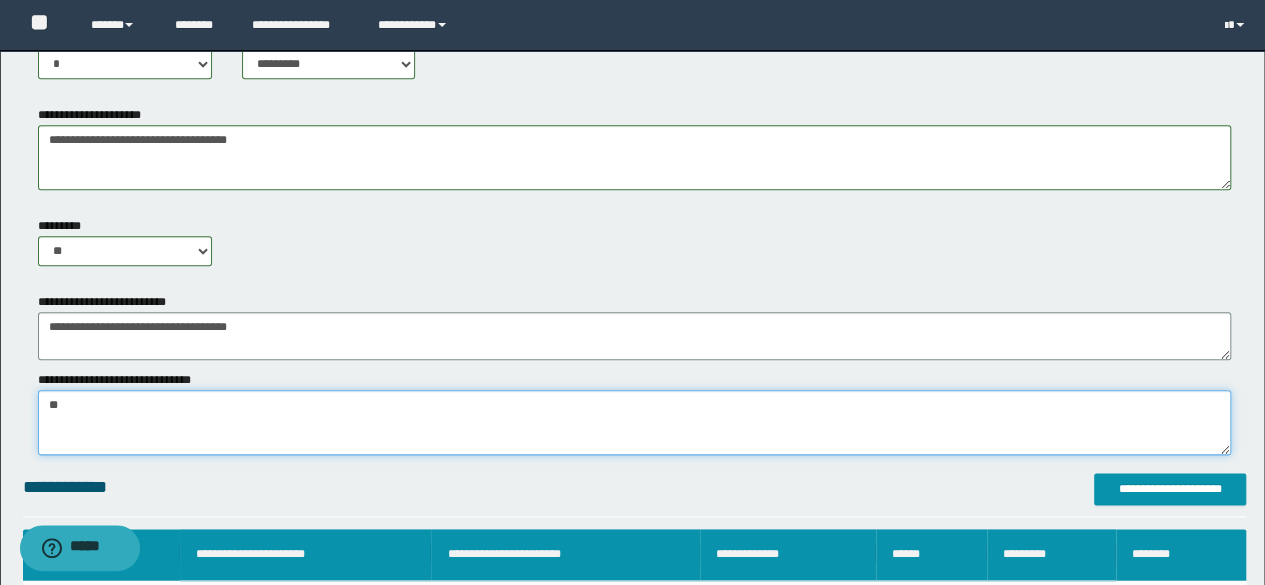 type on "*" 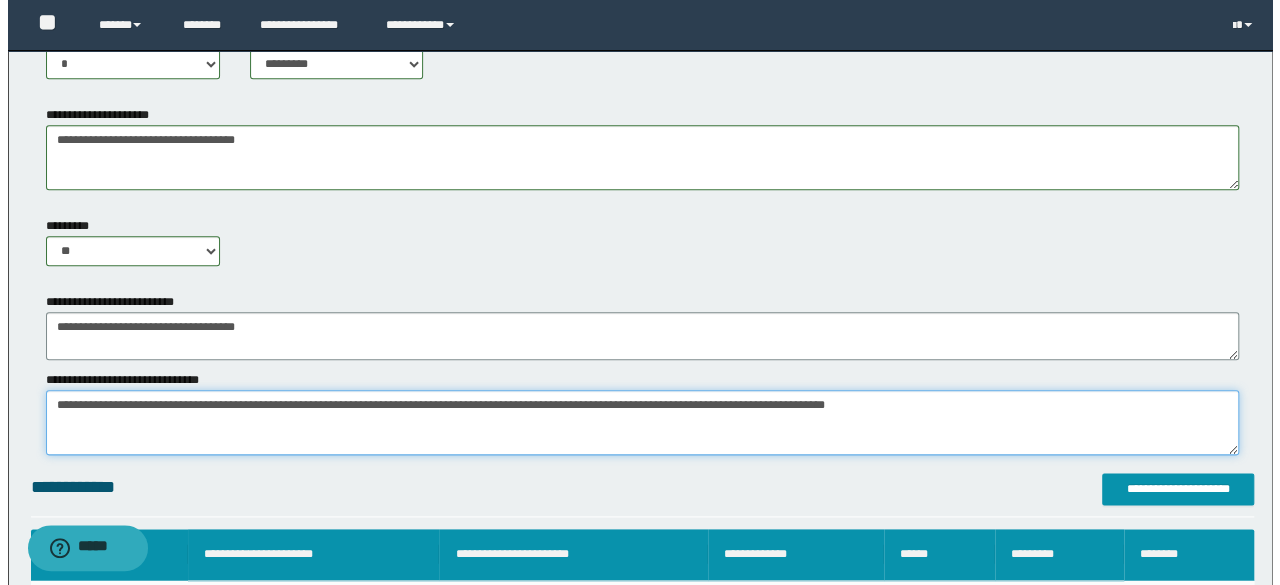scroll, scrollTop: 1275, scrollLeft: 0, axis: vertical 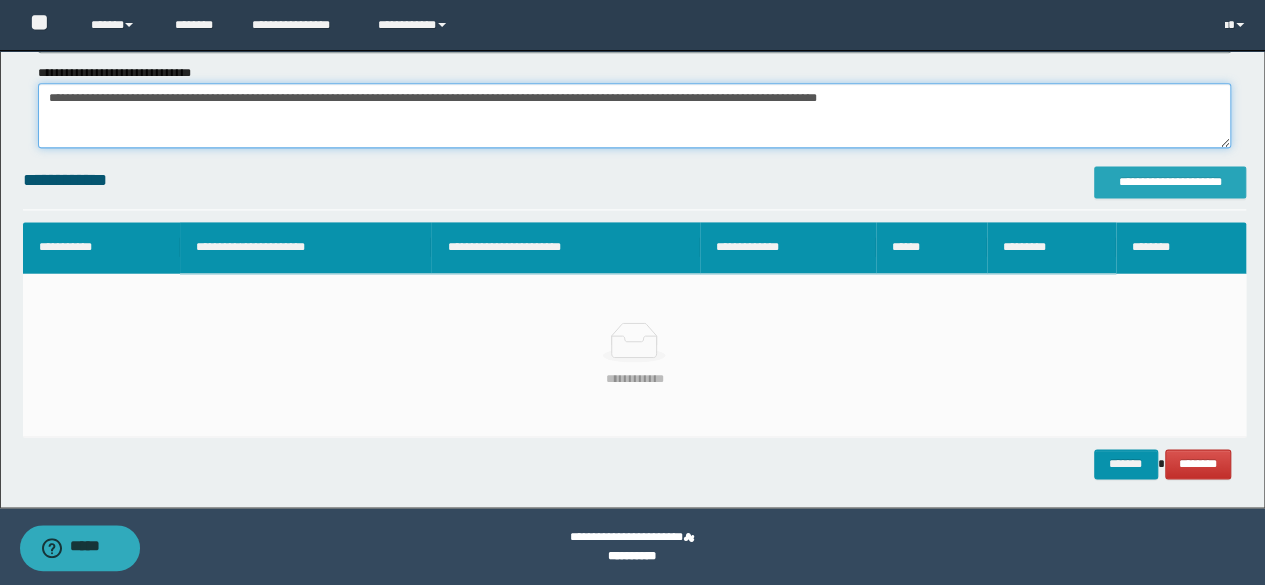 type on "**********" 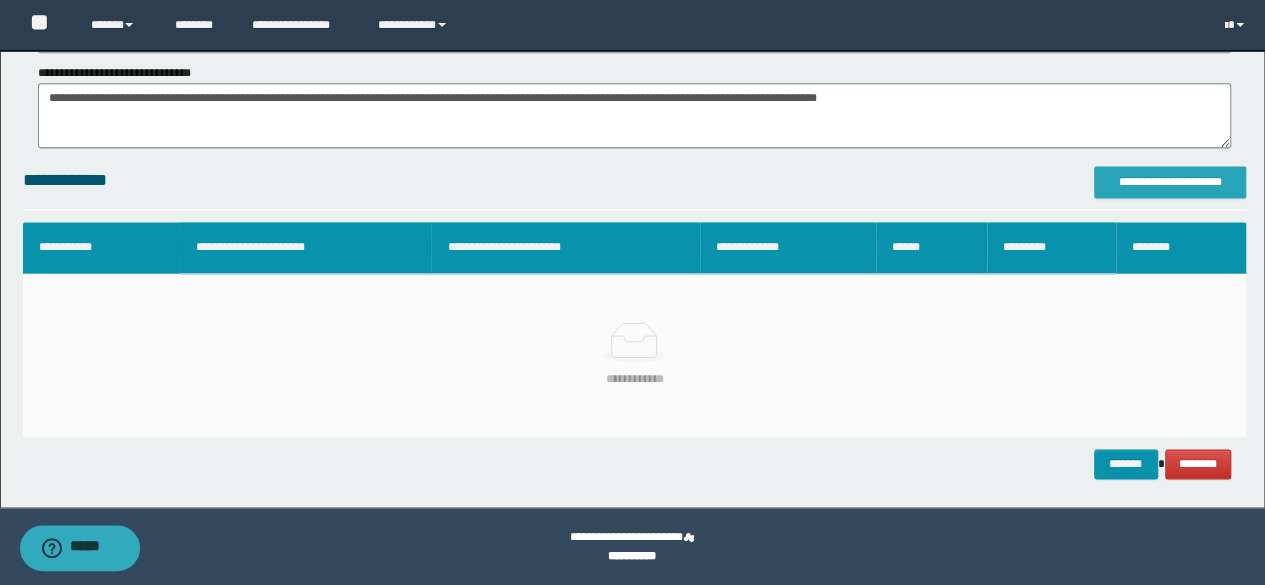 click on "**********" at bounding box center (1170, 182) 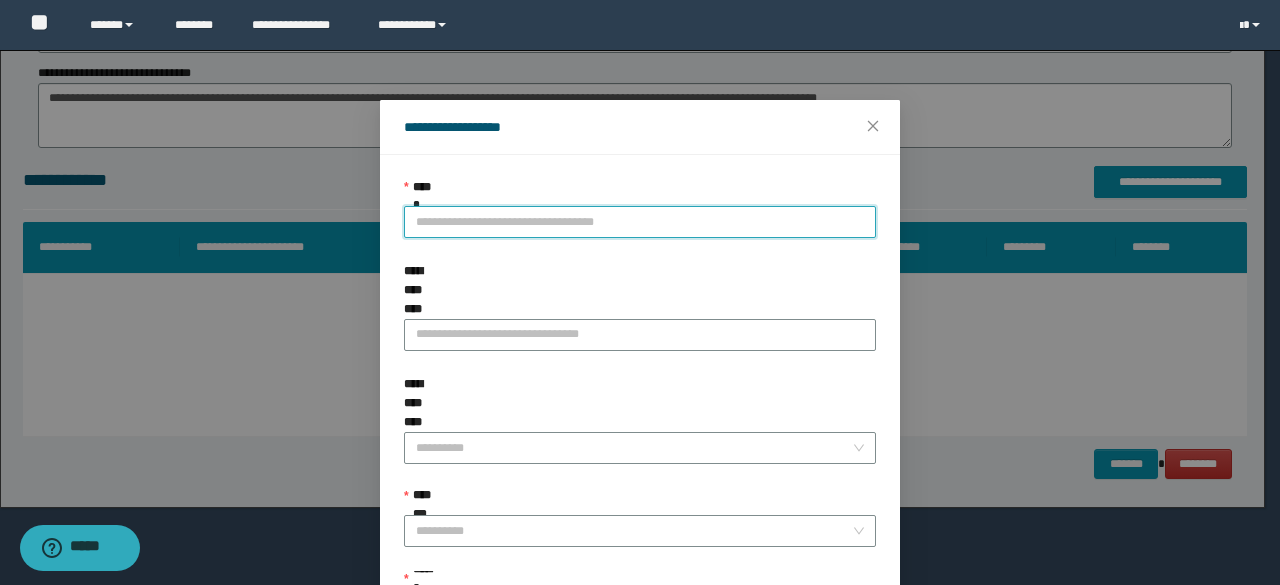 click on "**********" at bounding box center (640, 222) 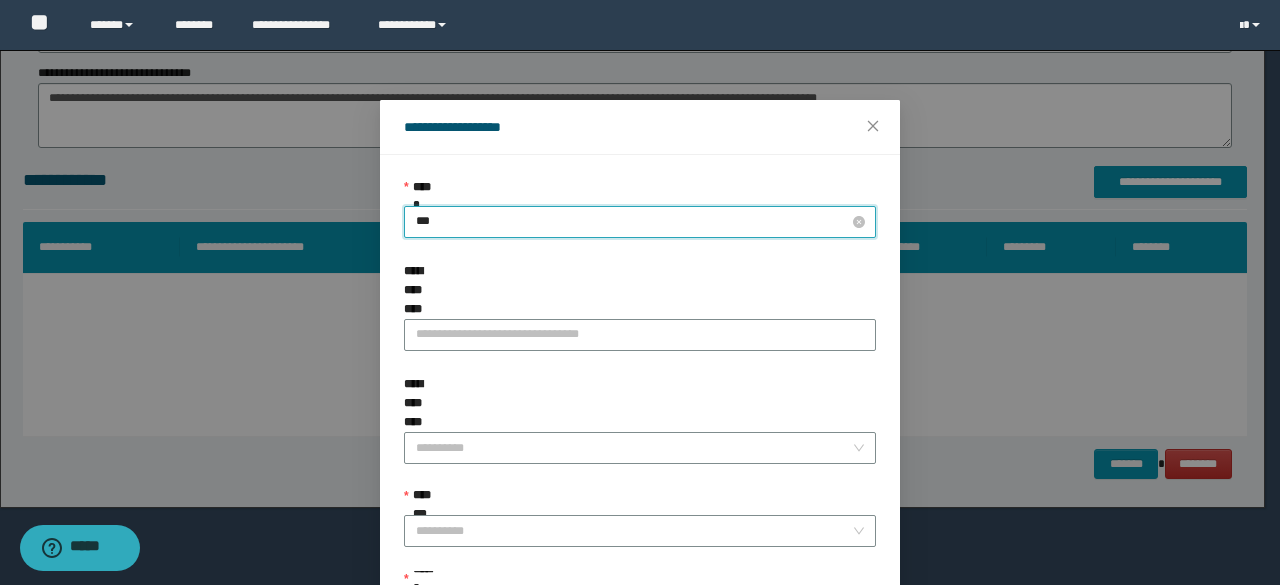 type on "****" 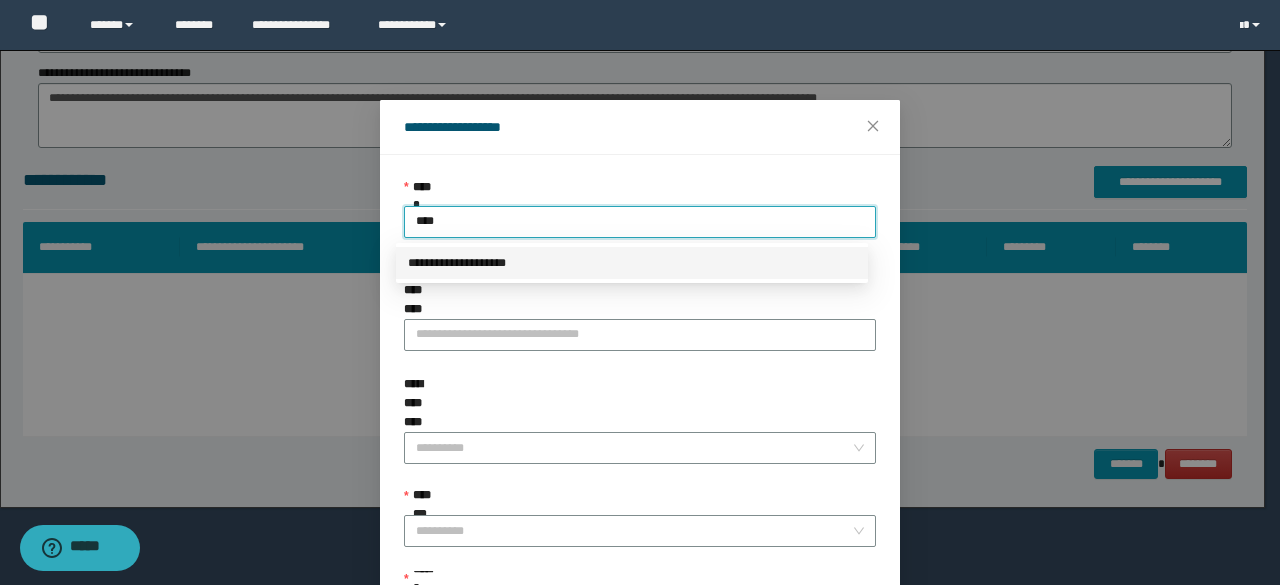 click on "**********" at bounding box center [632, 263] 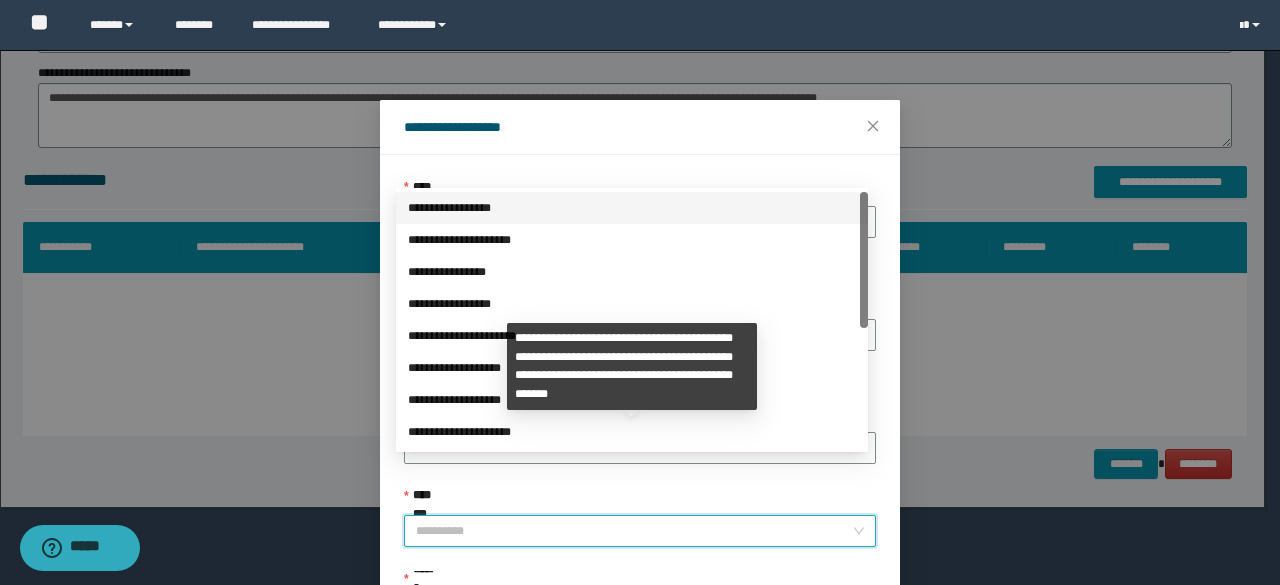click on "**********" at bounding box center [634, 531] 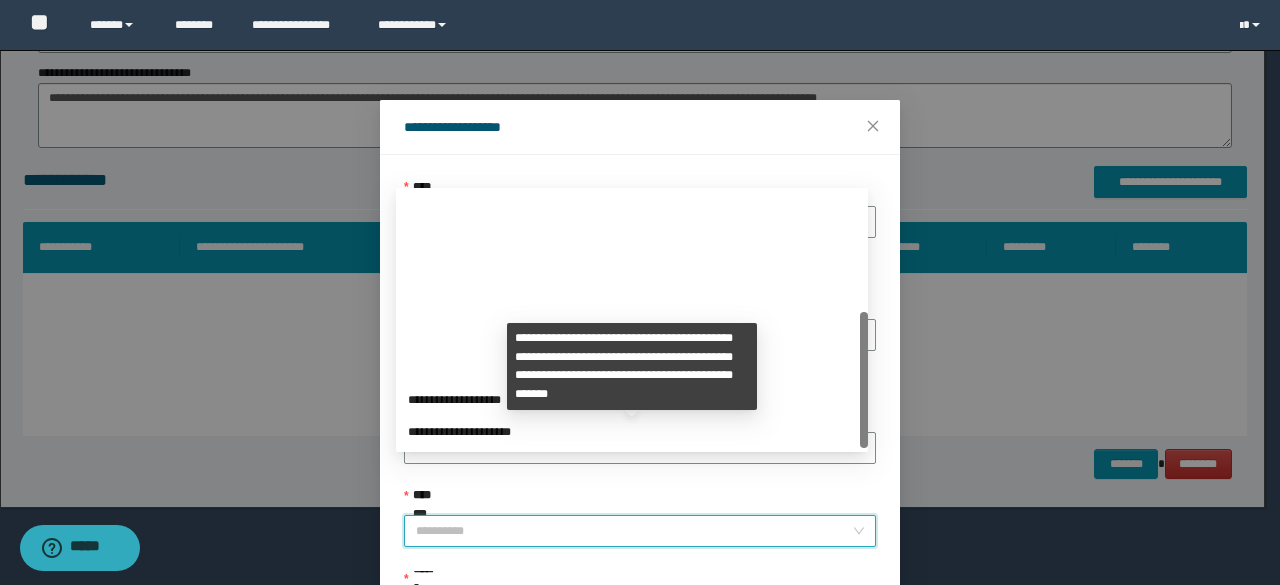 scroll, scrollTop: 224, scrollLeft: 0, axis: vertical 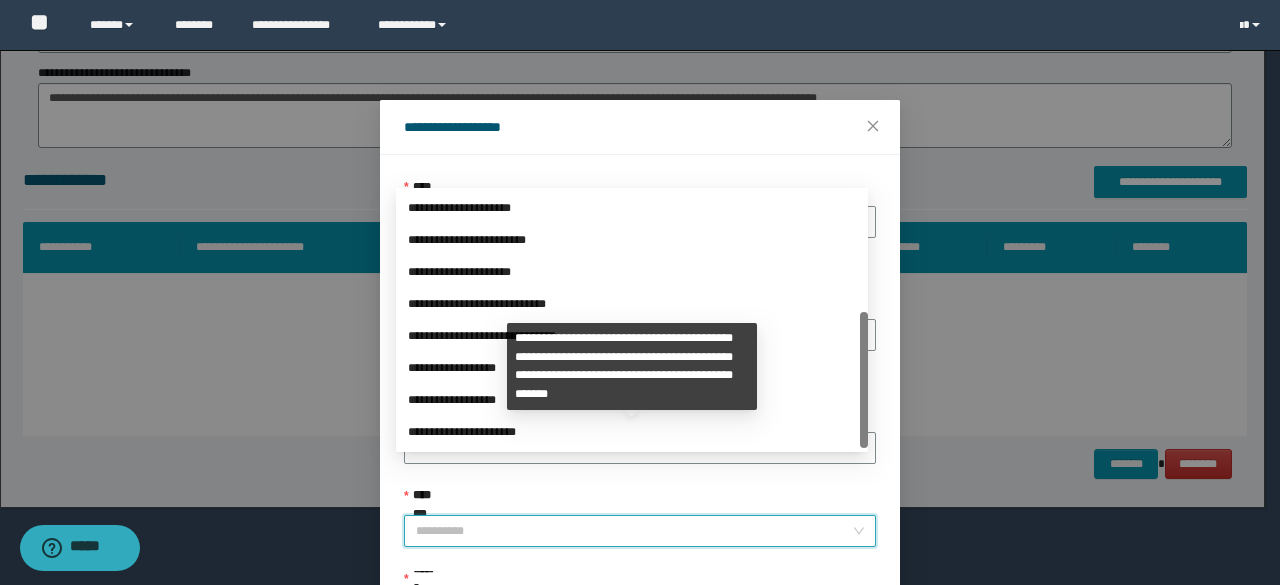 drag, startPoint x: 867, startPoint y: 269, endPoint x: 866, endPoint y: 611, distance: 342.00146 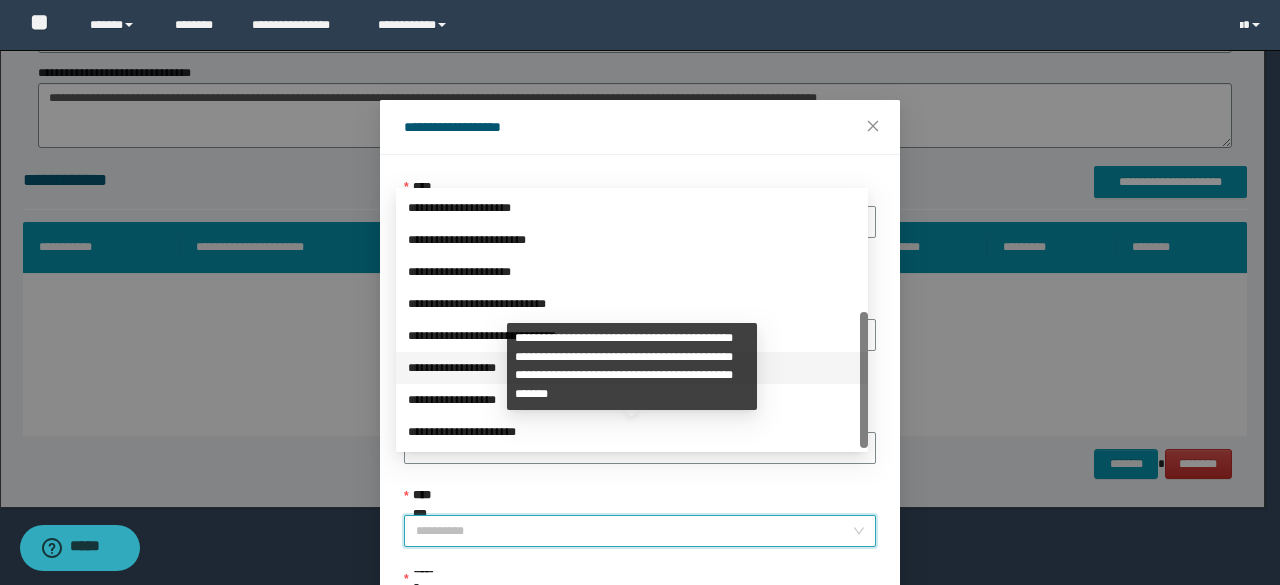 click on "**********" at bounding box center [632, 368] 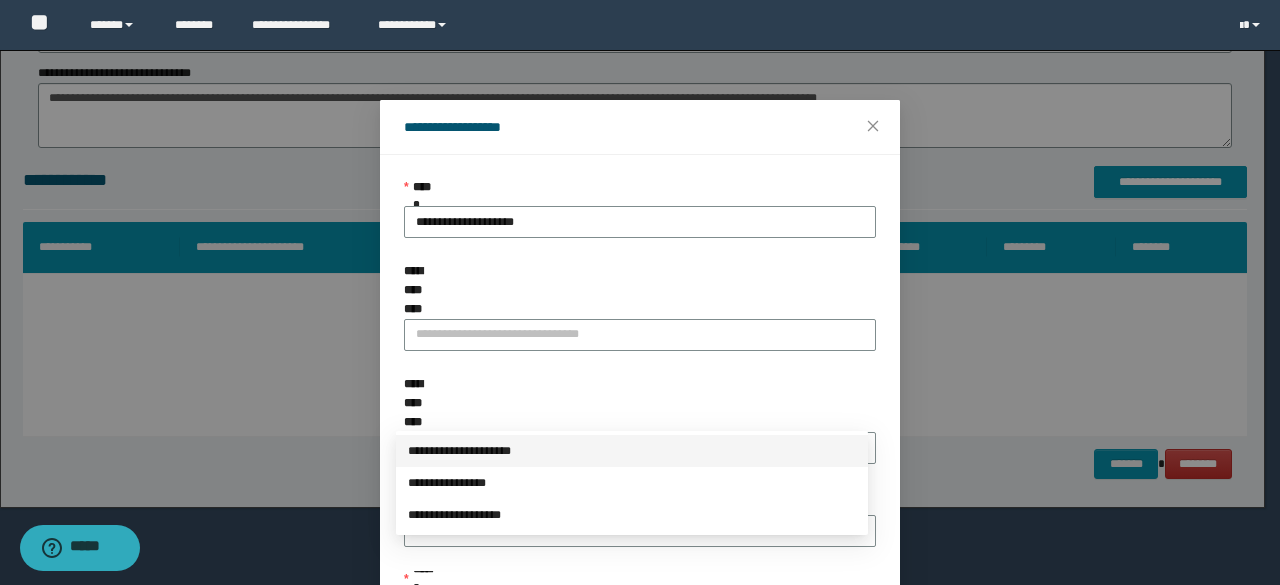 click on "******" at bounding box center (634, 614) 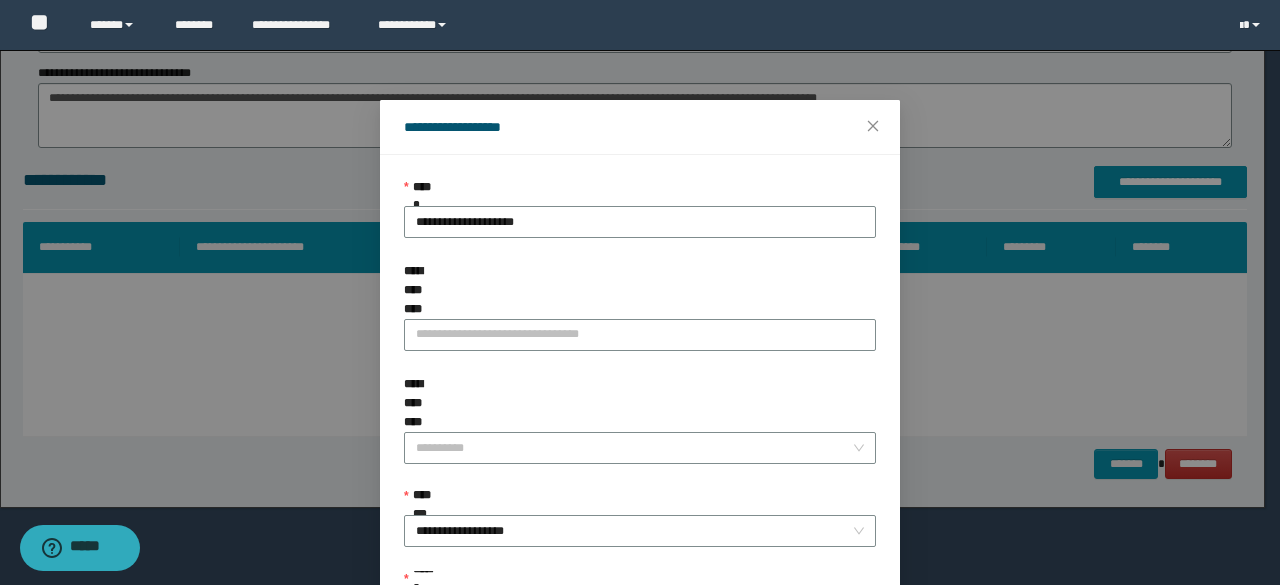 scroll, scrollTop: 166, scrollLeft: 0, axis: vertical 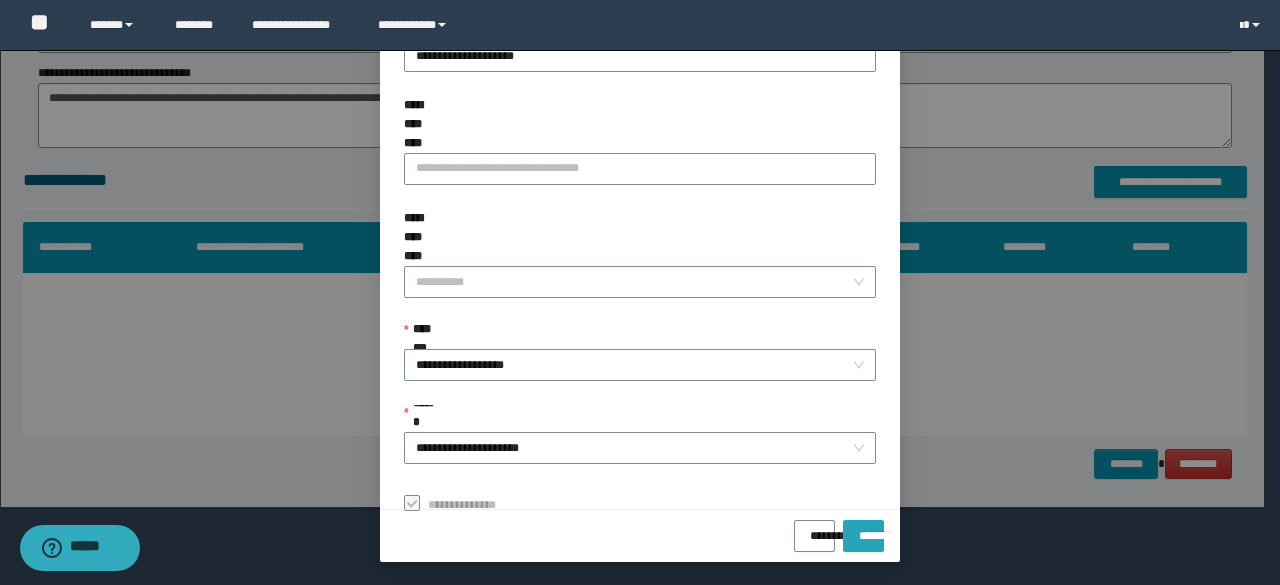 click on "*******" at bounding box center (863, 529) 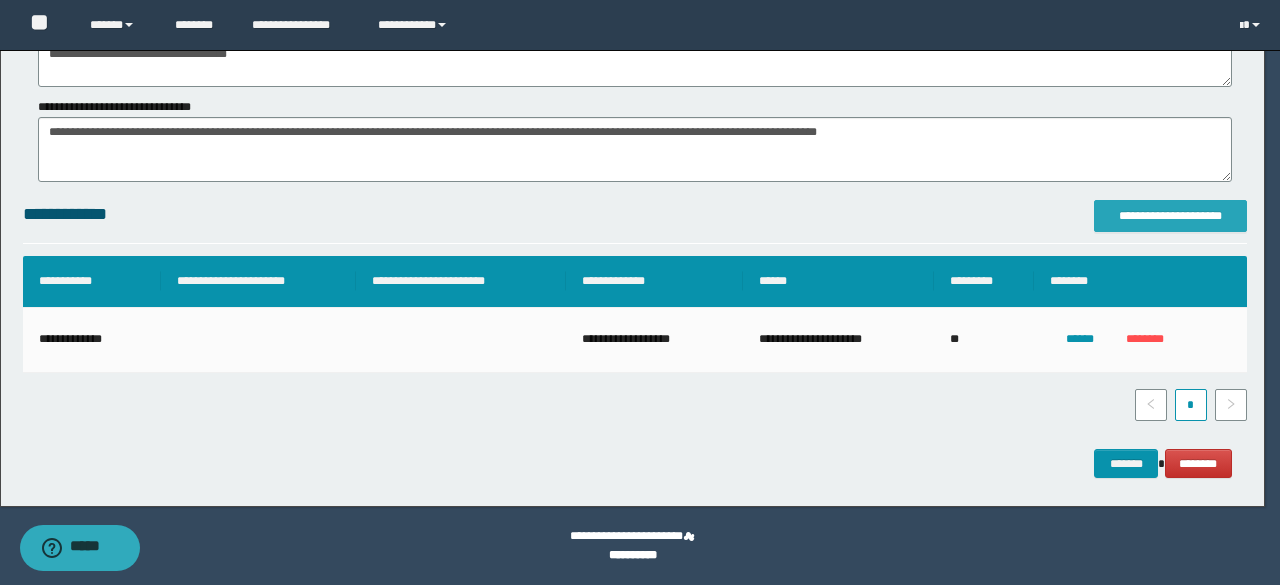 scroll, scrollTop: 0, scrollLeft: 0, axis: both 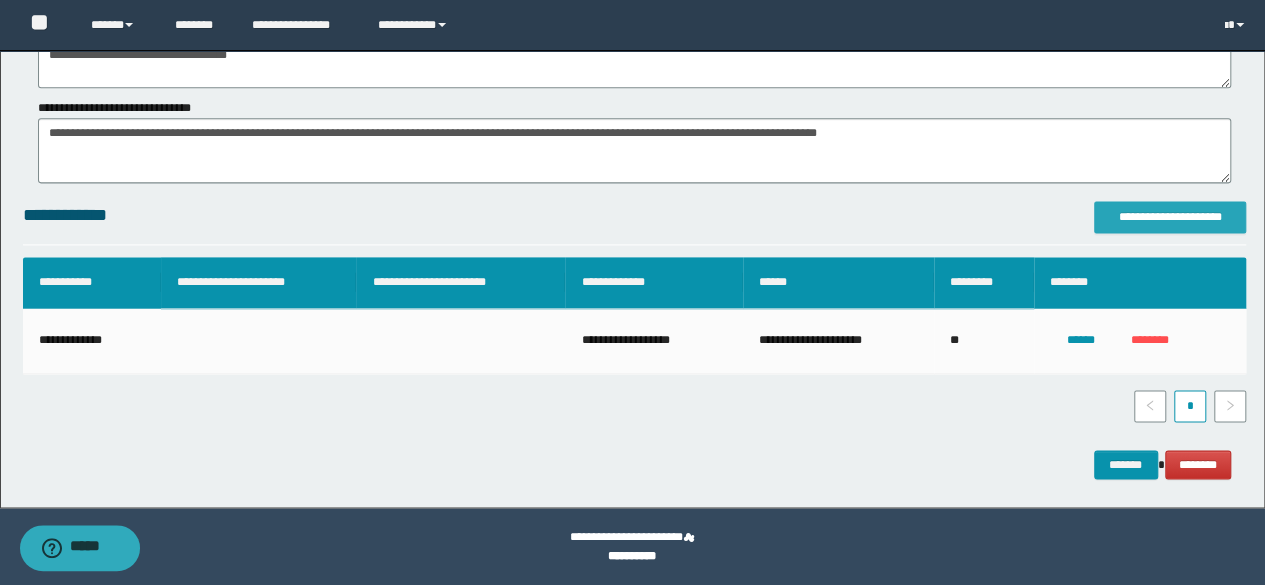 click on "**********" at bounding box center [1170, 217] 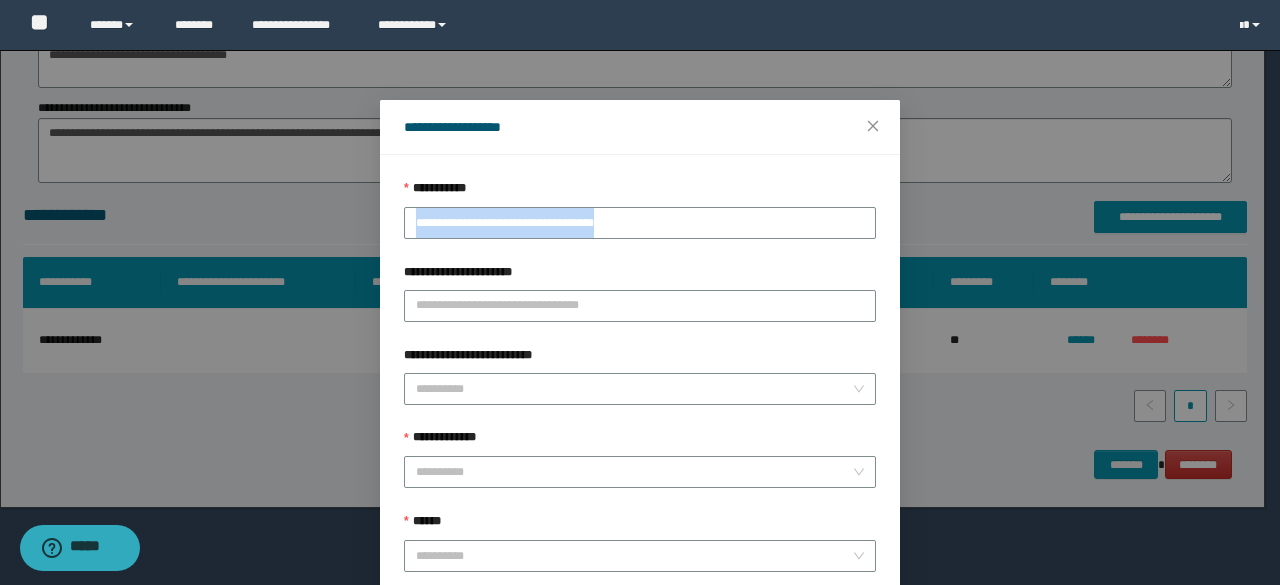 drag, startPoint x: 400, startPoint y: 241, endPoint x: 434, endPoint y: 203, distance: 50.990196 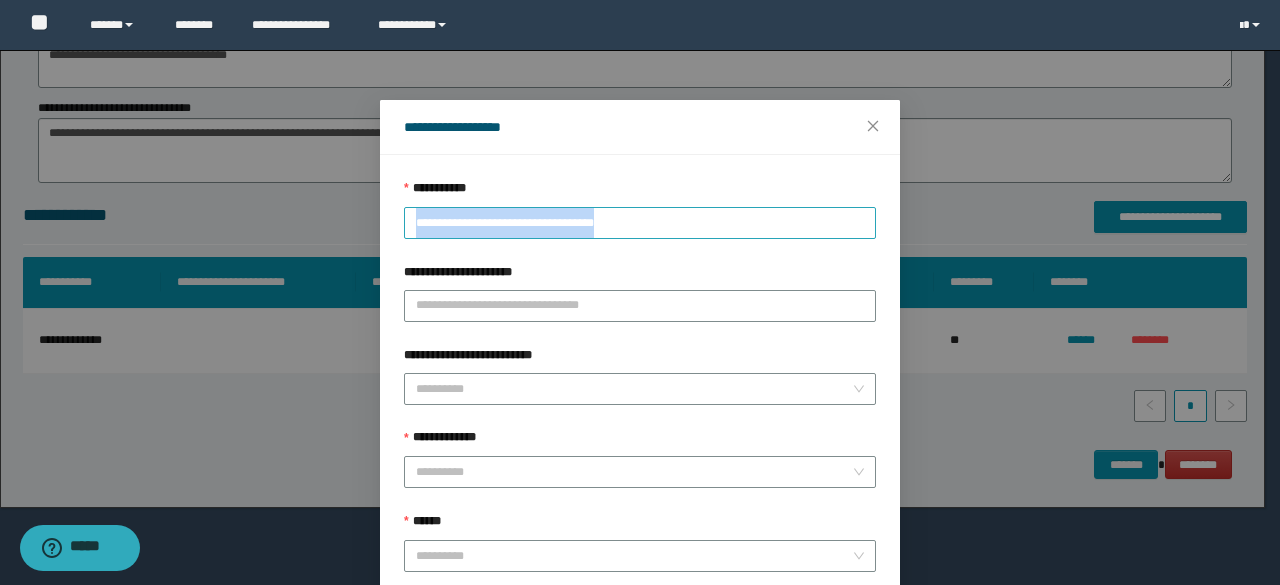 click on "**********" at bounding box center [640, 223] 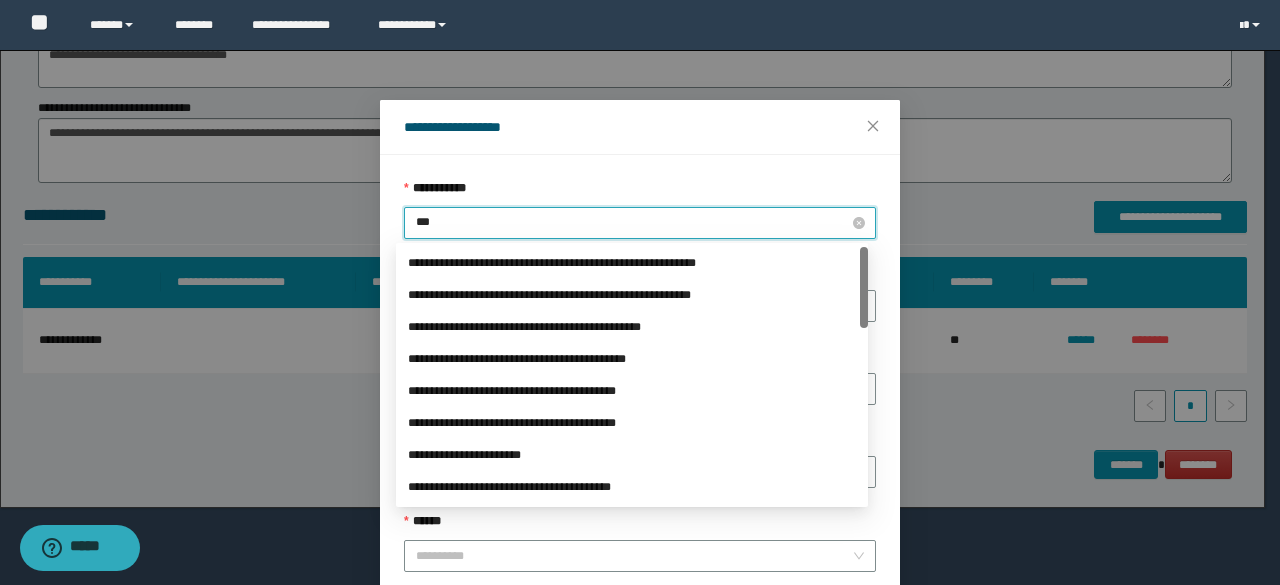 type on "****" 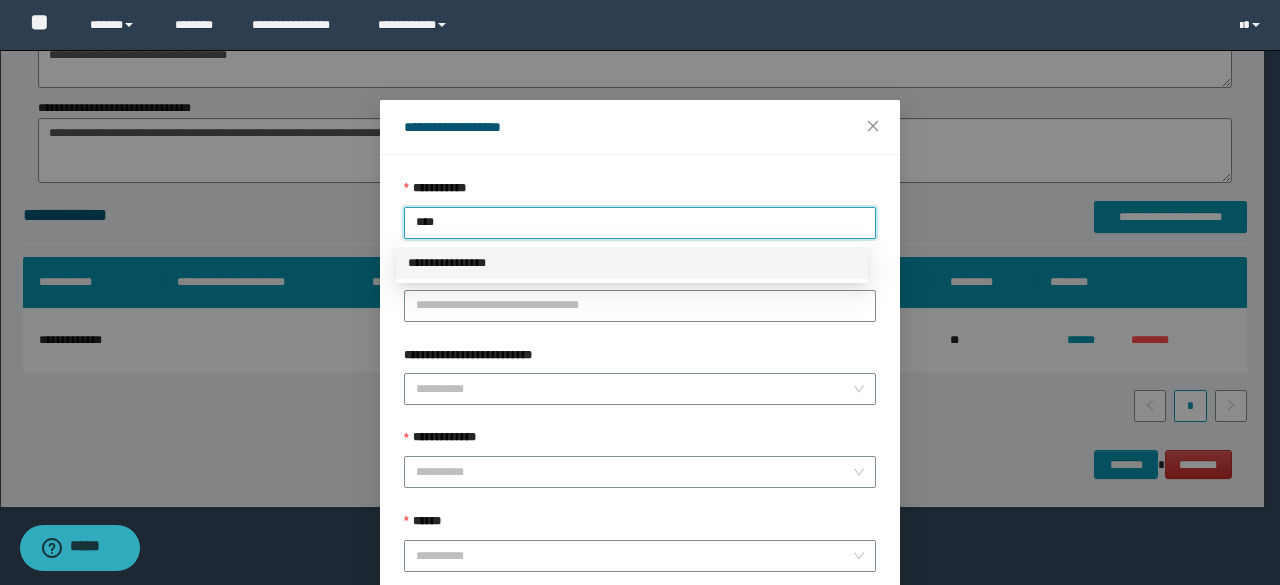 click on "**********" at bounding box center (632, 263) 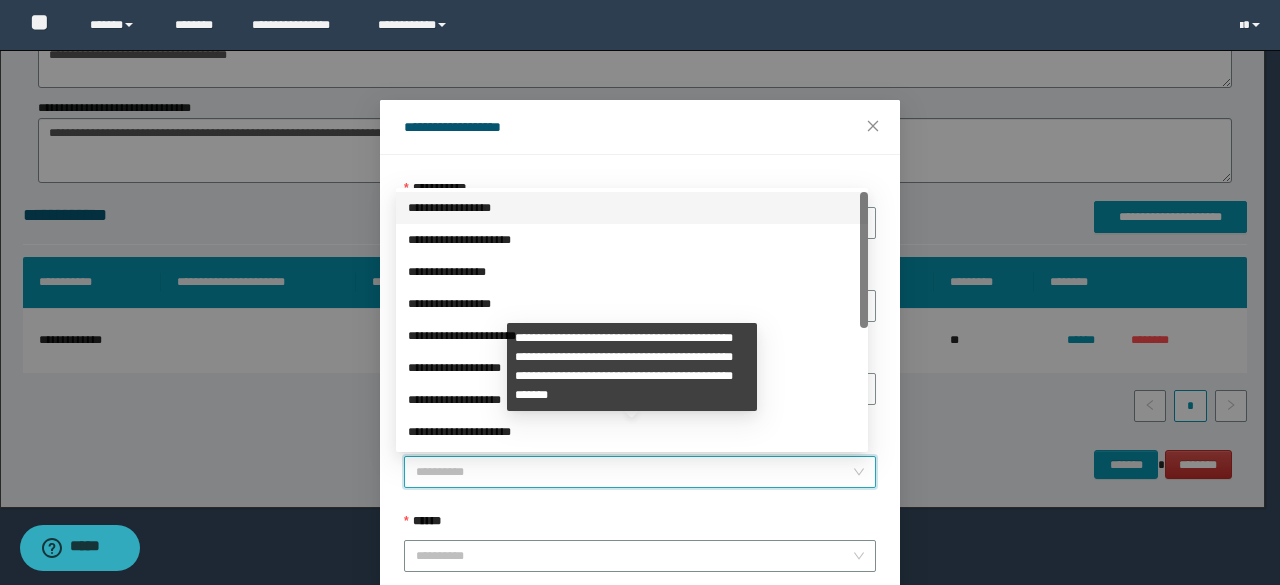 click on "**********" at bounding box center (634, 472) 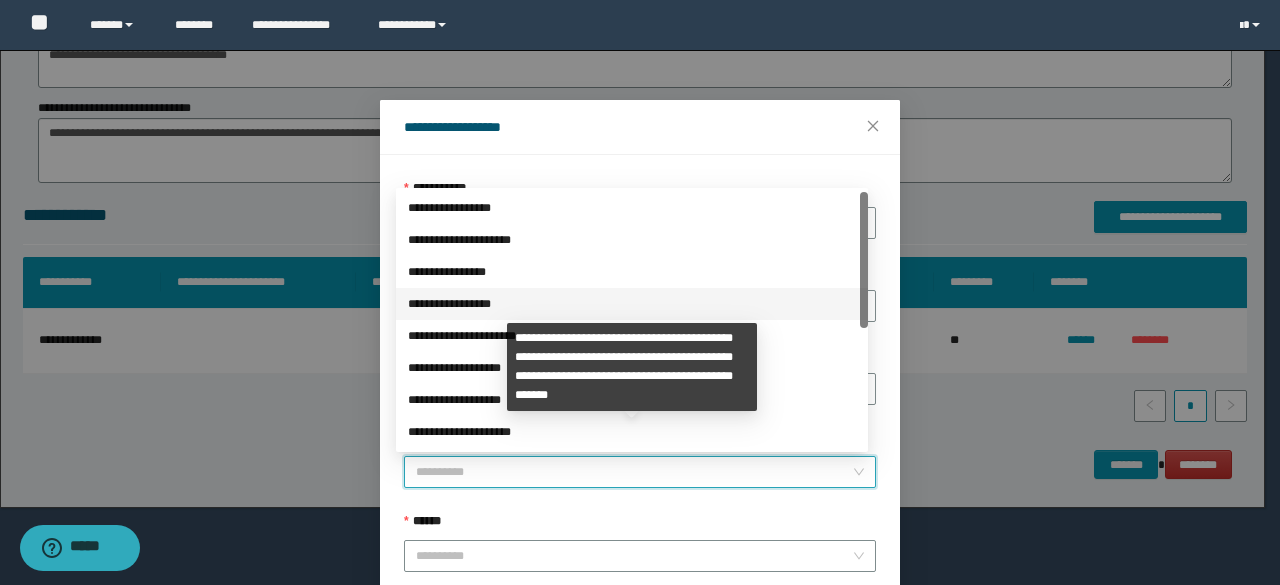 scroll, scrollTop: 224, scrollLeft: 0, axis: vertical 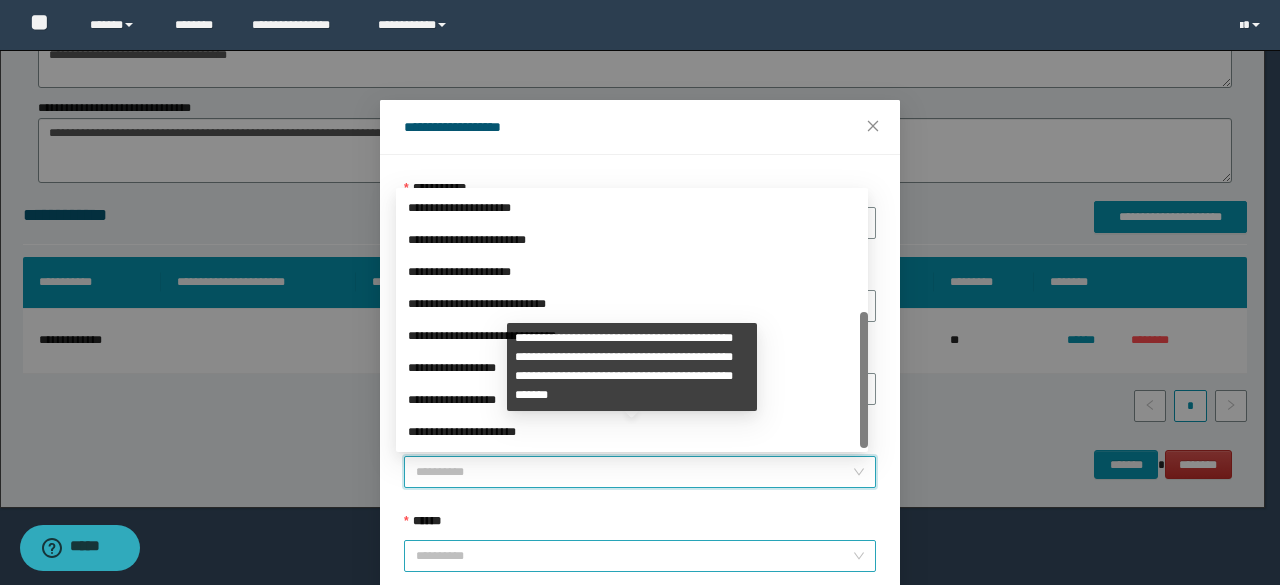 drag, startPoint x: 864, startPoint y: 304, endPoint x: 860, endPoint y: 545, distance: 241.03319 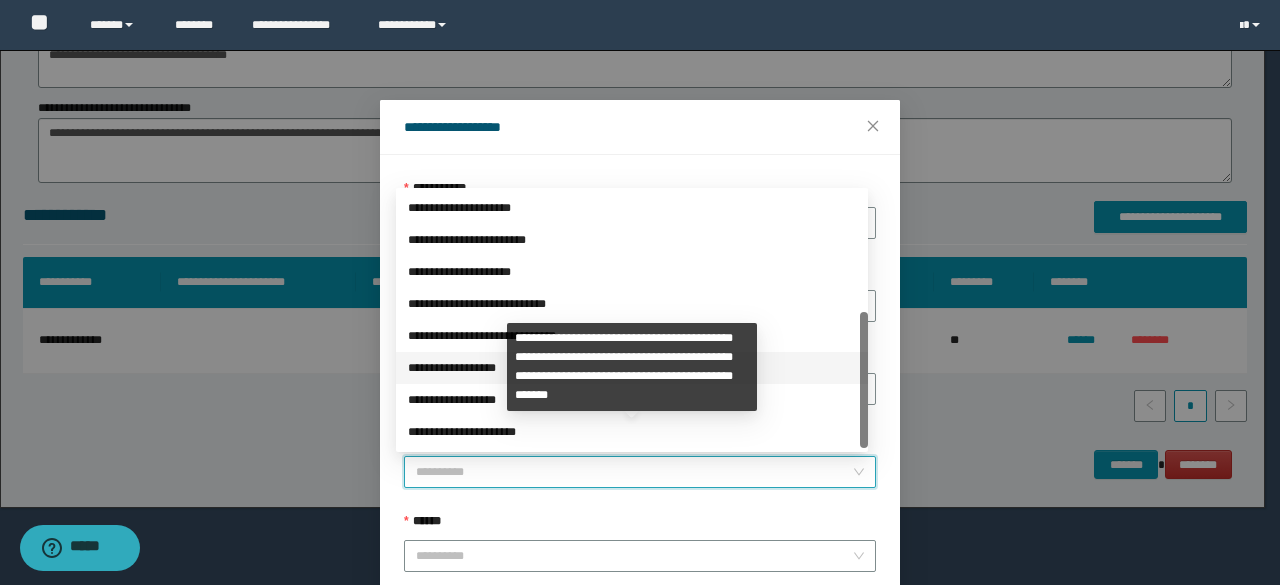 click on "**********" at bounding box center (632, 368) 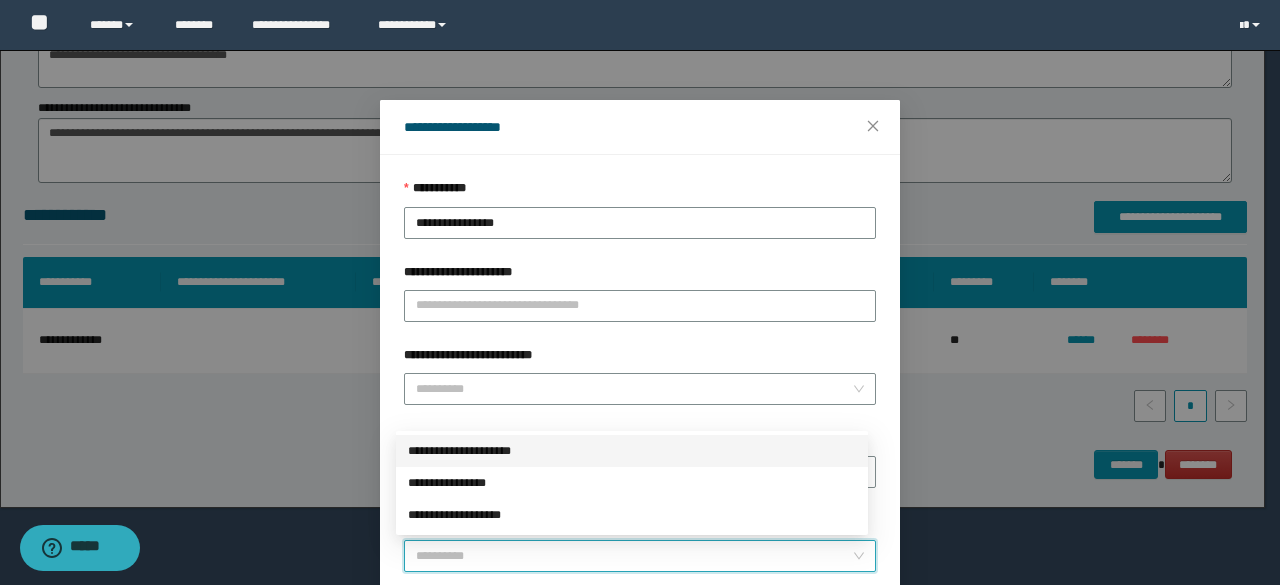 click on "******" at bounding box center [634, 556] 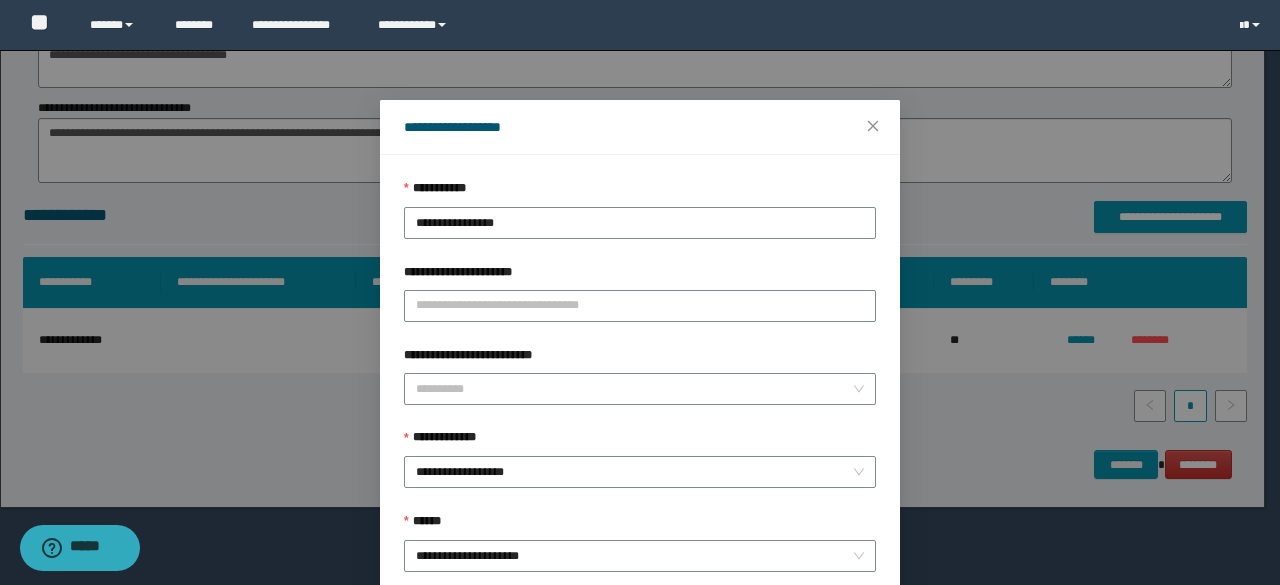 scroll, scrollTop: 166, scrollLeft: 0, axis: vertical 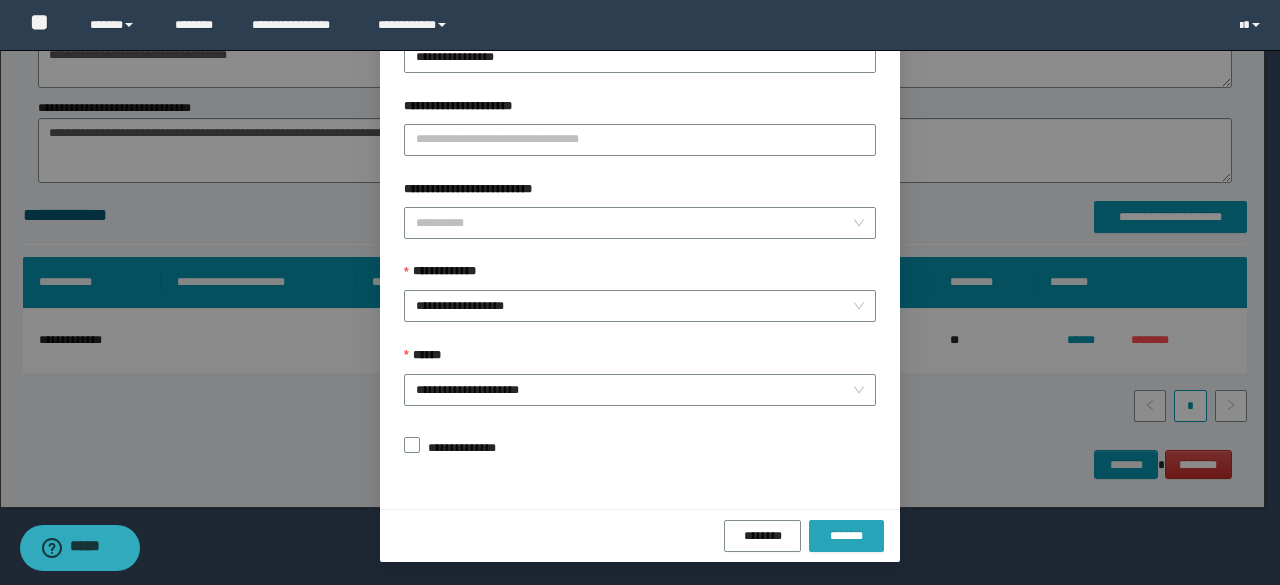 click on "*******" at bounding box center (846, 536) 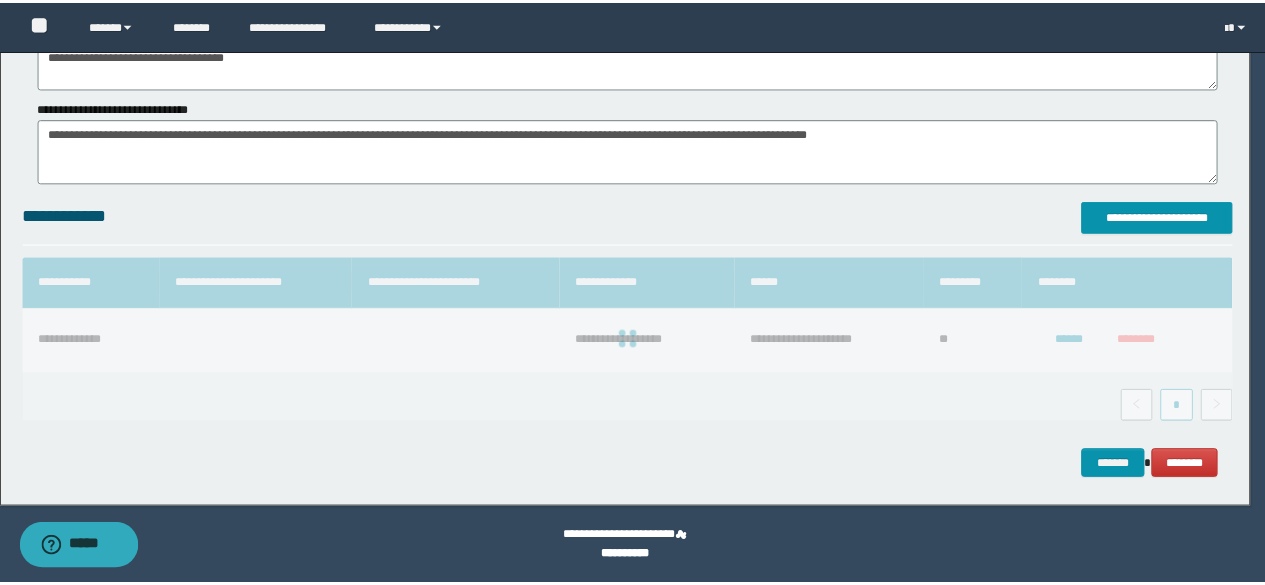 scroll, scrollTop: 118, scrollLeft: 0, axis: vertical 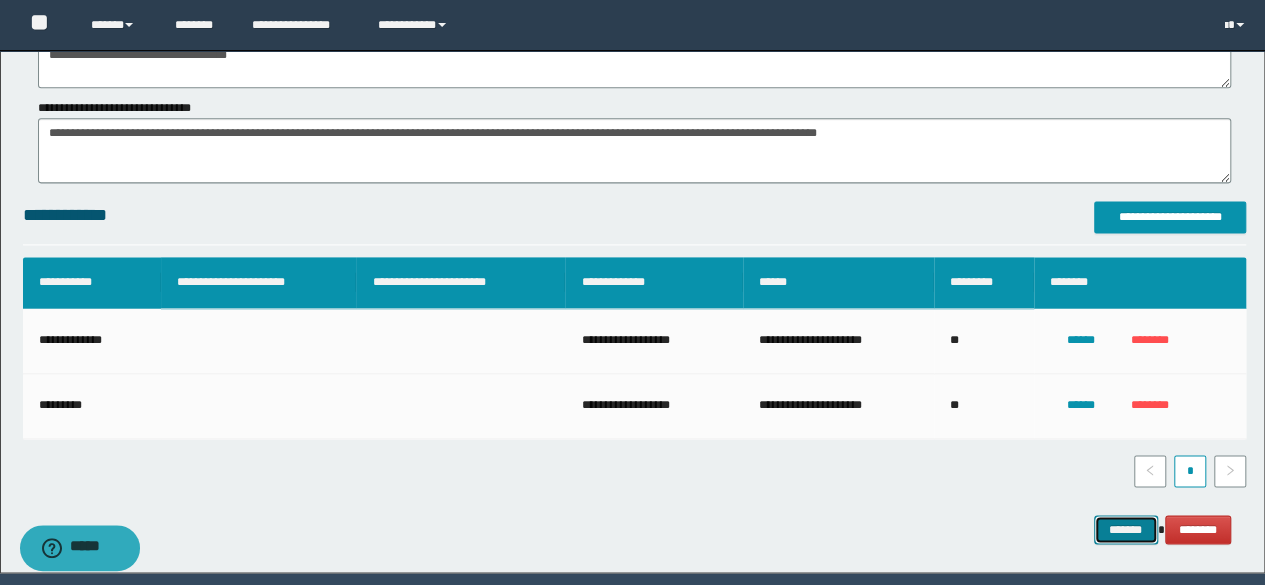 click on "*******" at bounding box center [1126, 529] 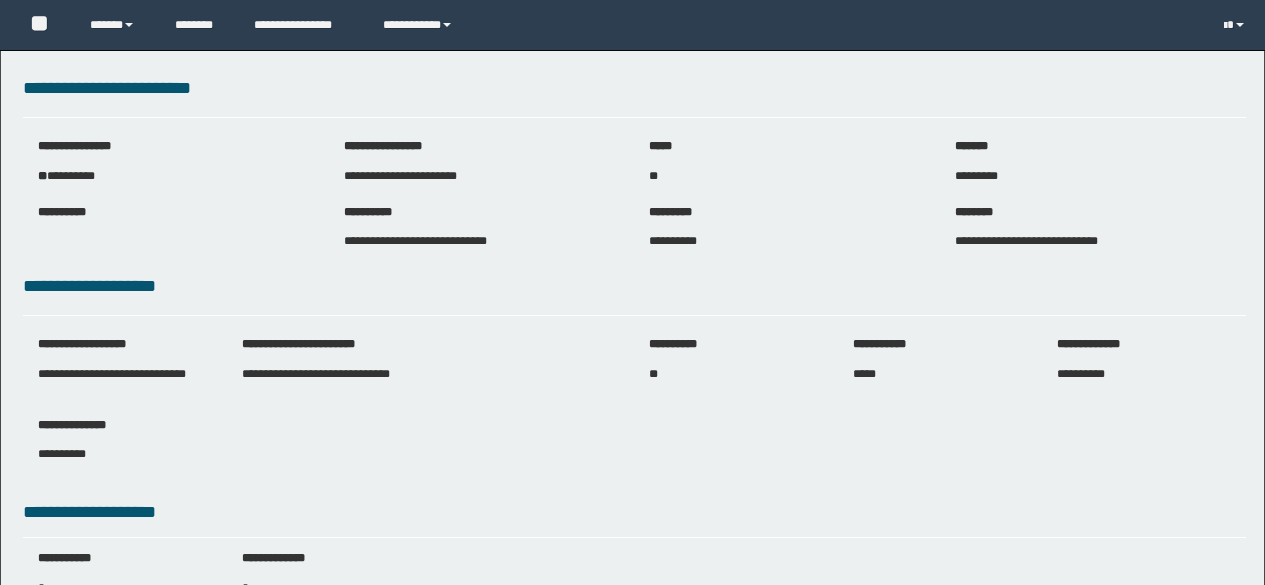 scroll, scrollTop: 0, scrollLeft: 0, axis: both 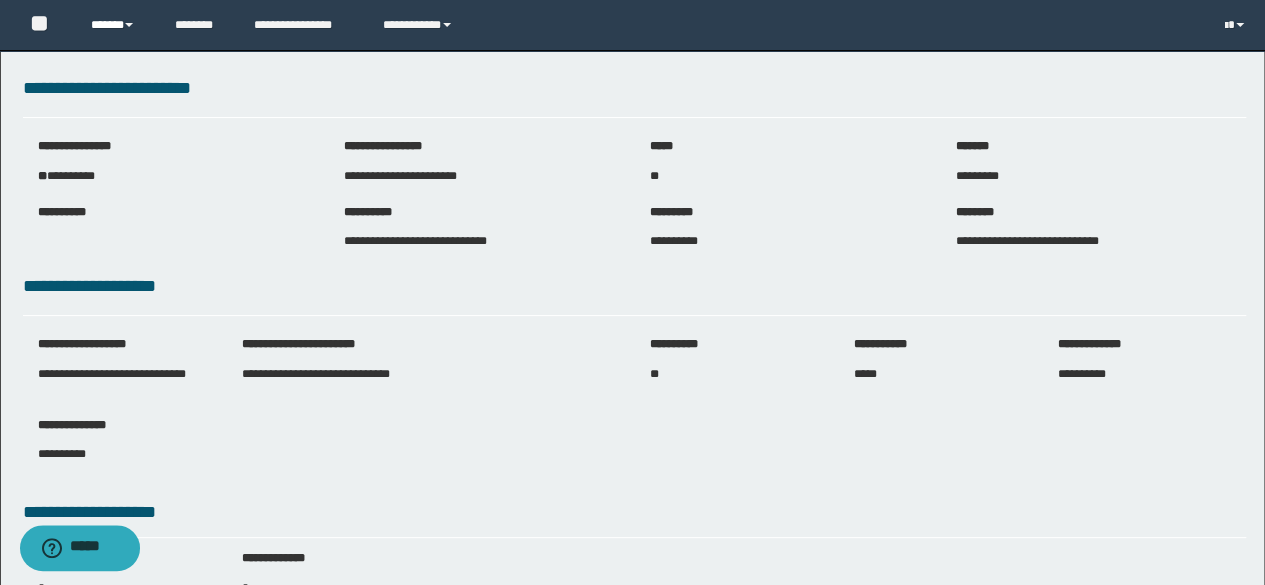 click on "******" at bounding box center [117, 25] 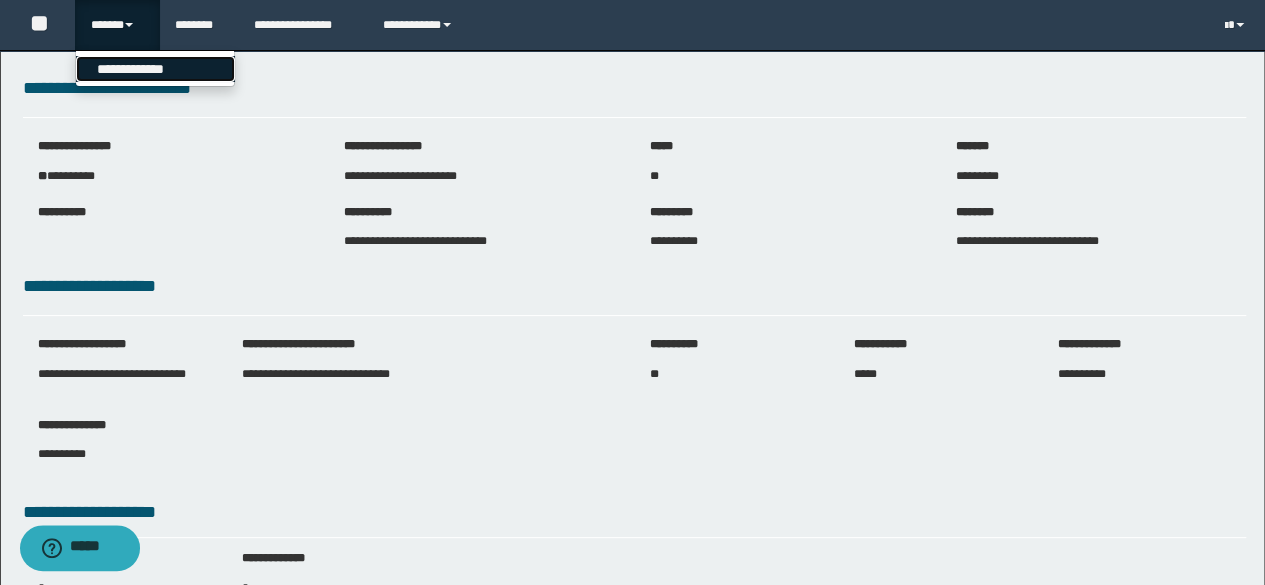 click on "**********" at bounding box center (155, 69) 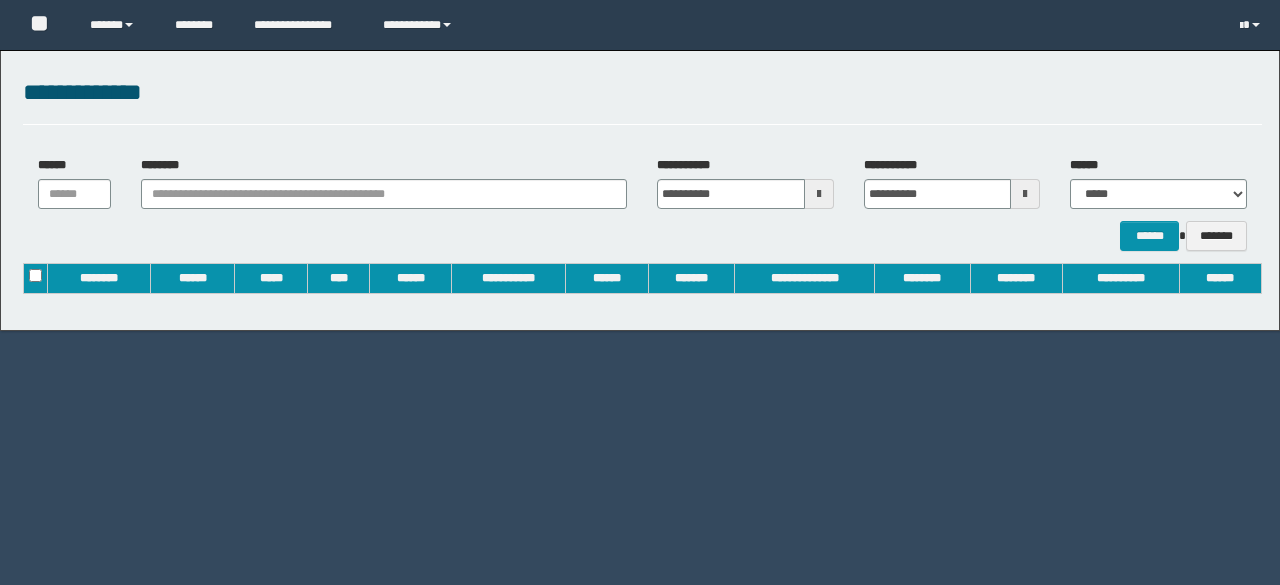 scroll, scrollTop: 0, scrollLeft: 0, axis: both 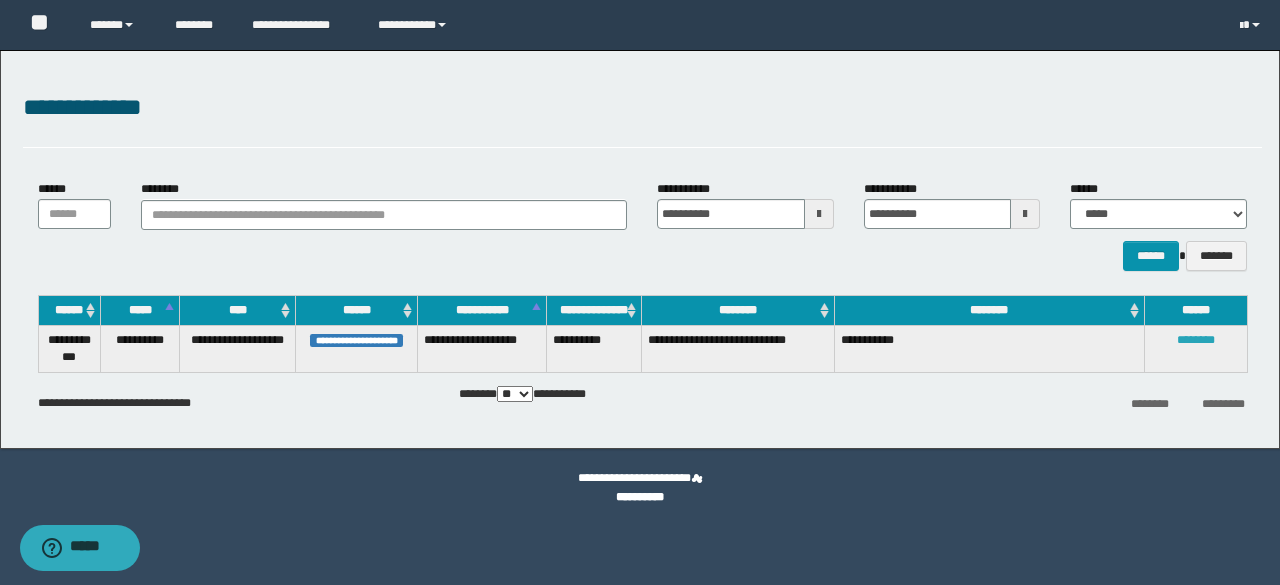 click on "********" at bounding box center (1196, 340) 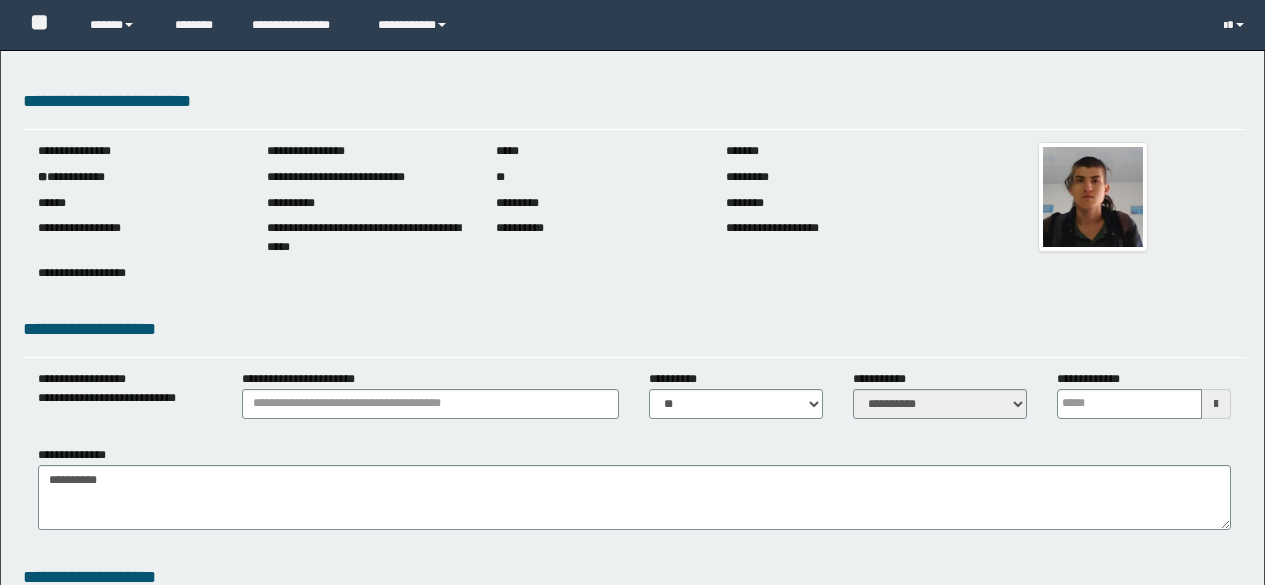 scroll, scrollTop: 0, scrollLeft: 0, axis: both 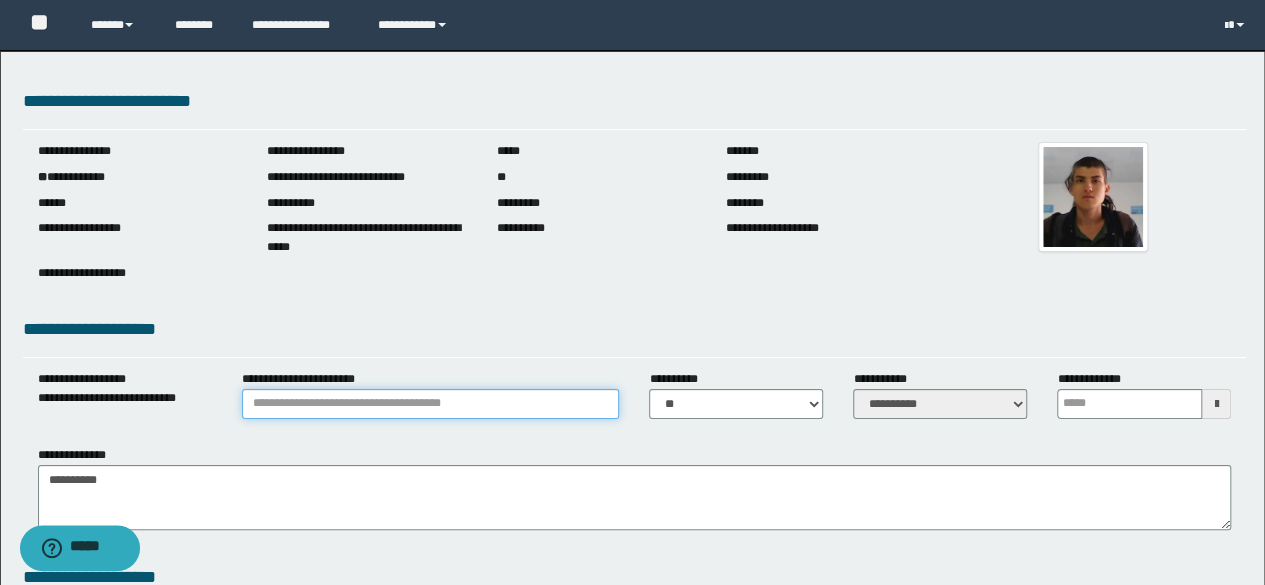 click on "**********" at bounding box center [431, 404] 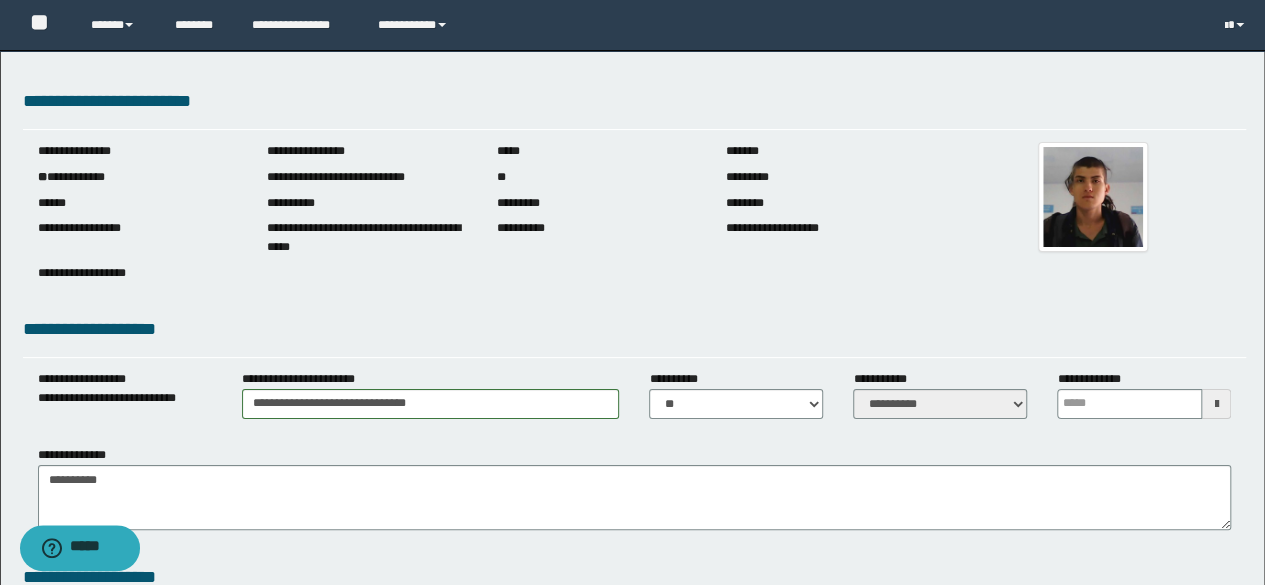 click at bounding box center [1216, 404] 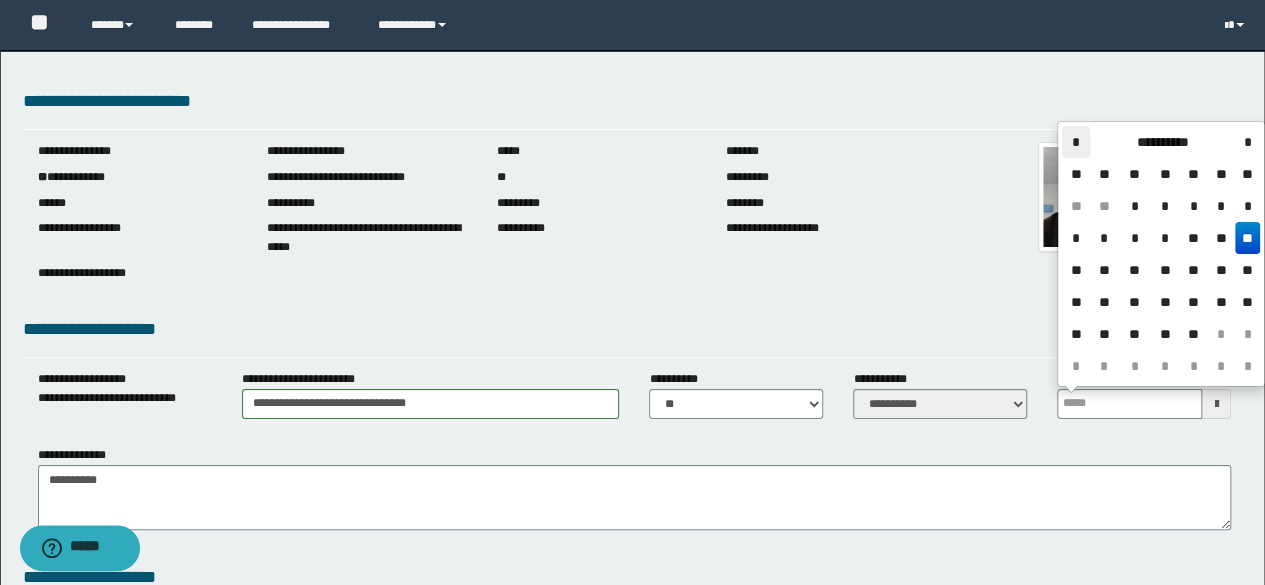 click on "*" at bounding box center [1076, 142] 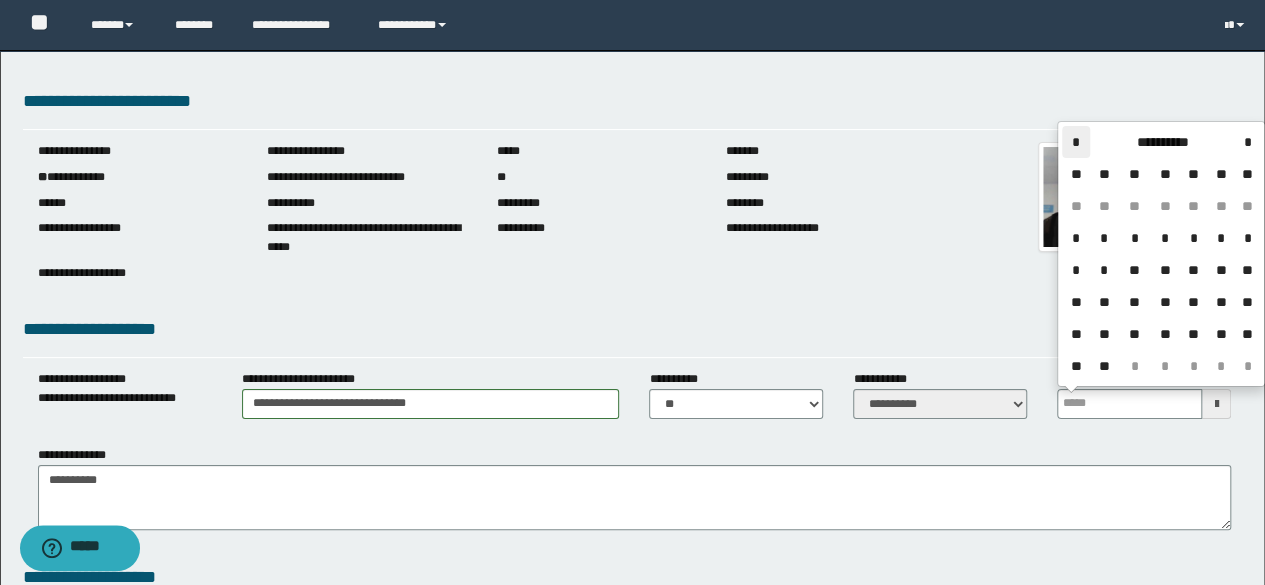 click on "*" at bounding box center (1076, 142) 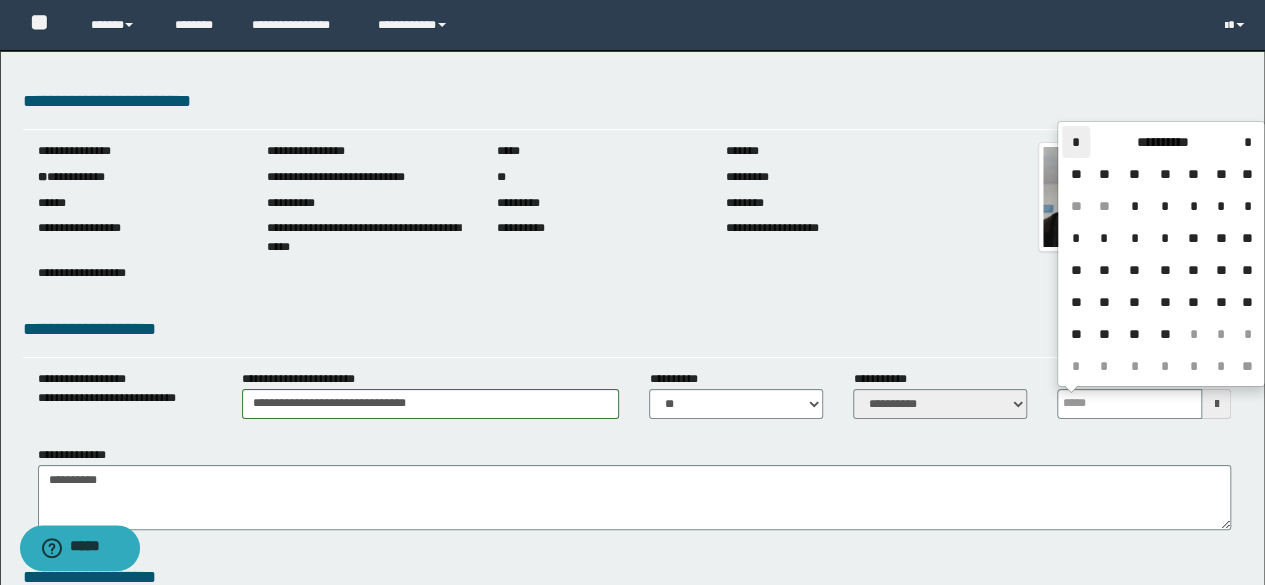click on "*" at bounding box center (1076, 142) 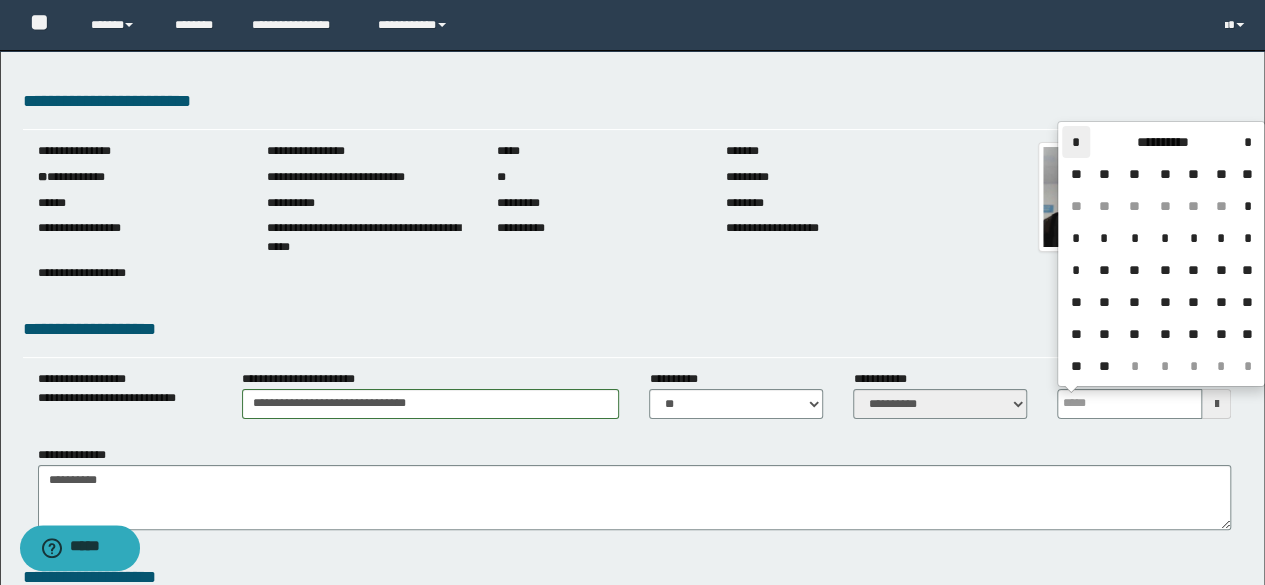 click on "*" at bounding box center (1076, 142) 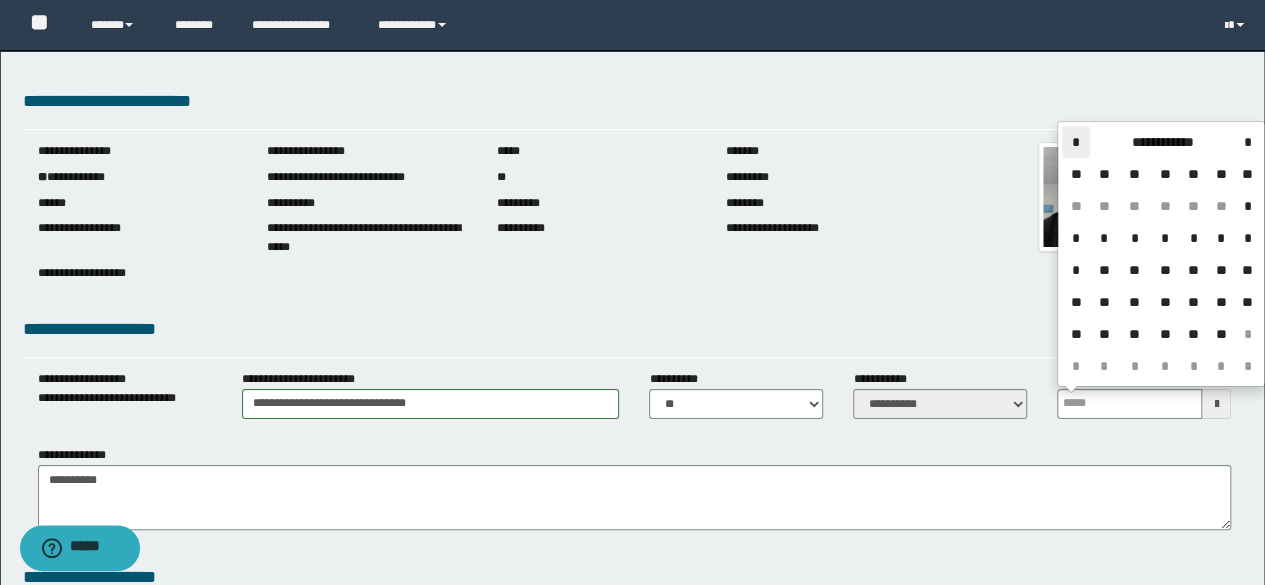 click on "*" at bounding box center (1076, 142) 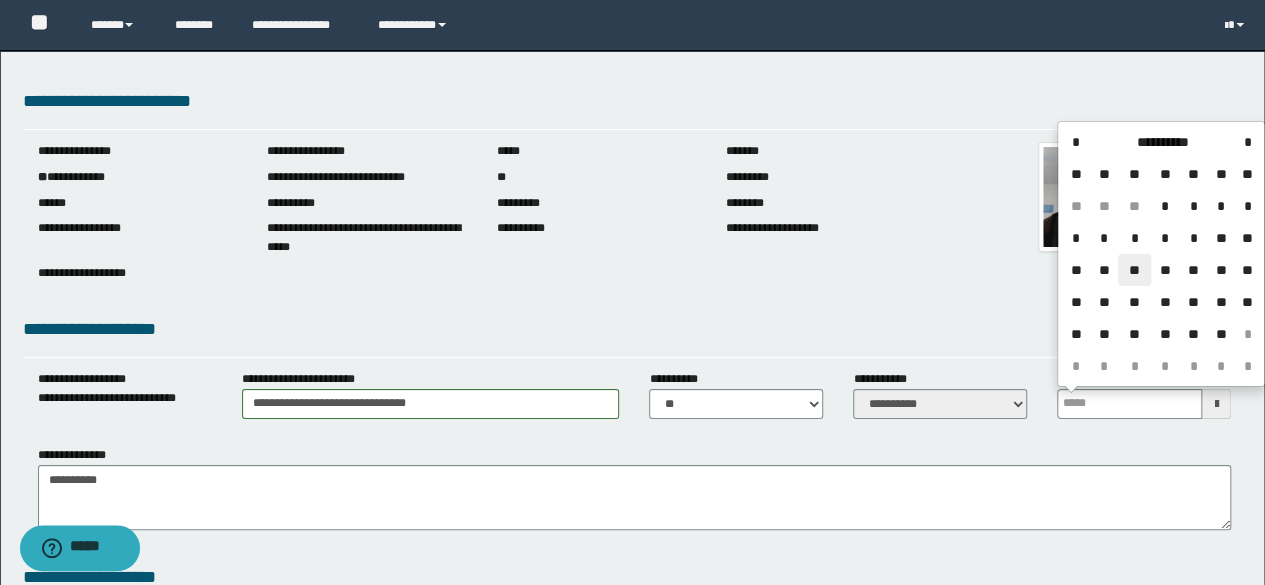 click on "**" at bounding box center [1134, 270] 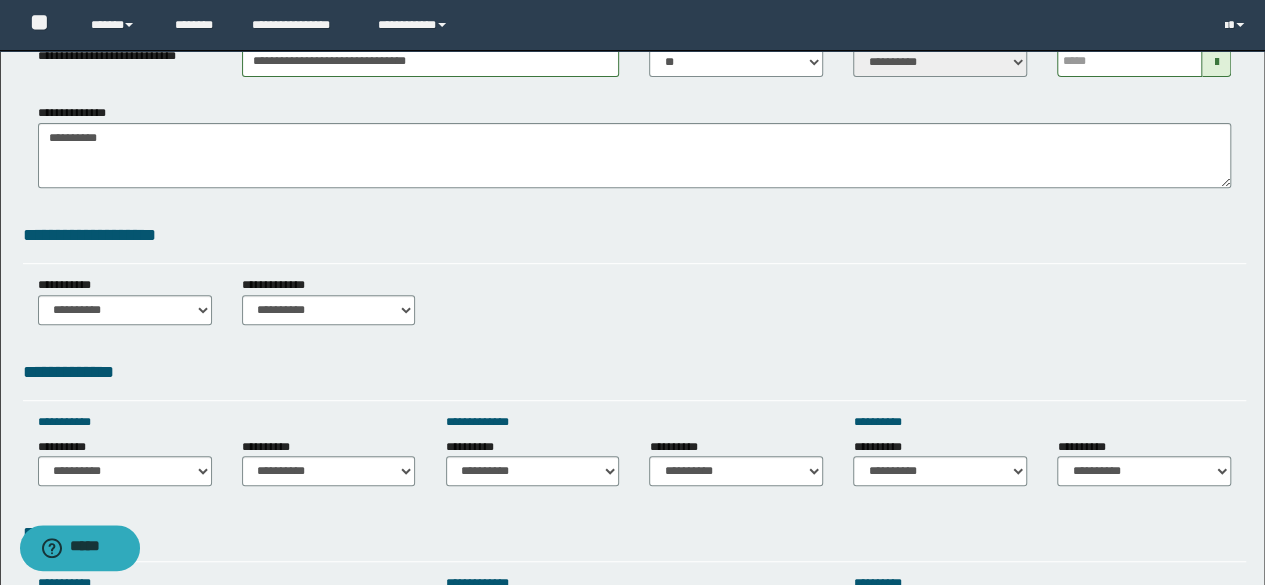 scroll, scrollTop: 360, scrollLeft: 0, axis: vertical 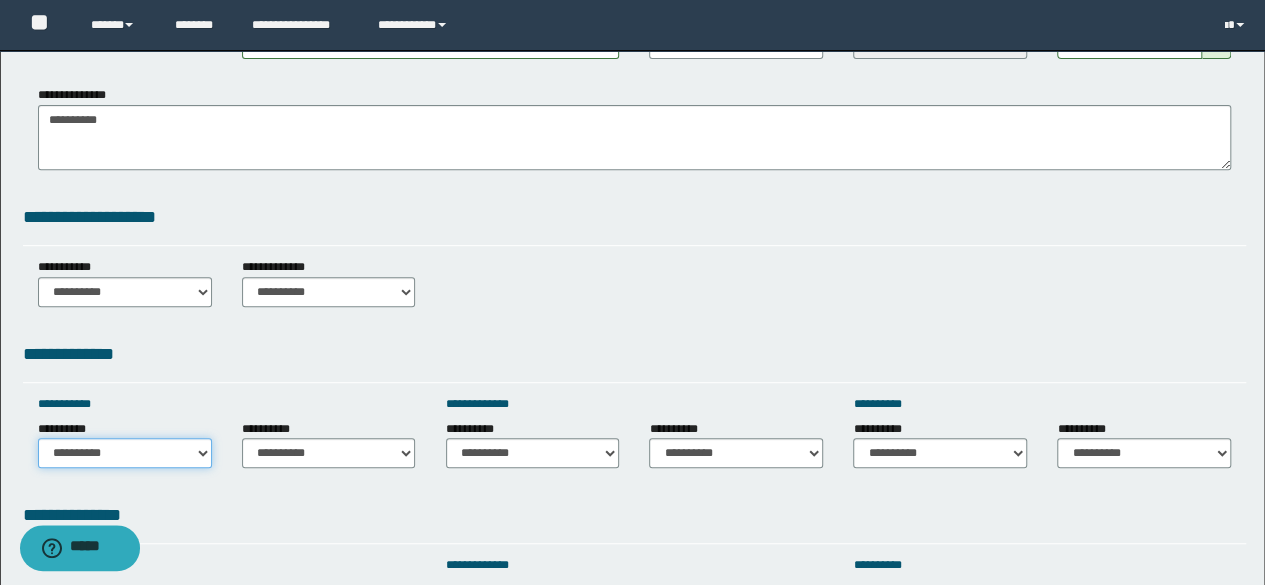 click on "**********" at bounding box center (125, 453) 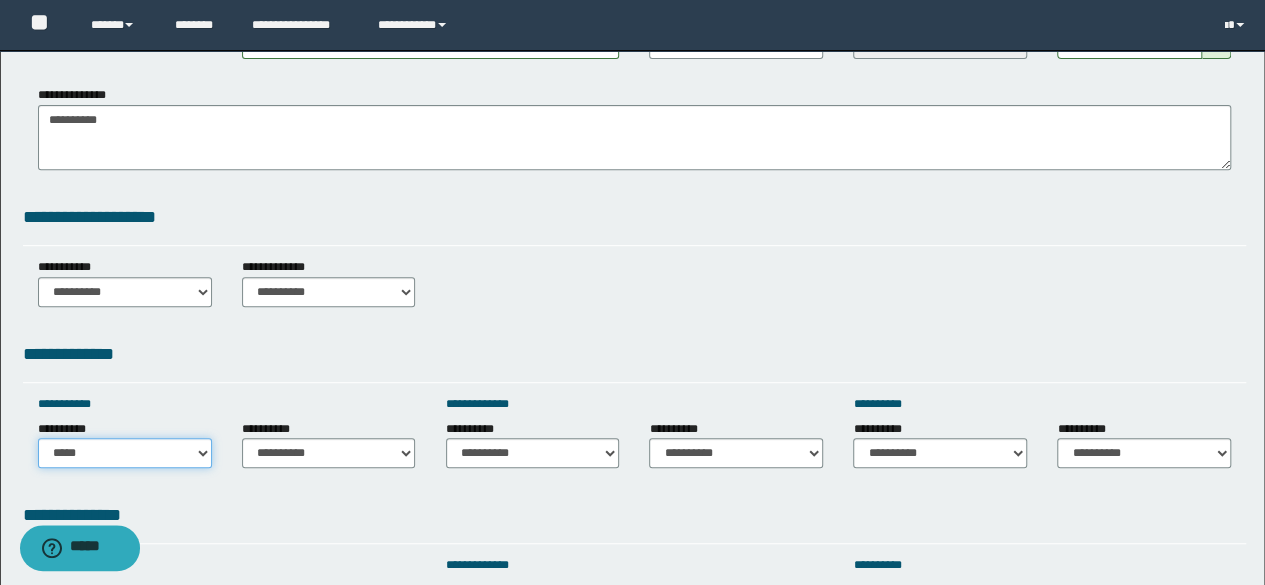 click on "**********" at bounding box center [125, 453] 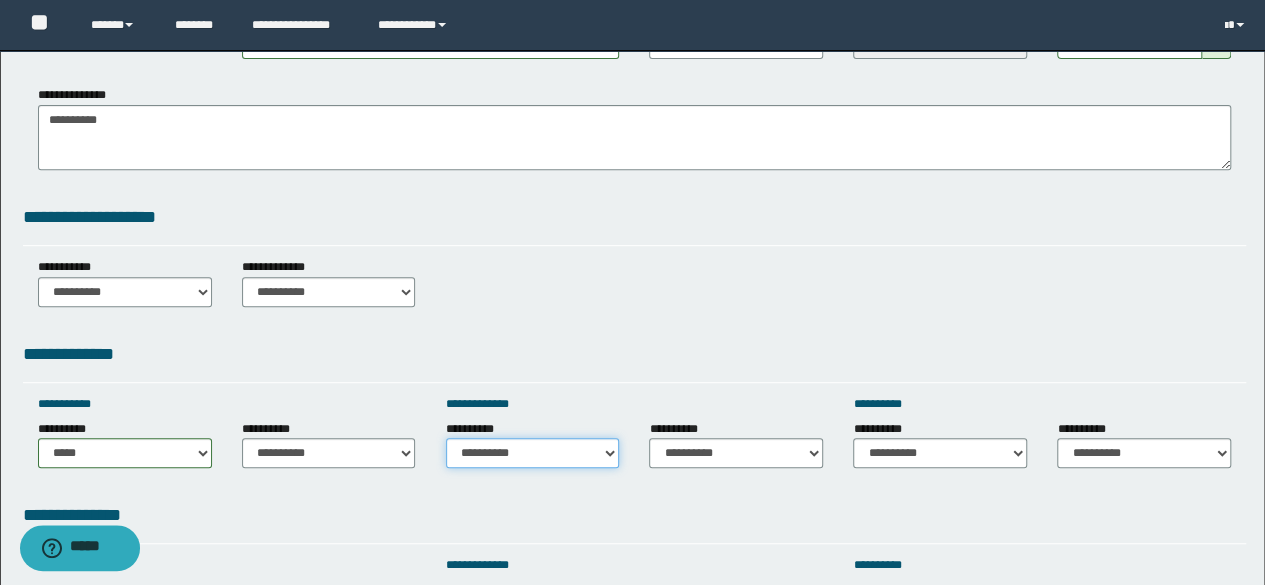 click on "**********" at bounding box center (533, 453) 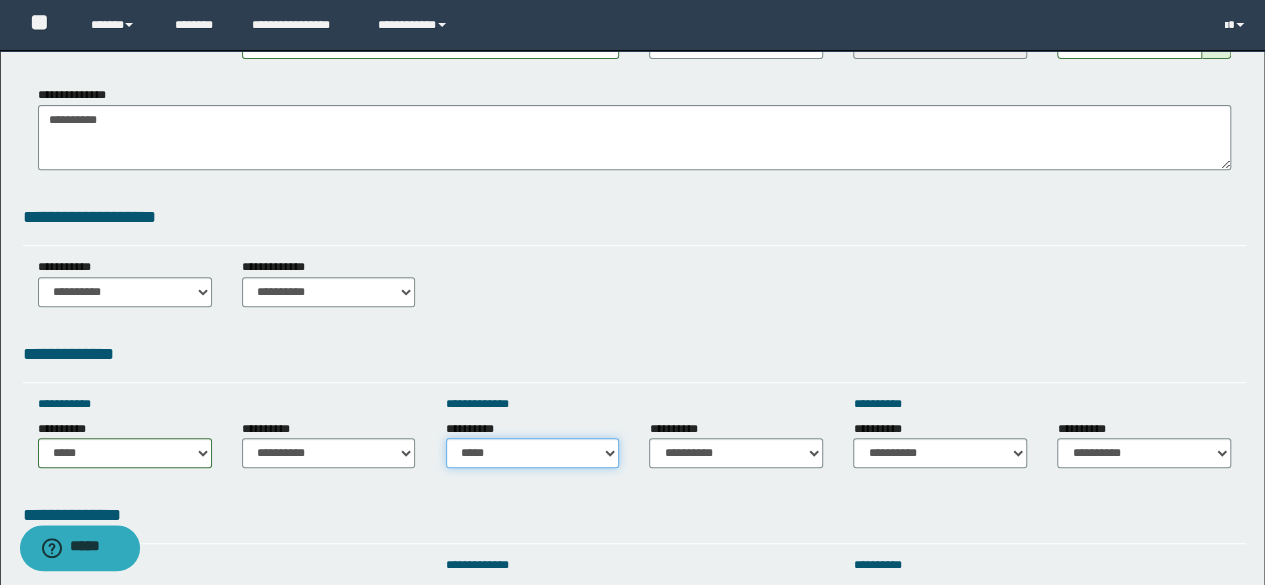 click on "**********" at bounding box center (533, 453) 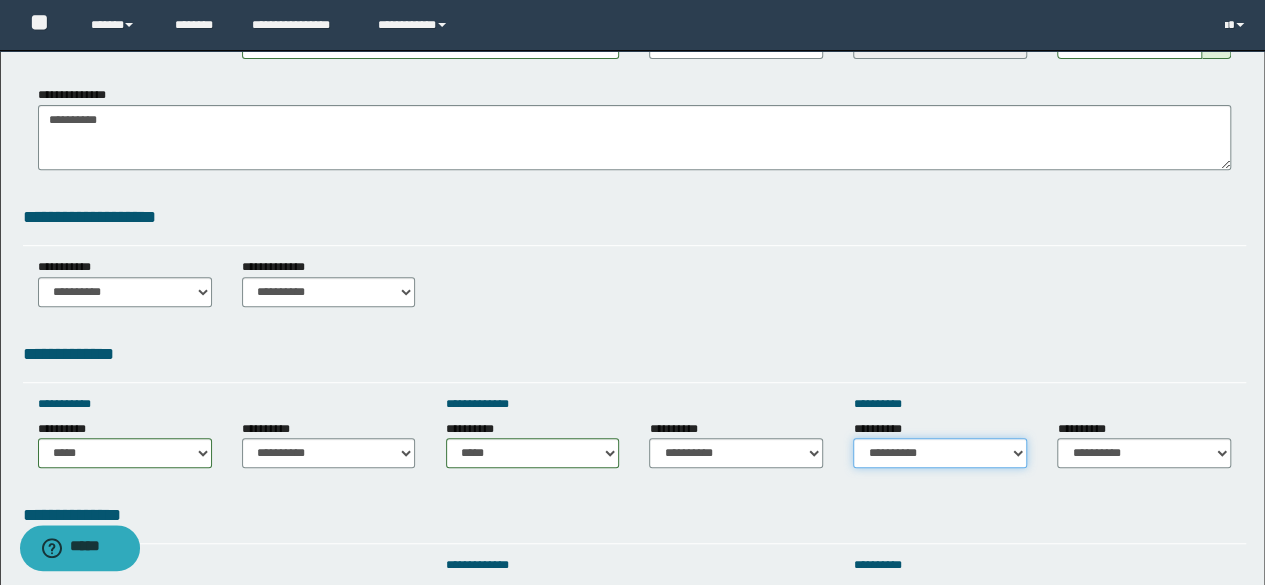 click on "**********" at bounding box center (940, 453) 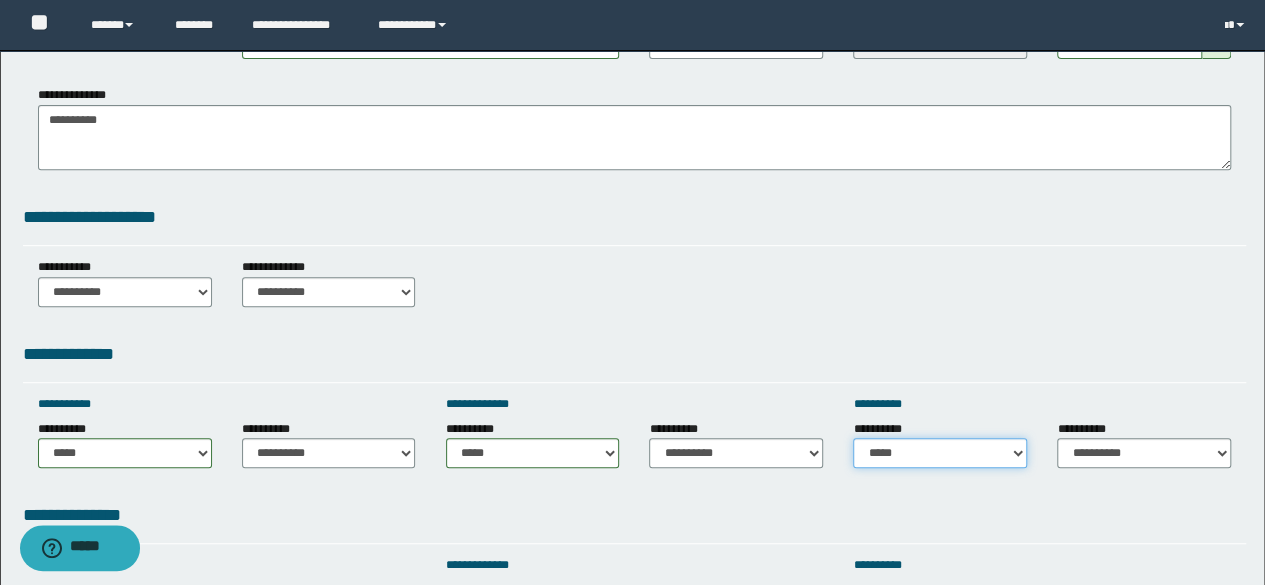 click on "**********" at bounding box center [940, 453] 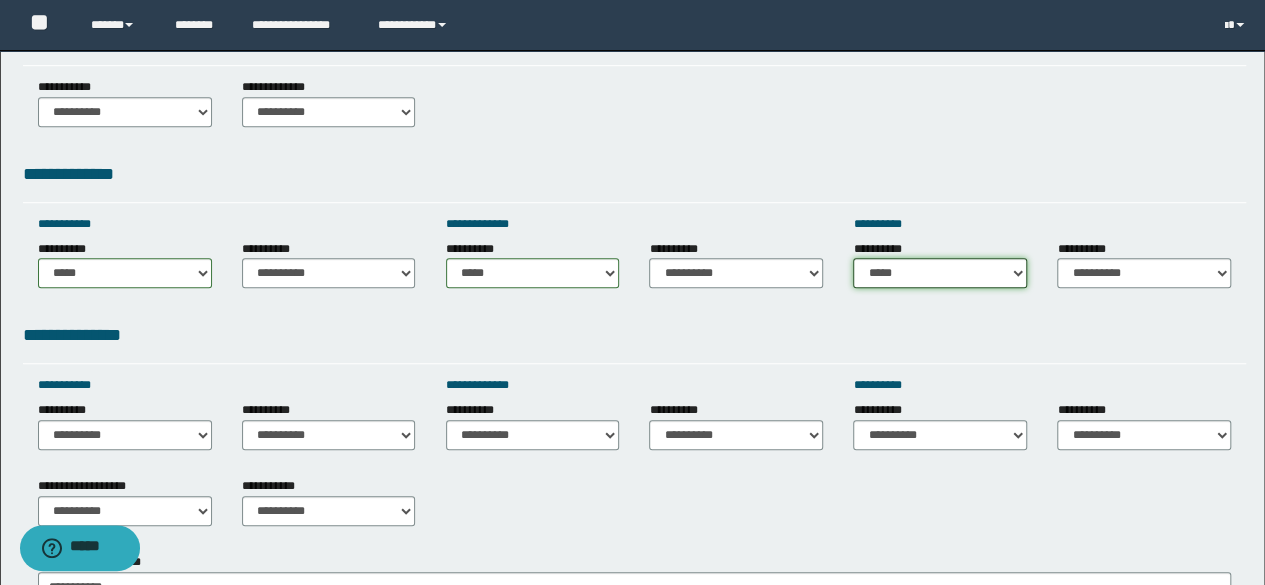 scroll, scrollTop: 560, scrollLeft: 0, axis: vertical 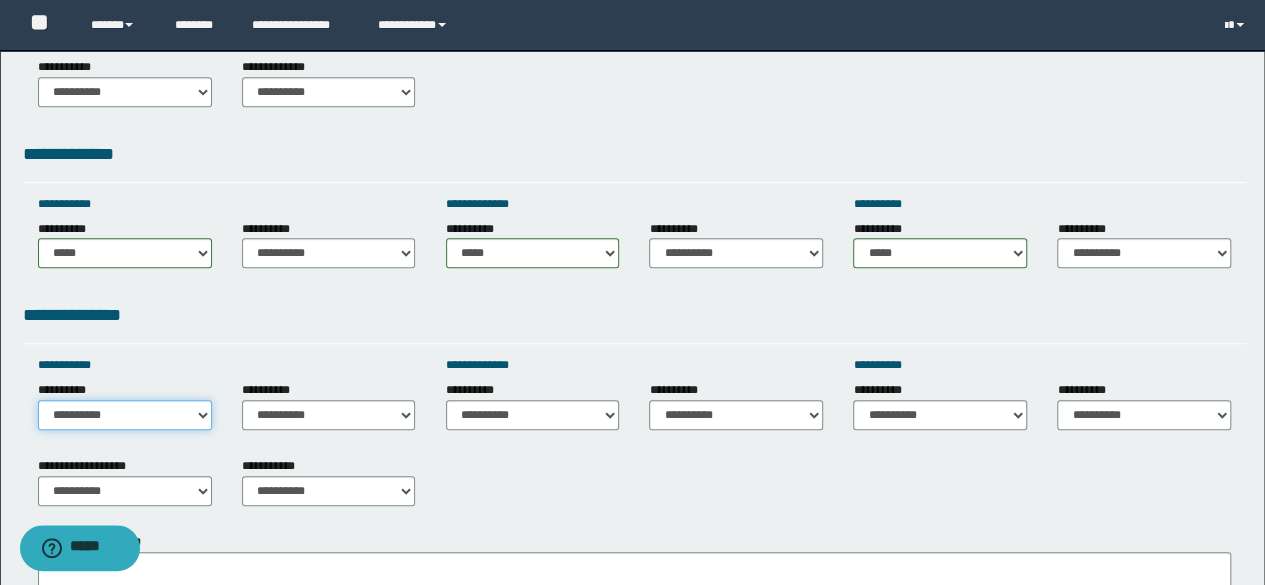click on "**********" at bounding box center [125, 415] 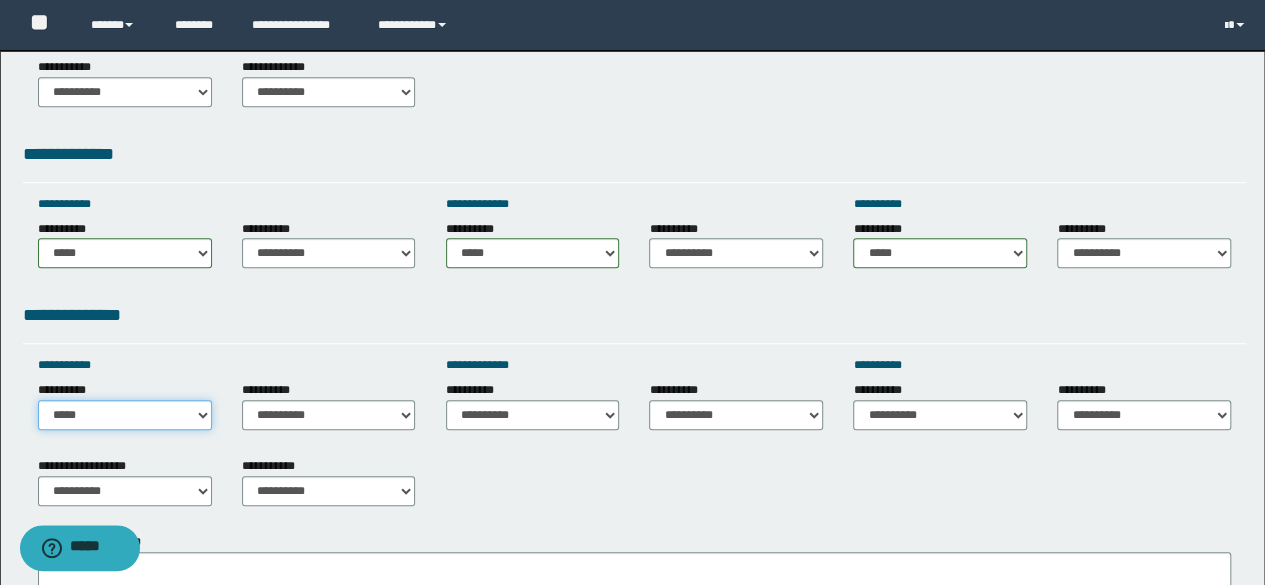 click on "**********" at bounding box center [125, 415] 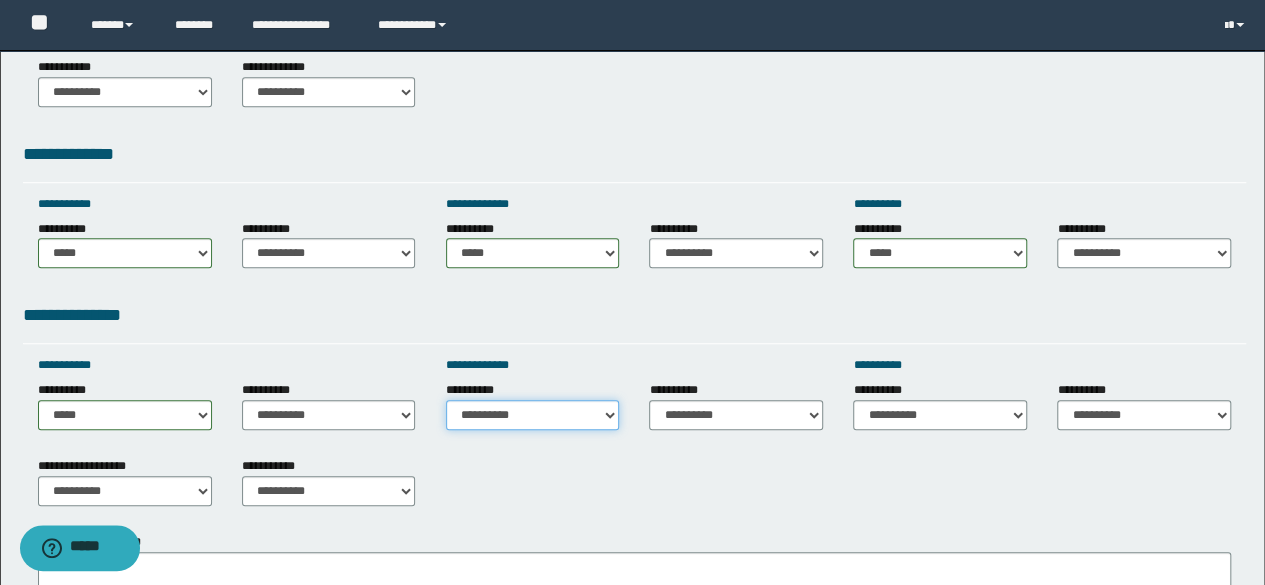 click on "**********" at bounding box center (533, 415) 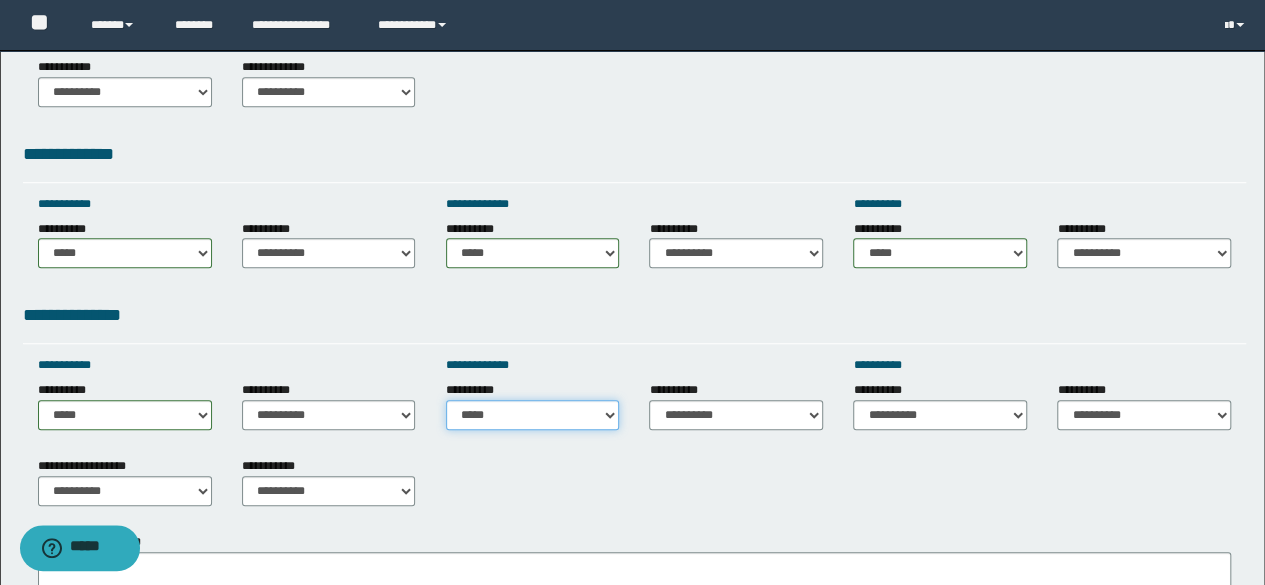 click on "**********" at bounding box center (533, 415) 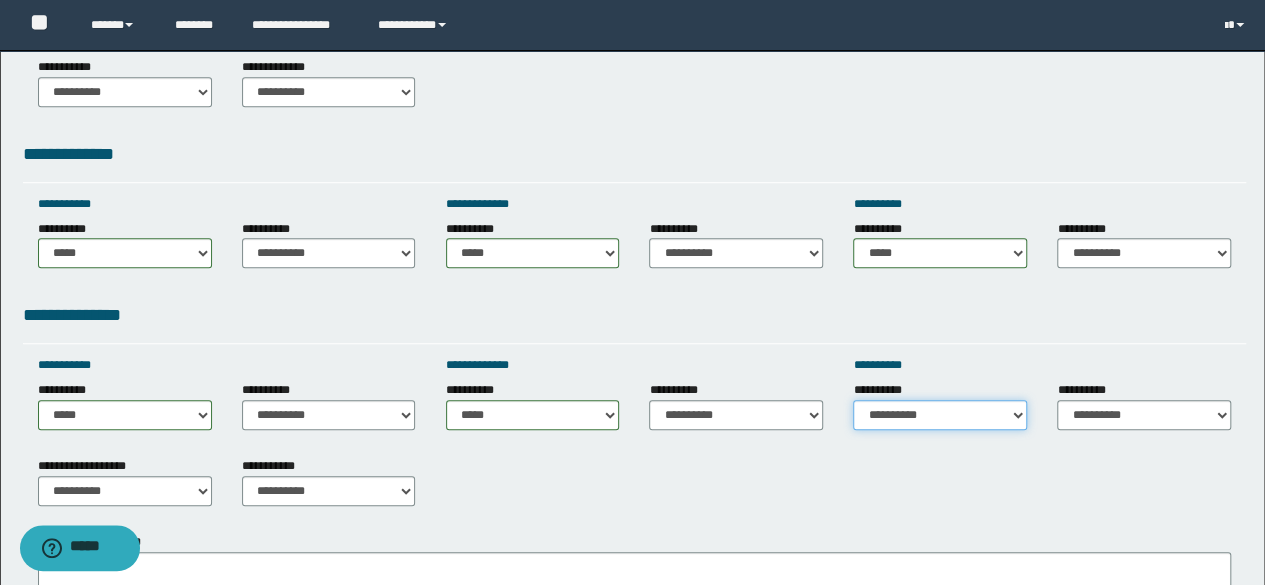 click on "**********" at bounding box center [940, 415] 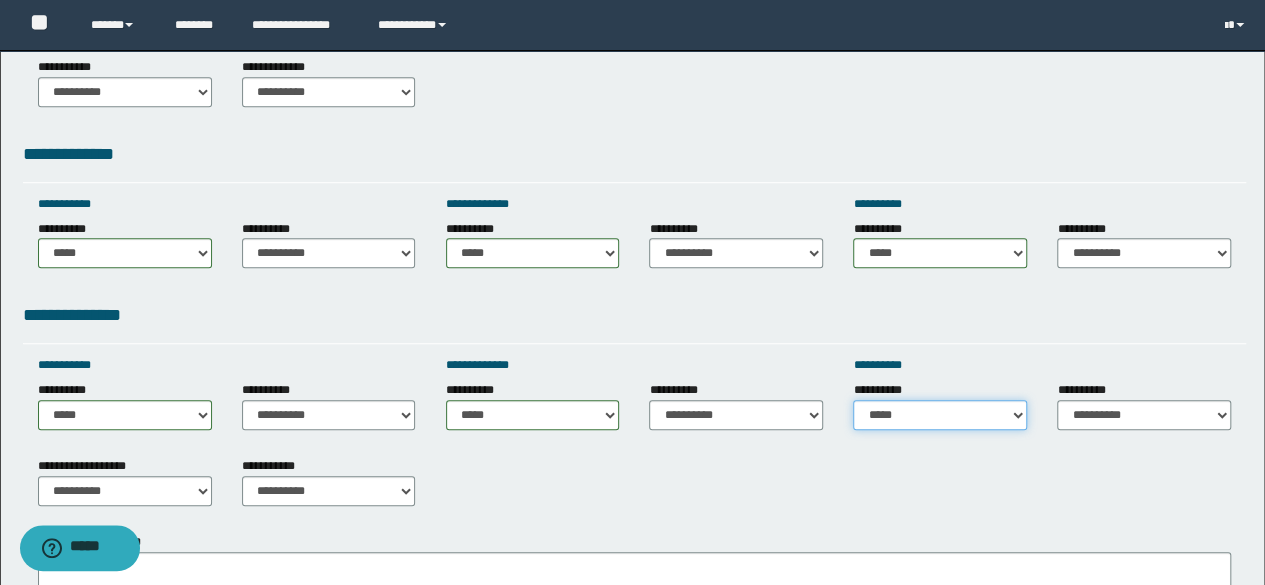 click on "**********" at bounding box center (940, 415) 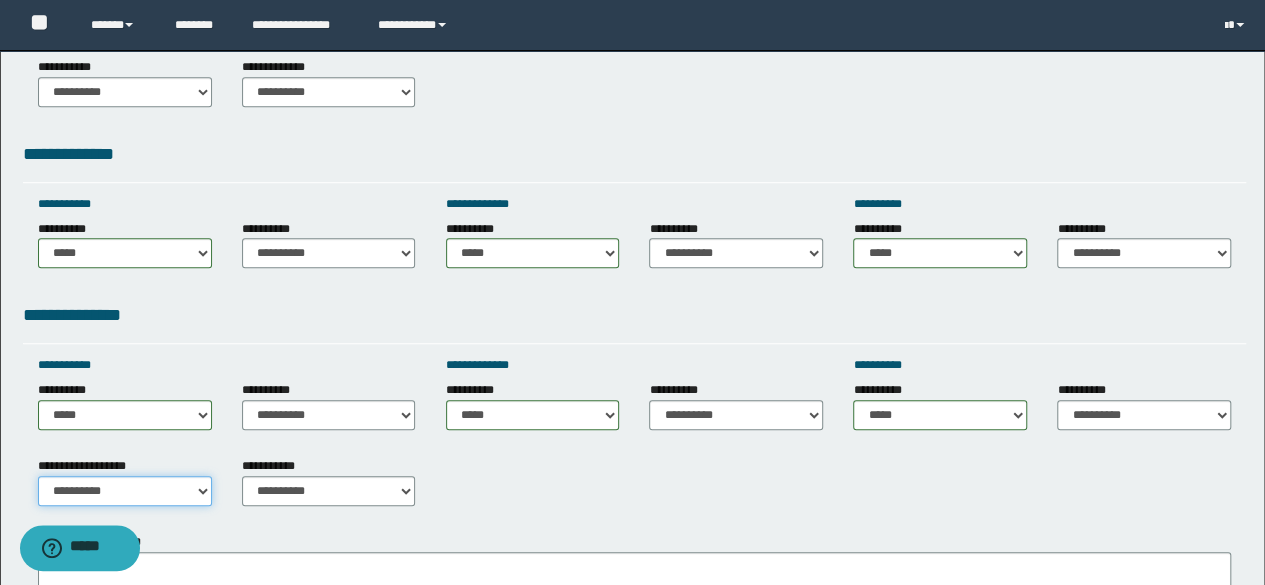 click on "**********" at bounding box center (125, 491) 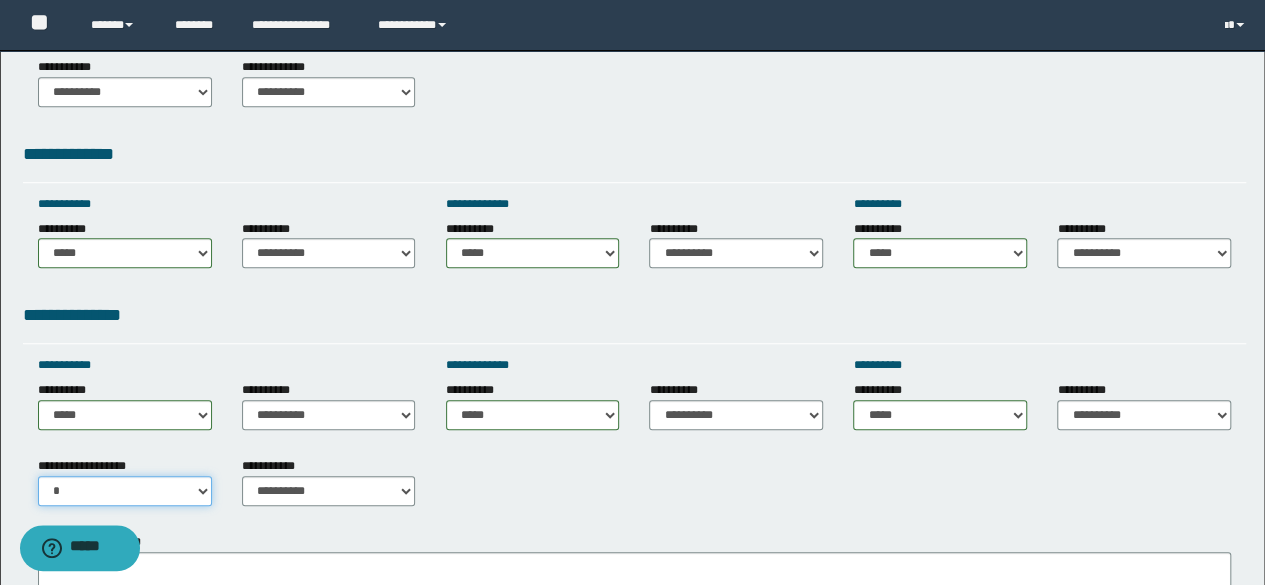 click on "**********" at bounding box center (125, 491) 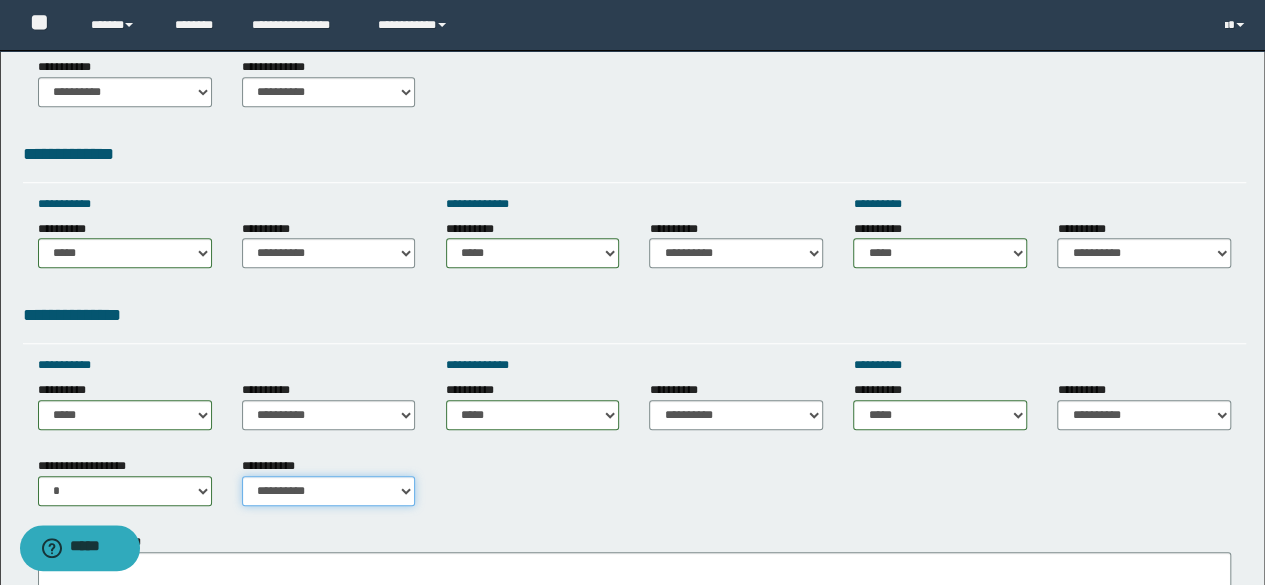 click on "**********" at bounding box center (329, 491) 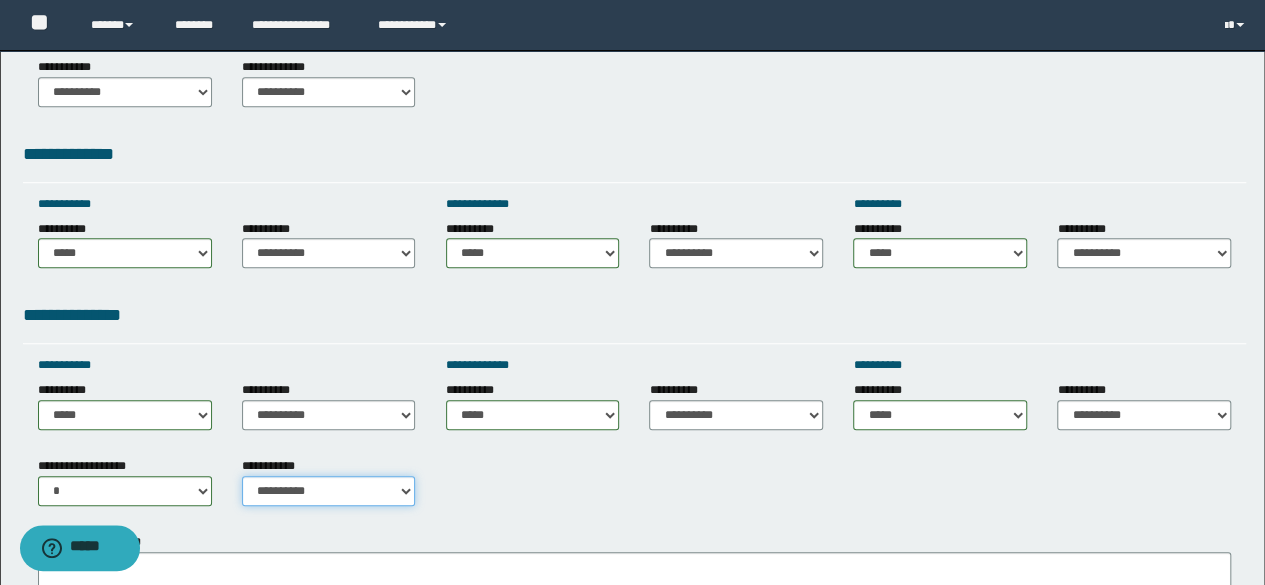 select on "*" 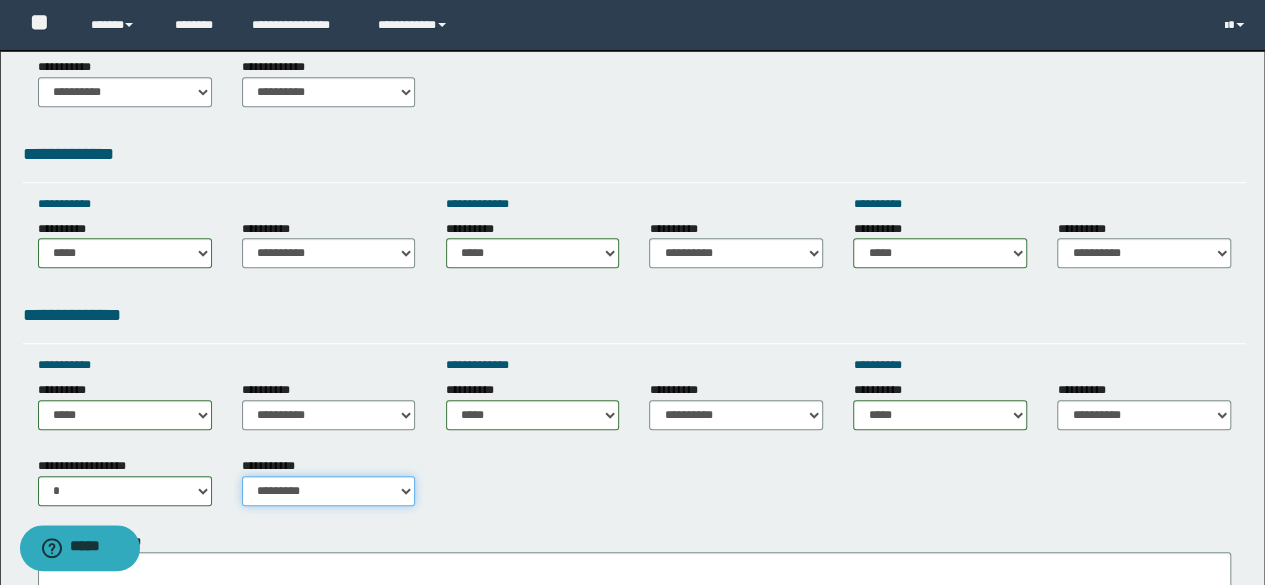 click on "**********" at bounding box center (329, 491) 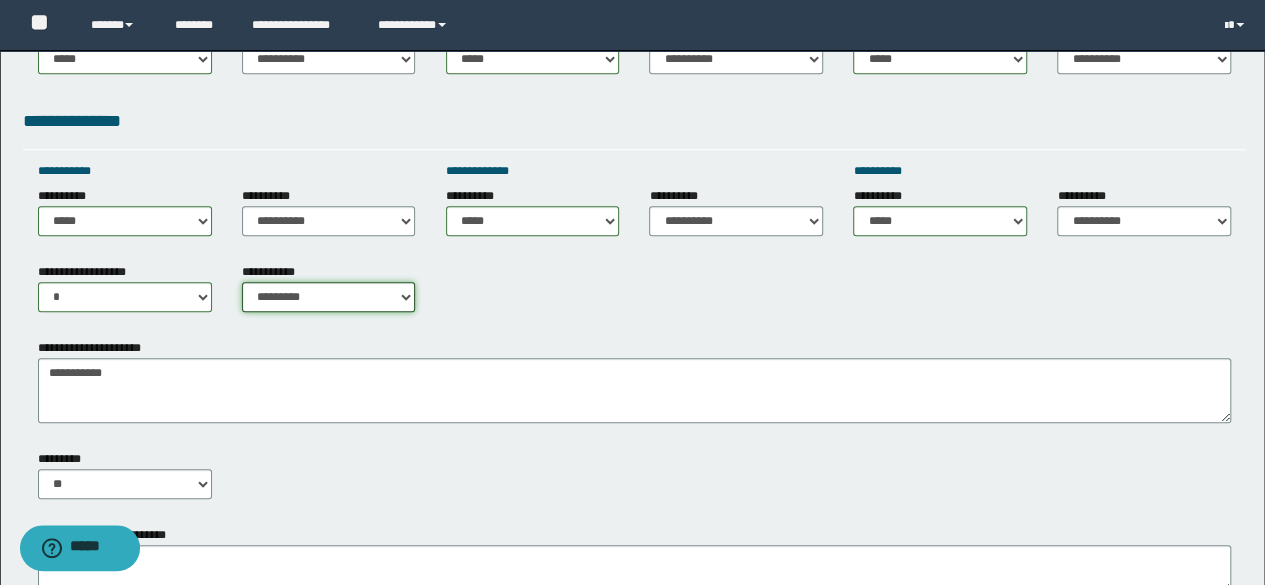 scroll, scrollTop: 760, scrollLeft: 0, axis: vertical 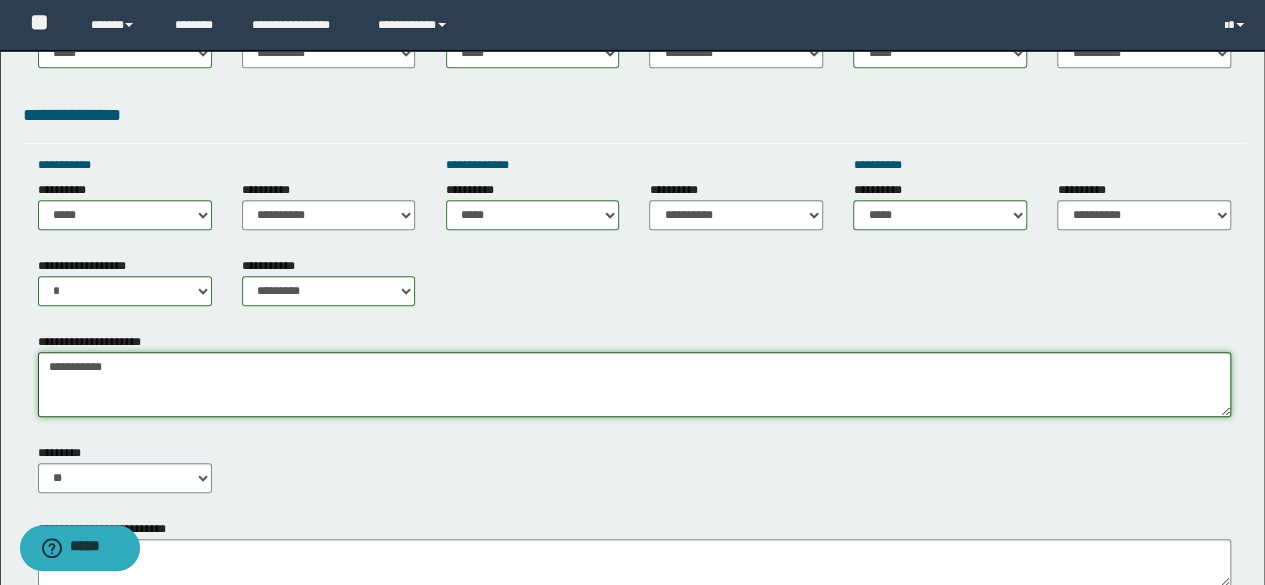 click on "**********" at bounding box center (635, 384) 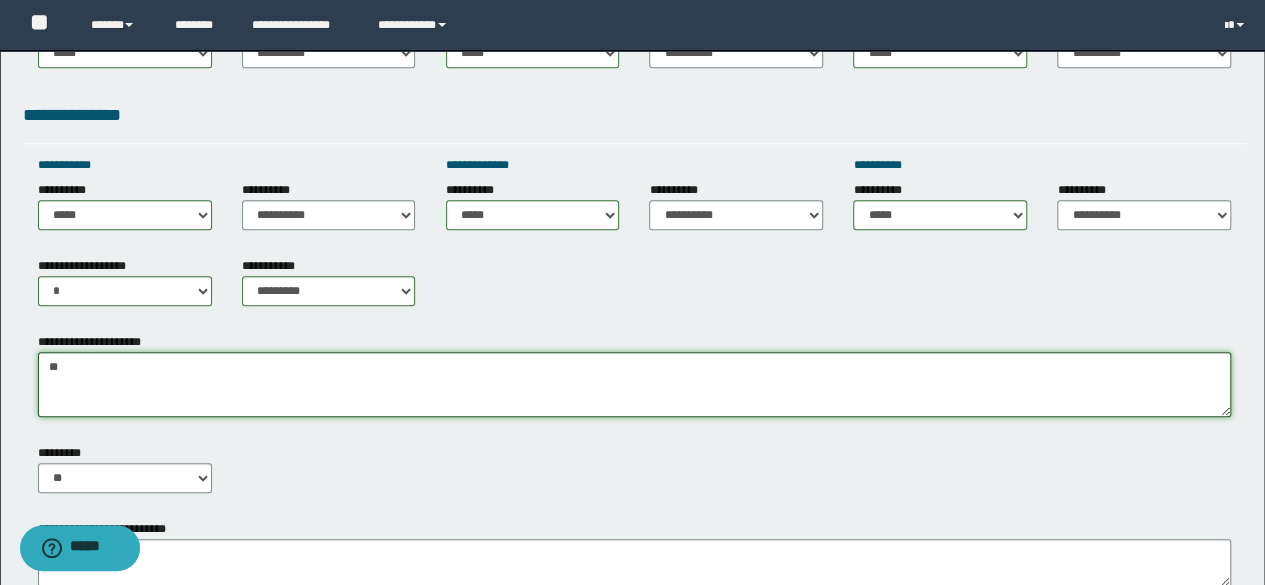 type on "*" 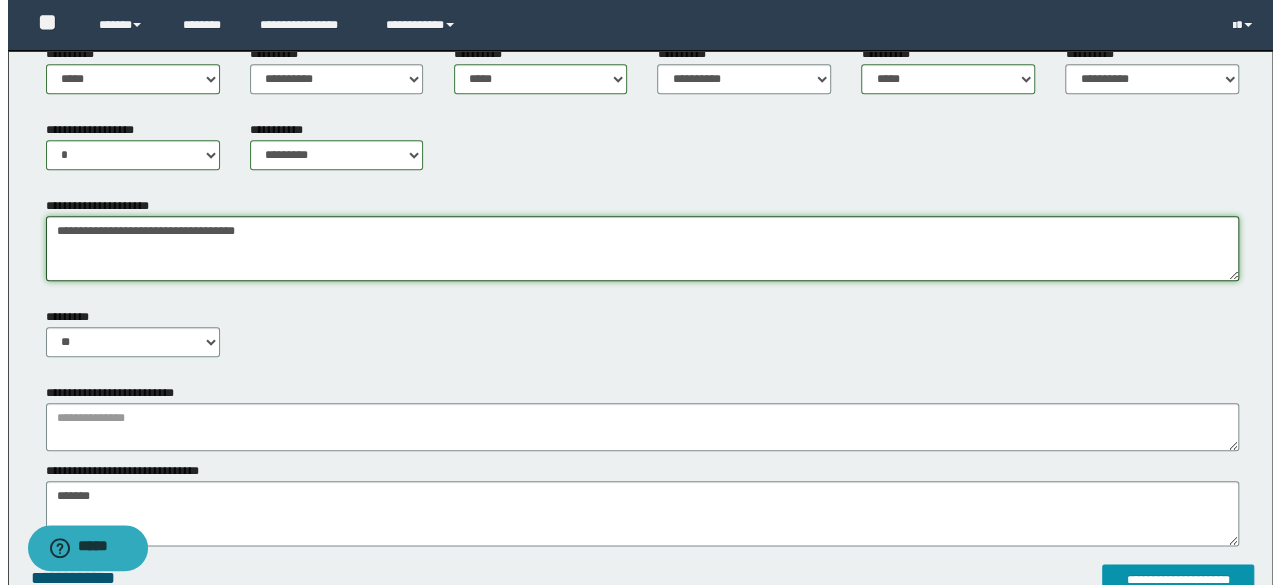 scroll, scrollTop: 920, scrollLeft: 0, axis: vertical 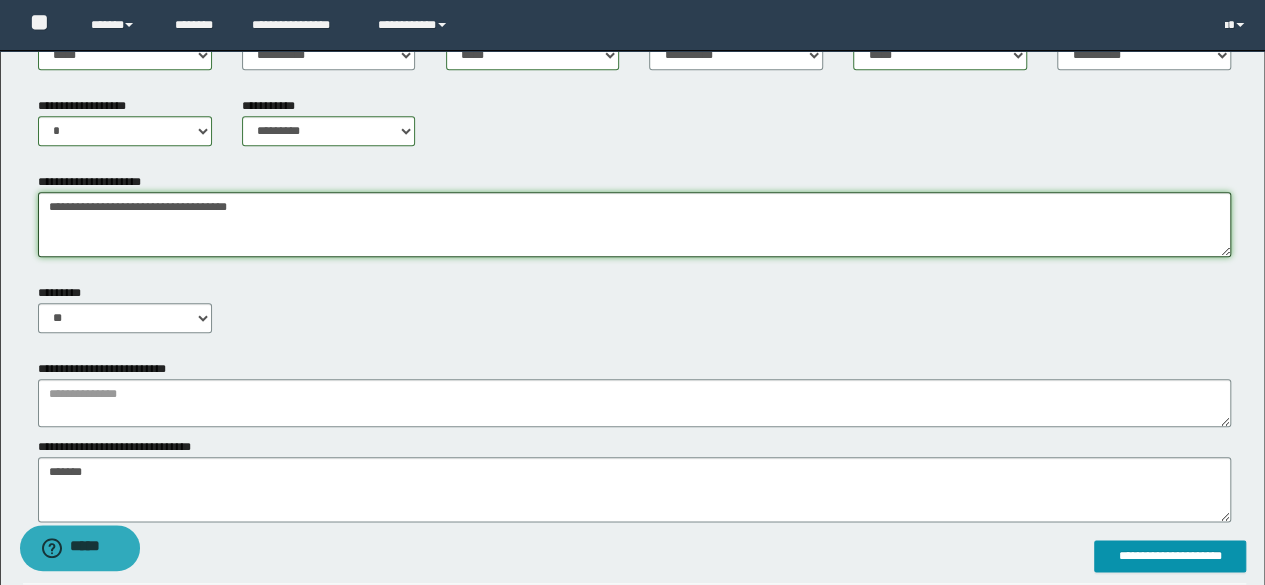 type on "**********" 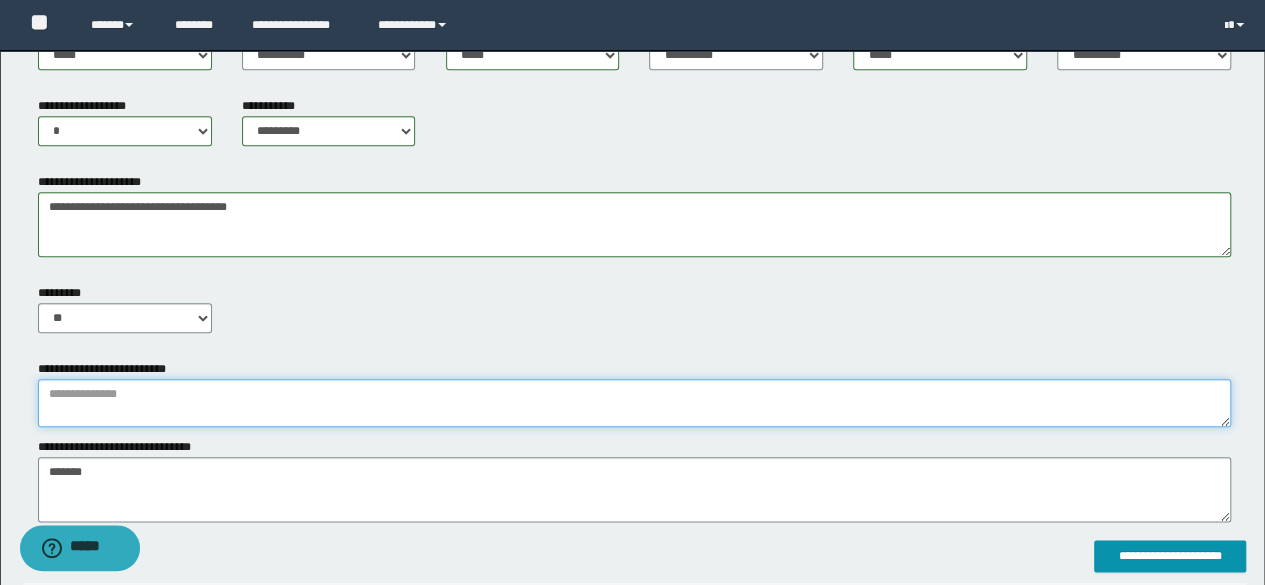 click at bounding box center [635, 403] 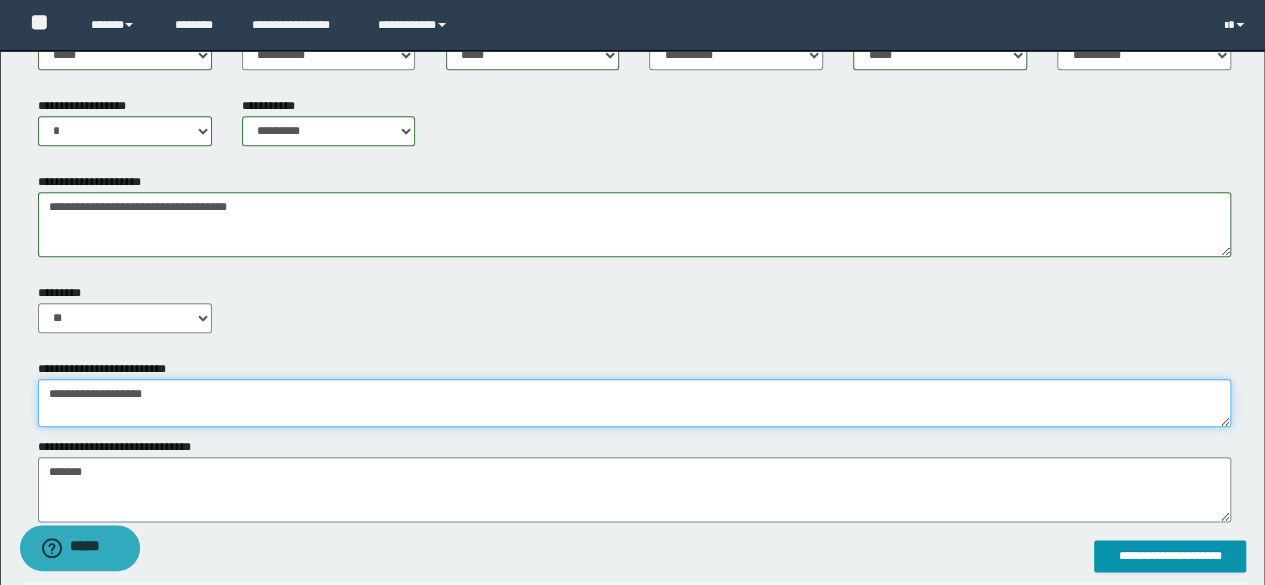 type on "**********" 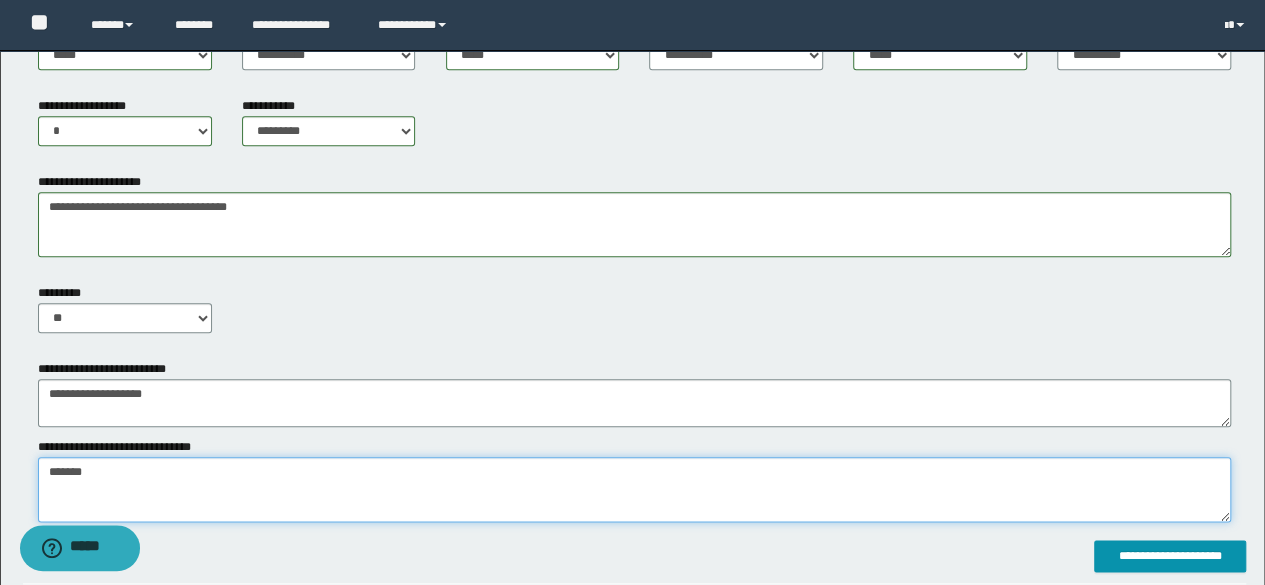 click on "*******" at bounding box center (635, 489) 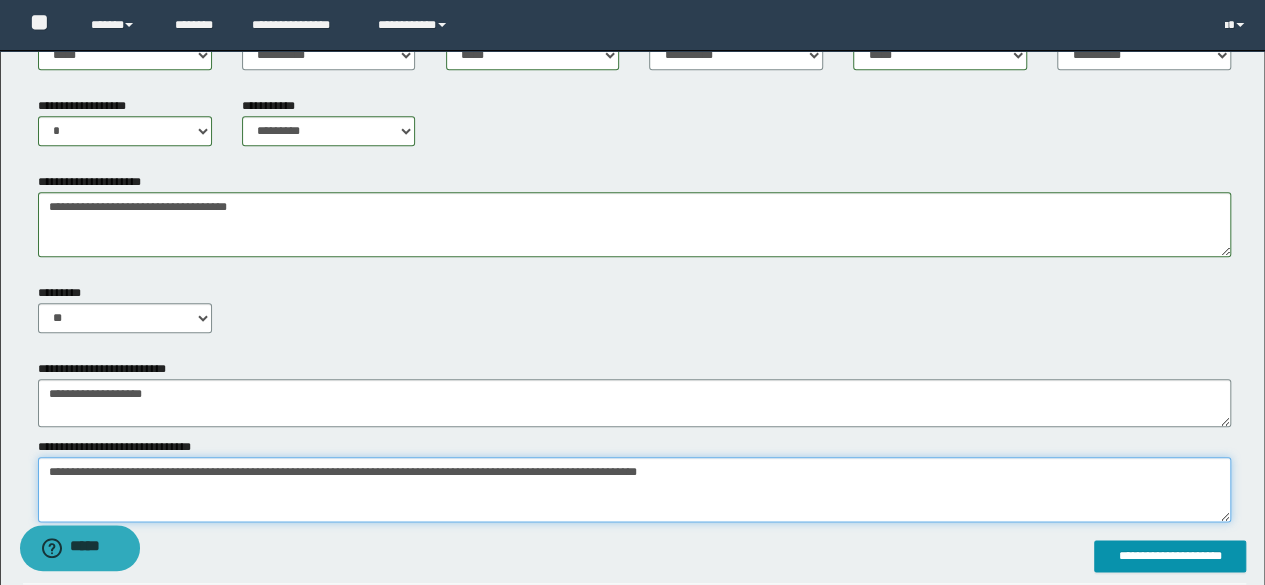 type on "**********" 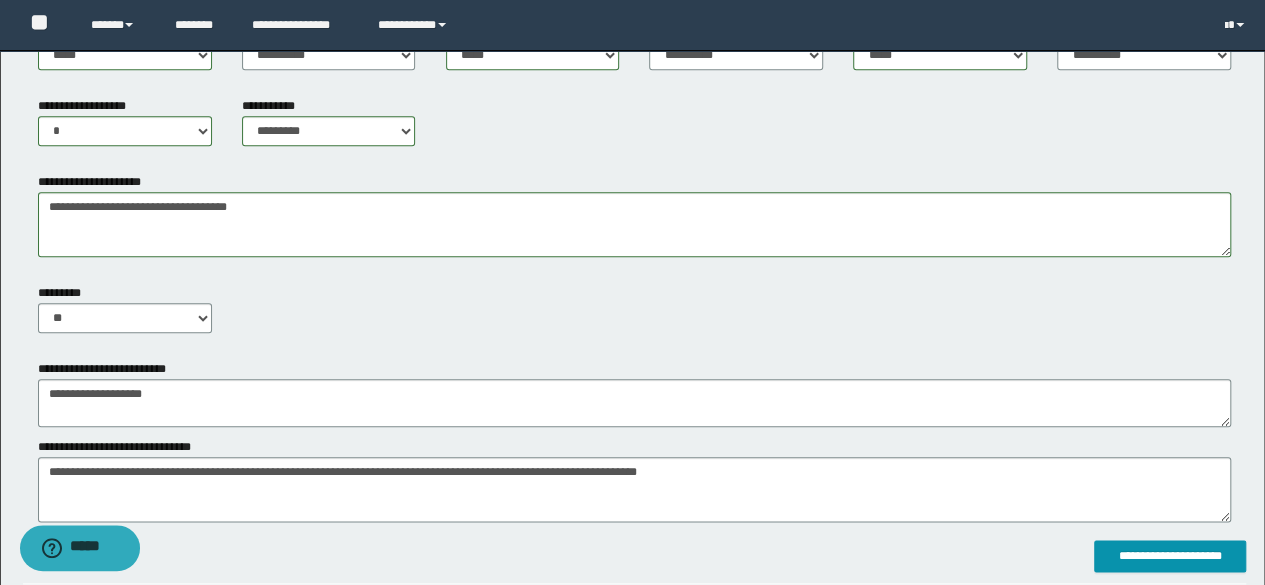 click on "*********
**
**" at bounding box center [125, 308] 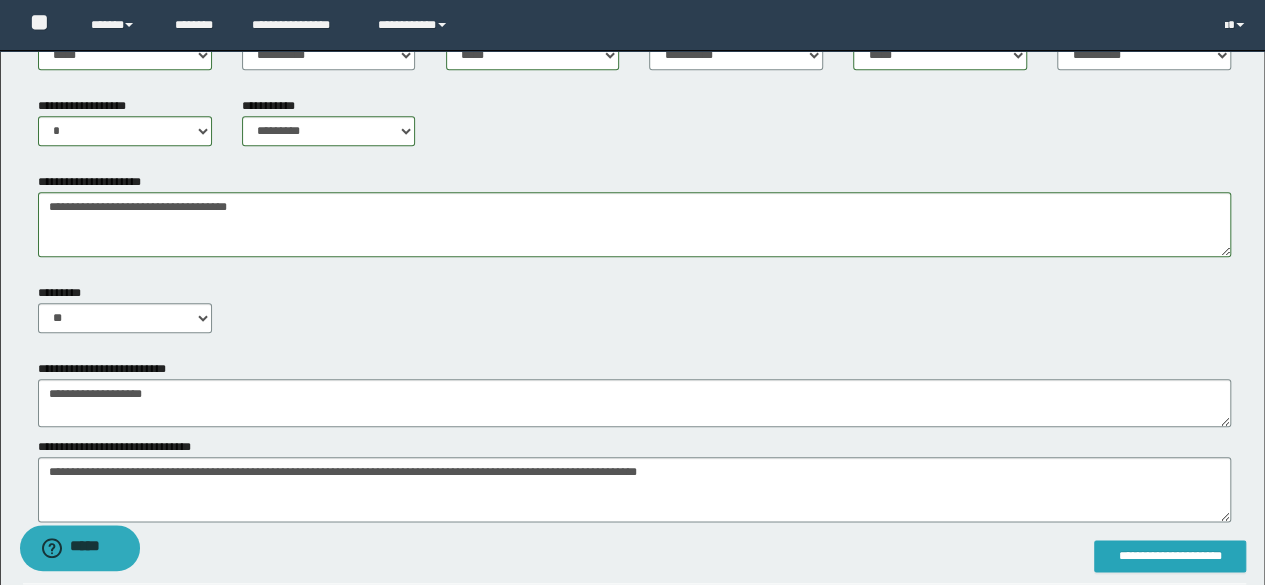 click on "**********" at bounding box center (1170, 556) 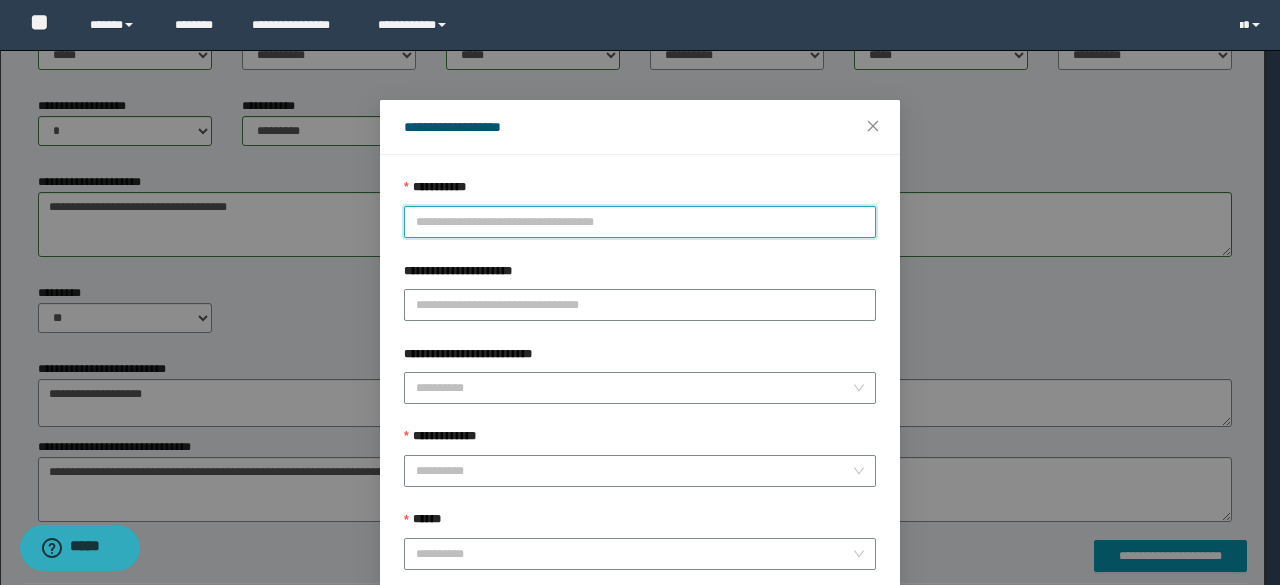 click on "**********" at bounding box center (640, 222) 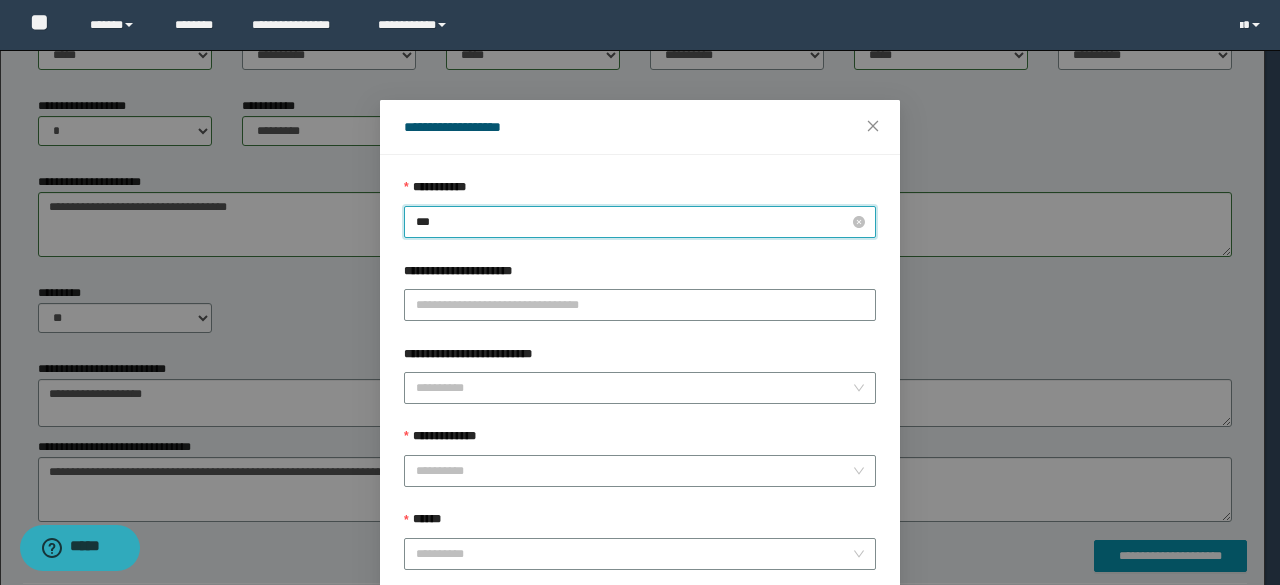 type on "****" 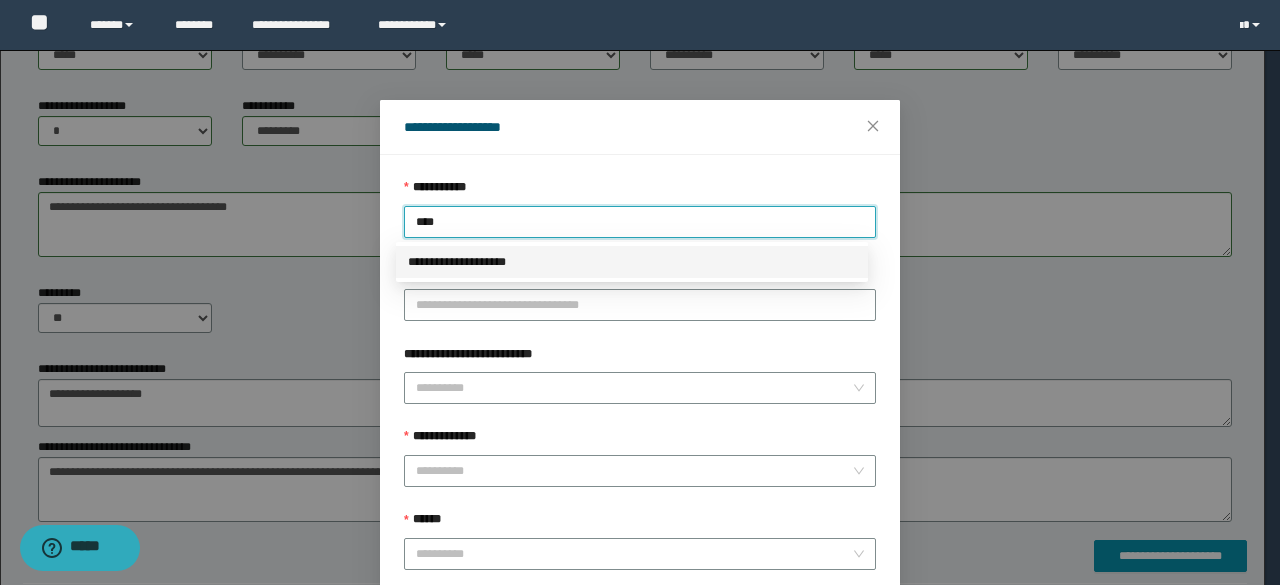 click on "**********" at bounding box center [632, 262] 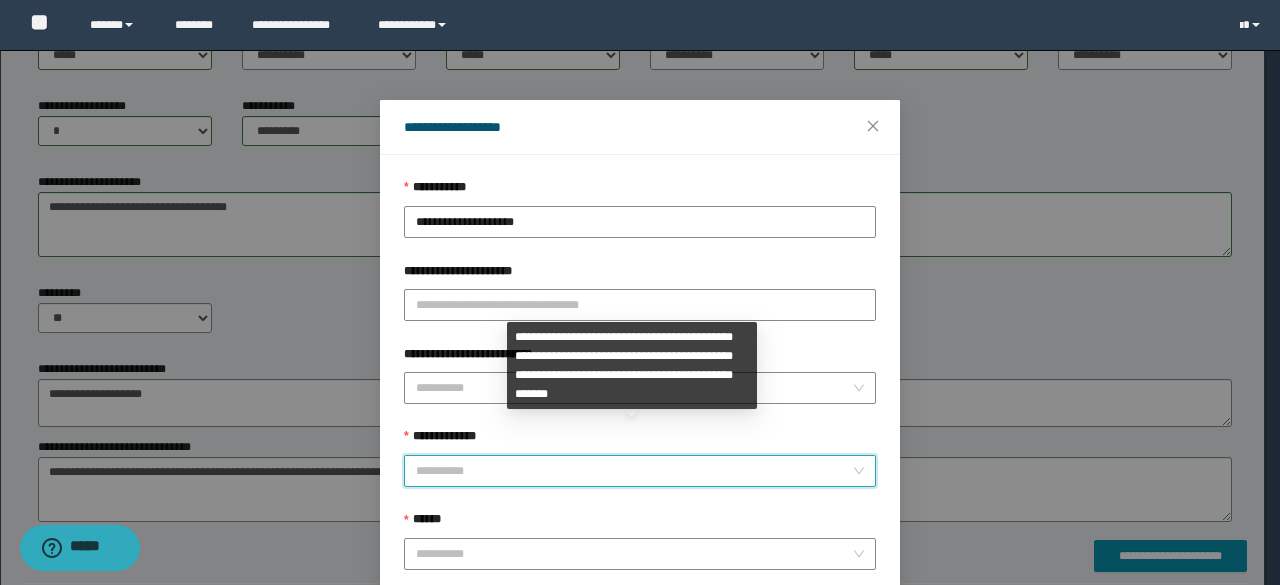click on "**********" at bounding box center [634, 471] 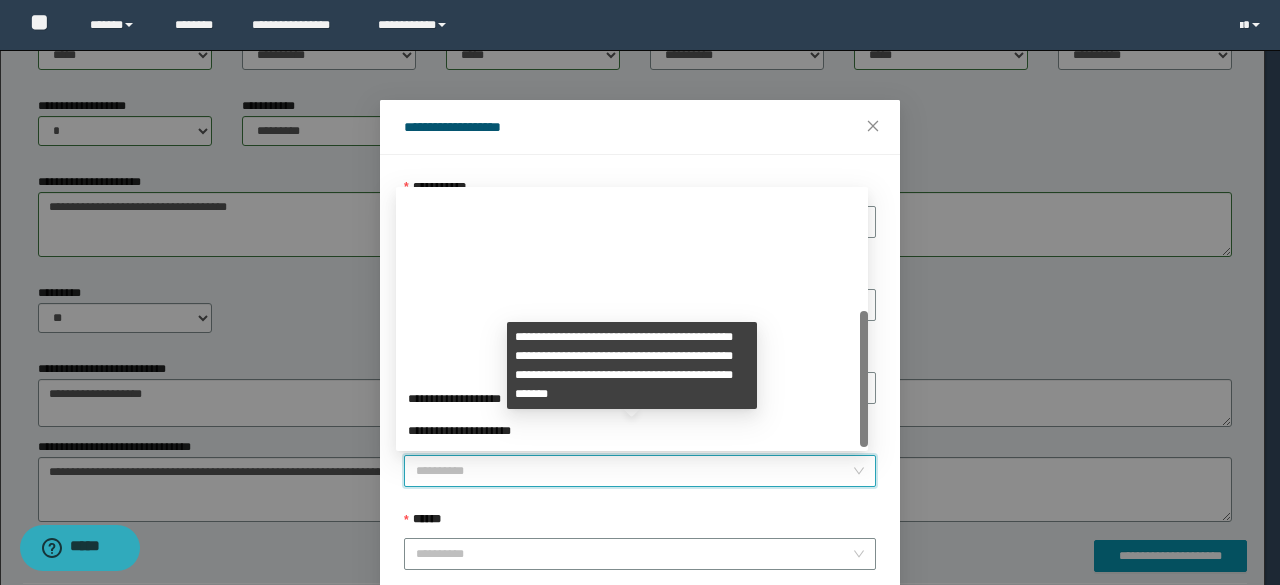 scroll, scrollTop: 224, scrollLeft: 0, axis: vertical 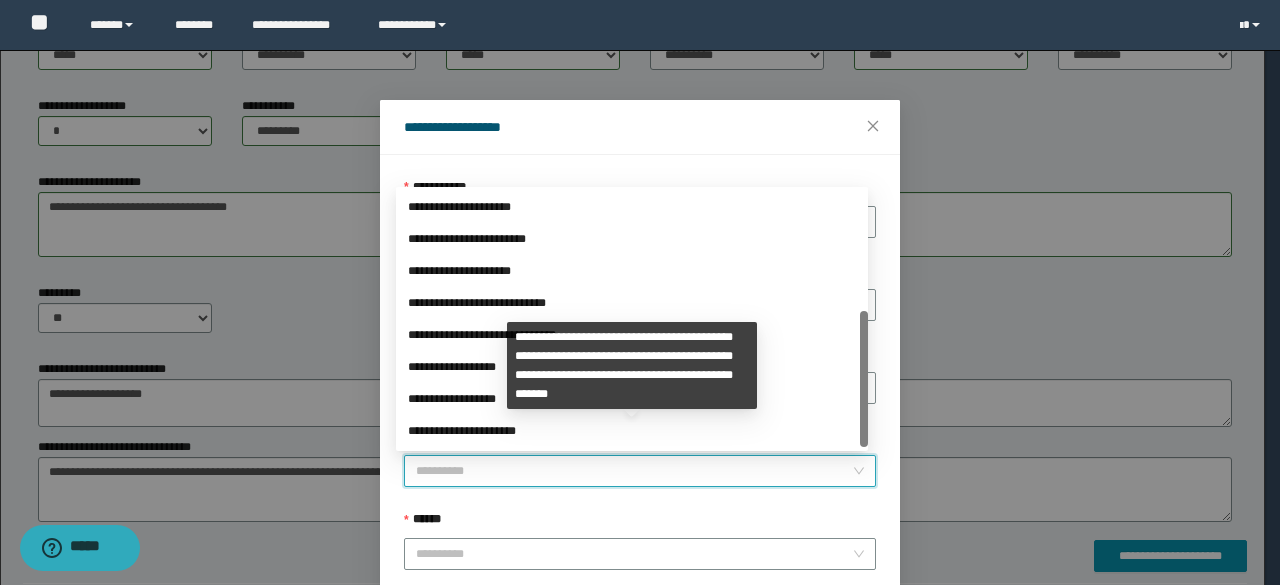drag, startPoint x: 864, startPoint y: 265, endPoint x: 863, endPoint y: 475, distance: 210.00238 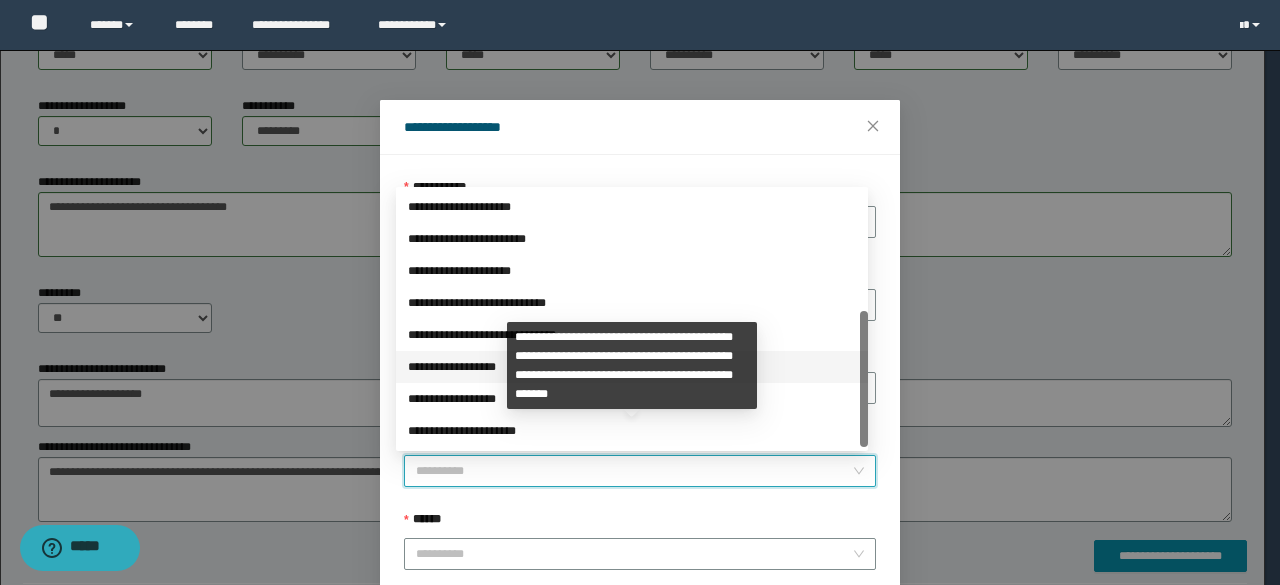click on "**********" at bounding box center [632, 367] 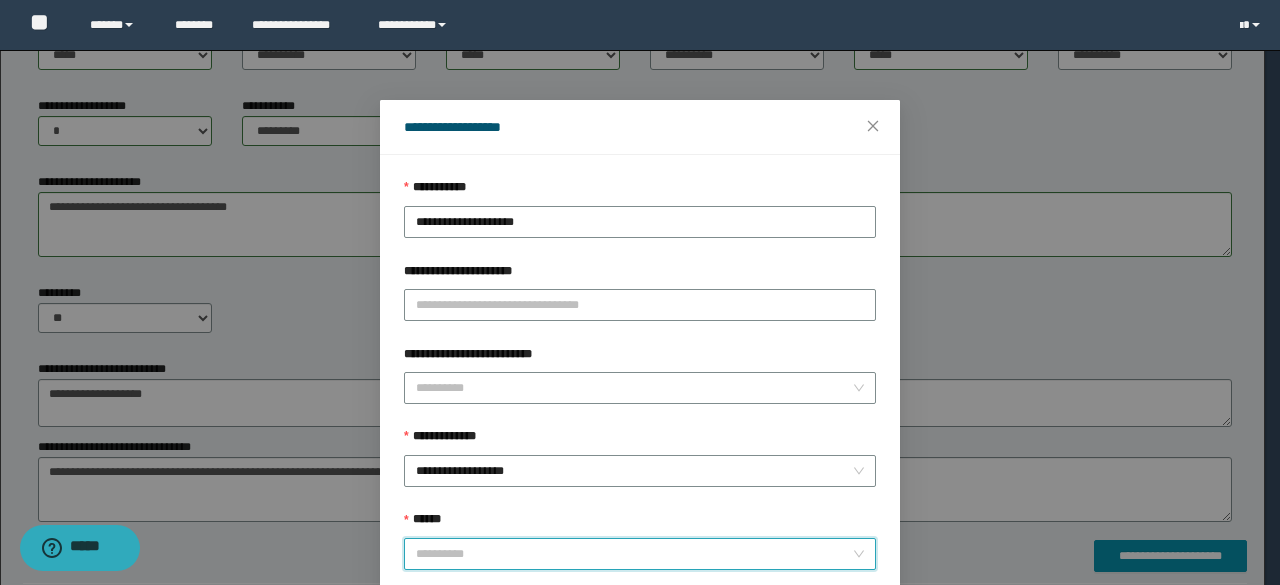 click on "******" at bounding box center (634, 554) 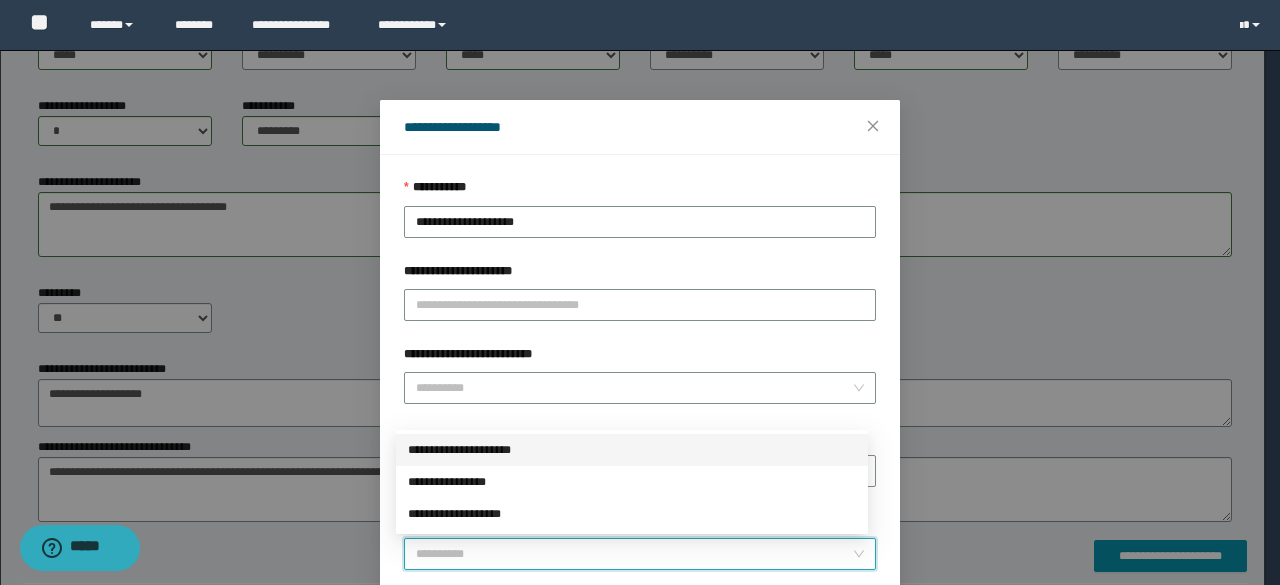 click on "**********" at bounding box center (632, 450) 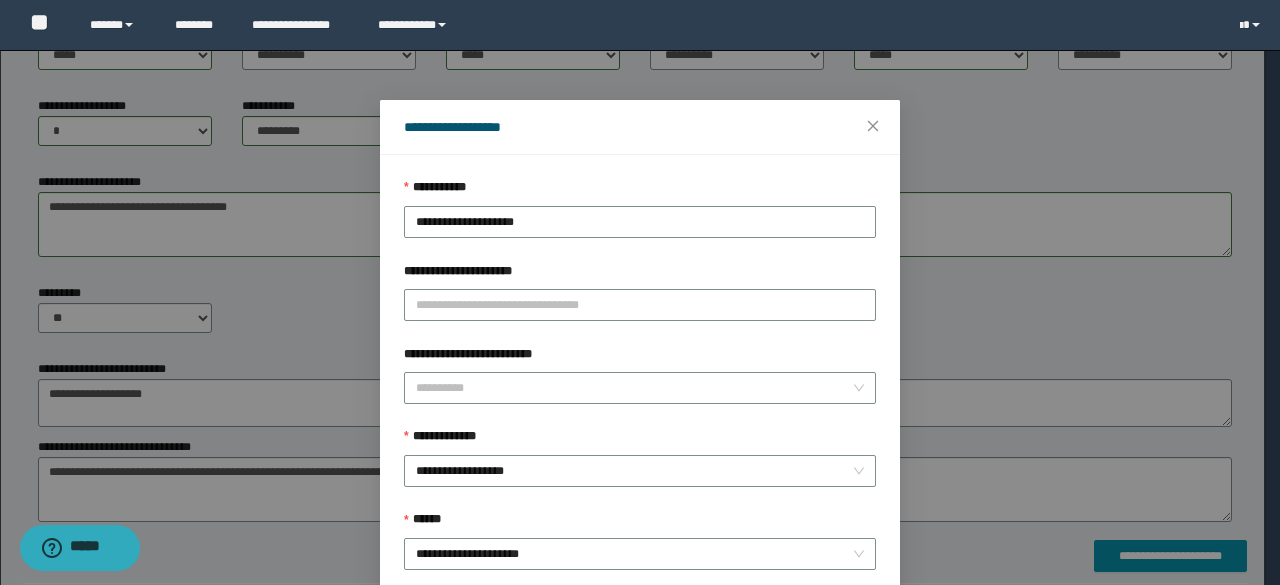 scroll, scrollTop: 166, scrollLeft: 0, axis: vertical 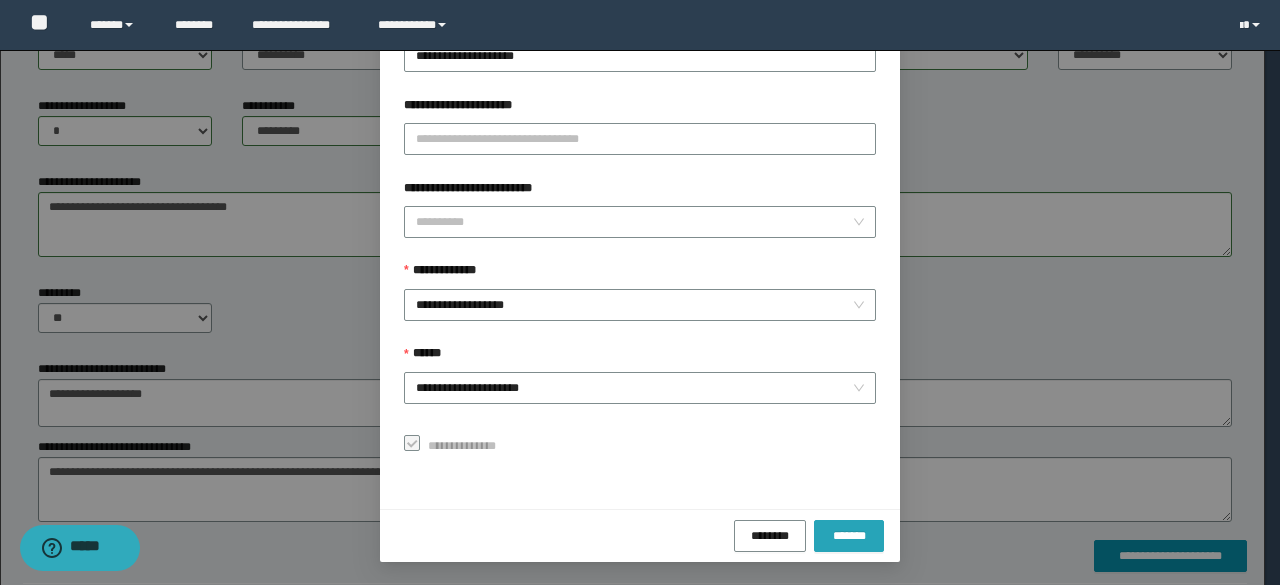 click on "*******" at bounding box center [849, 536] 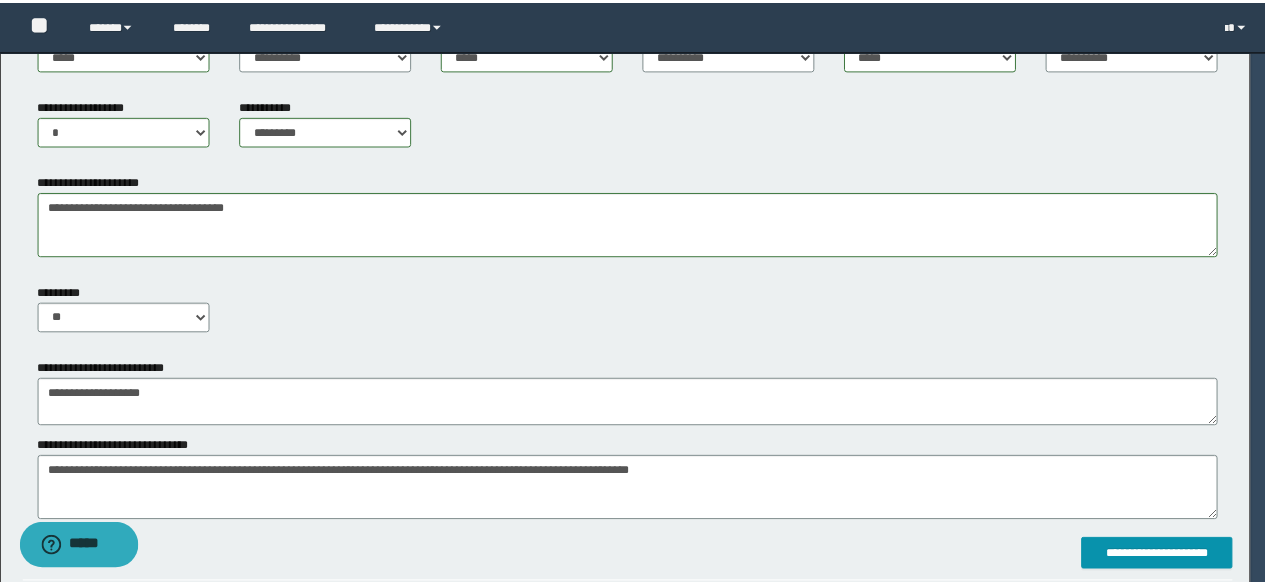 scroll, scrollTop: 118, scrollLeft: 0, axis: vertical 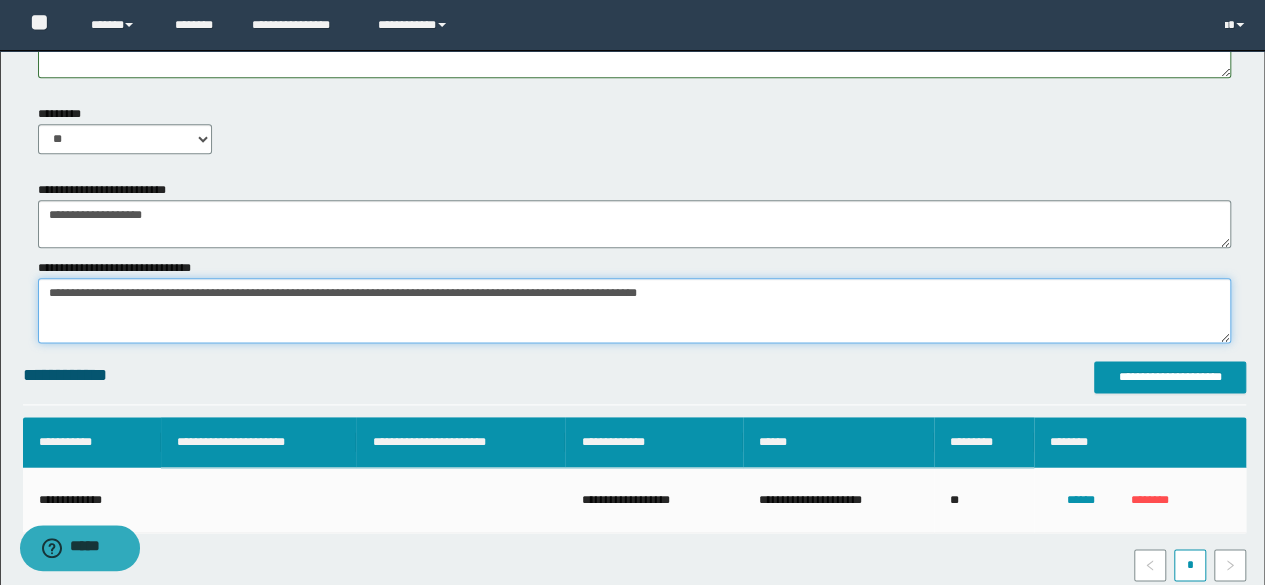 click on "*******" at bounding box center (635, 310) 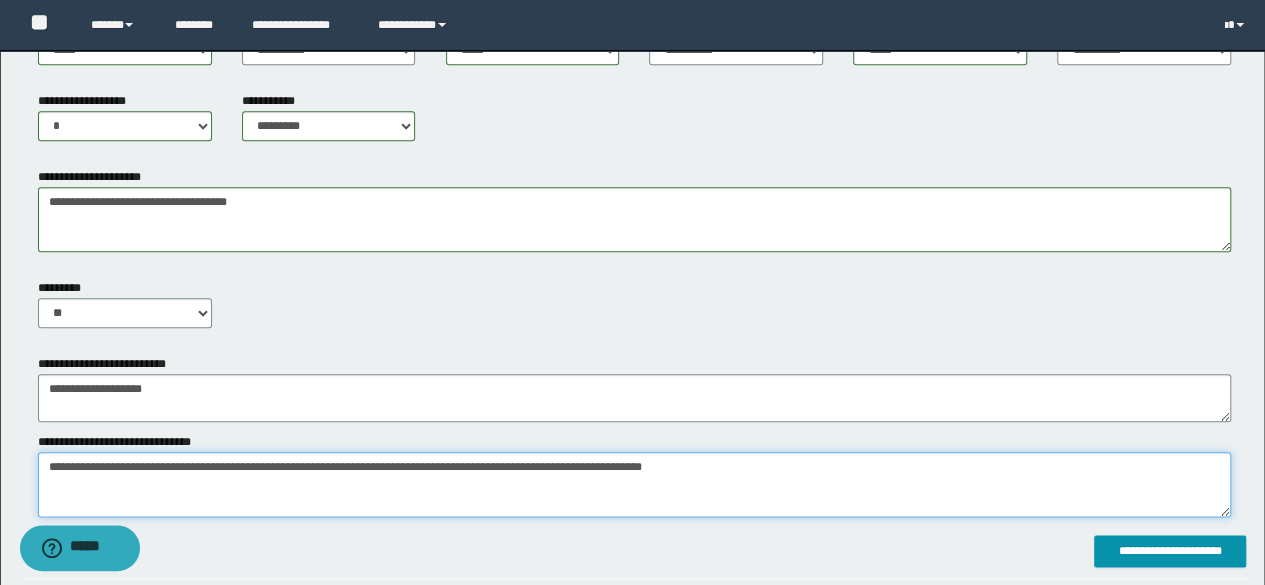 scroll, scrollTop: 899, scrollLeft: 0, axis: vertical 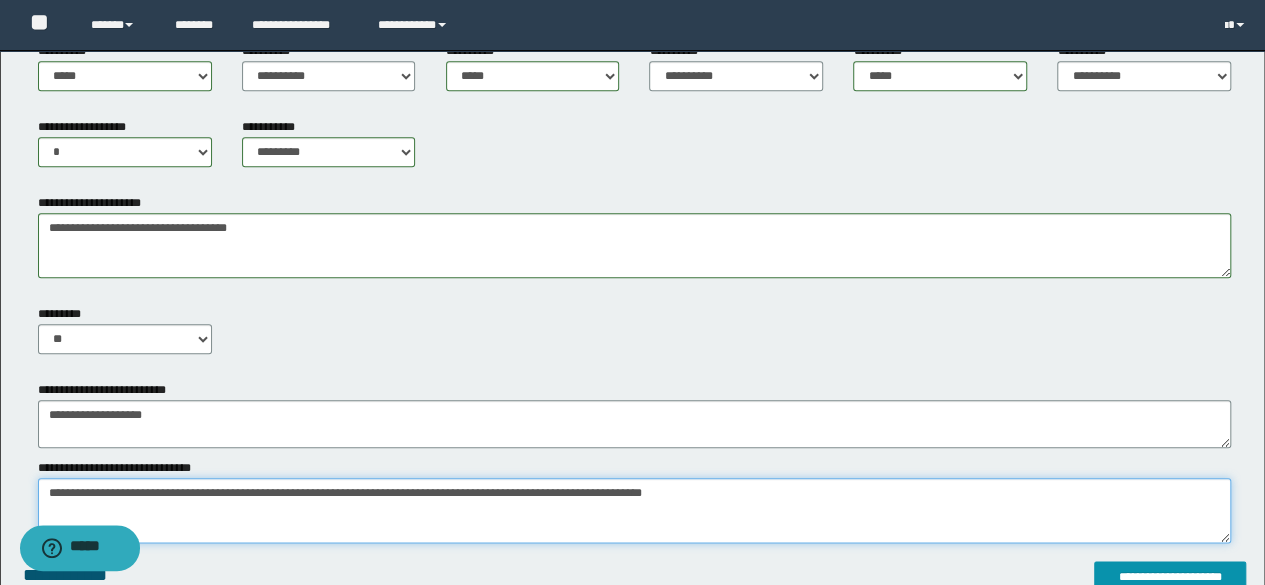 type on "**********" 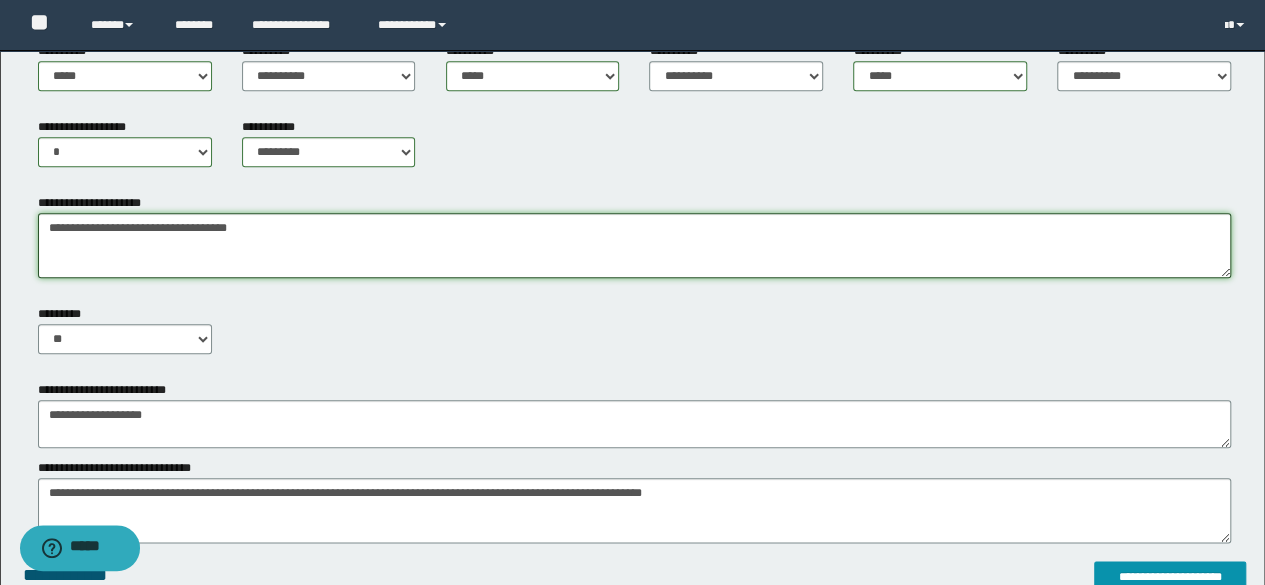 click on "**********" at bounding box center (635, 245) 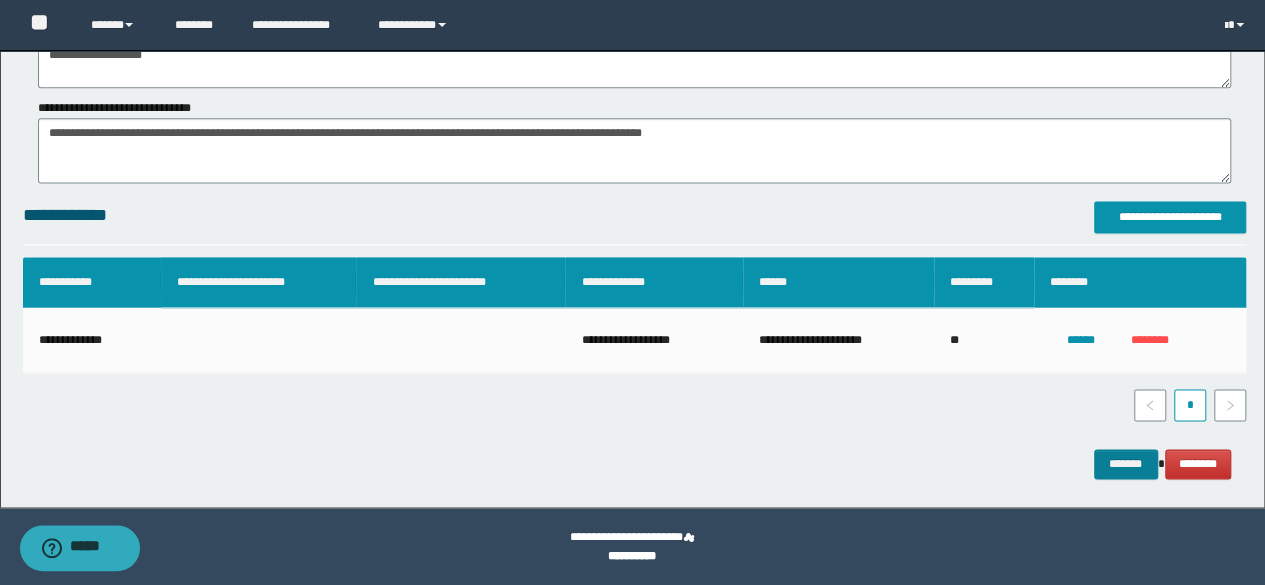 type on "**********" 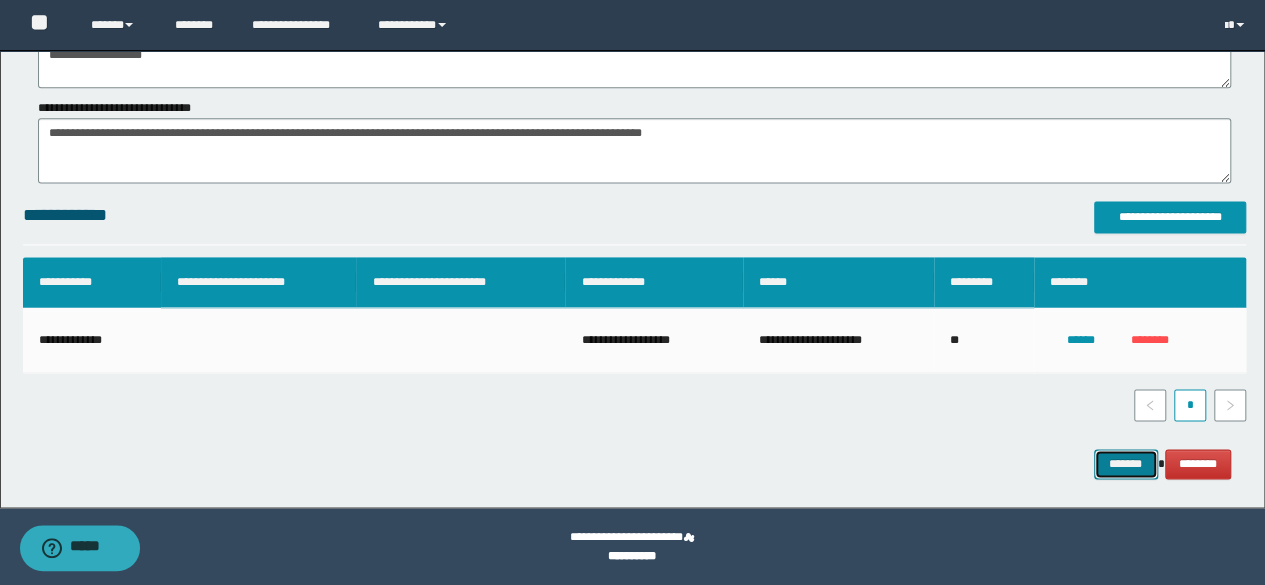 click on "*******" at bounding box center (1126, 463) 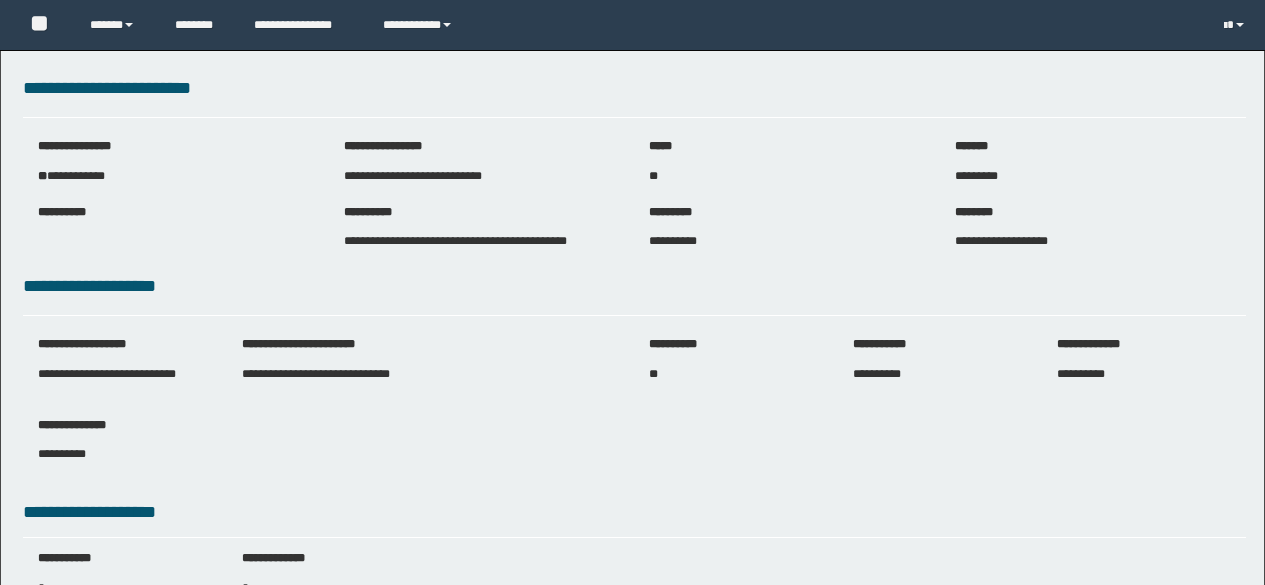 scroll, scrollTop: 0, scrollLeft: 0, axis: both 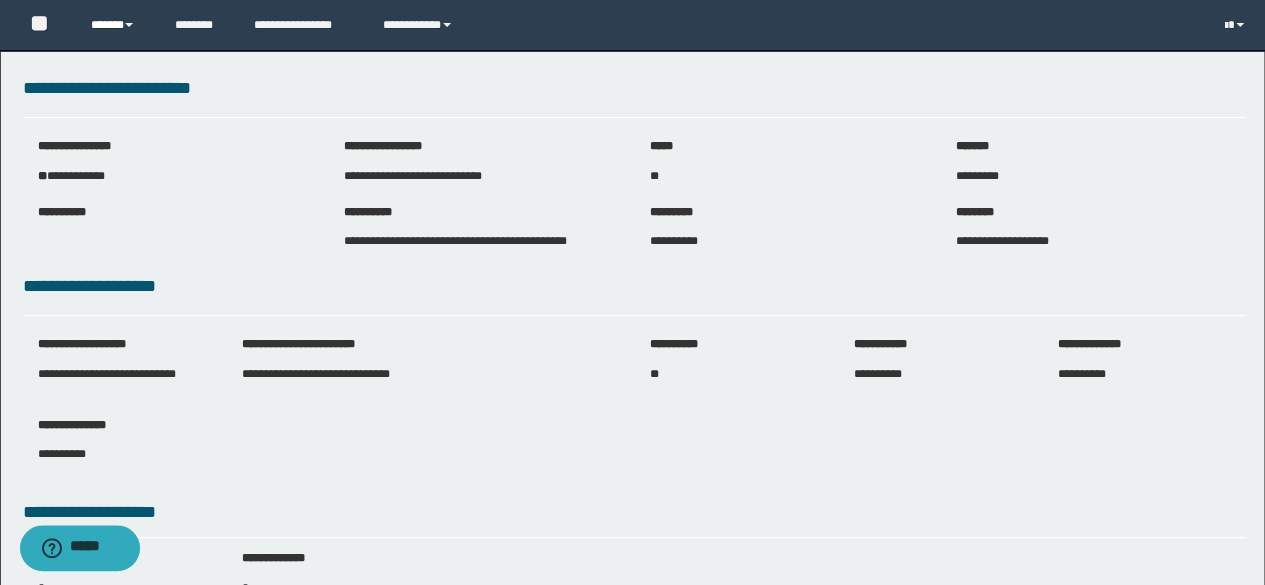 click on "******" at bounding box center [117, 25] 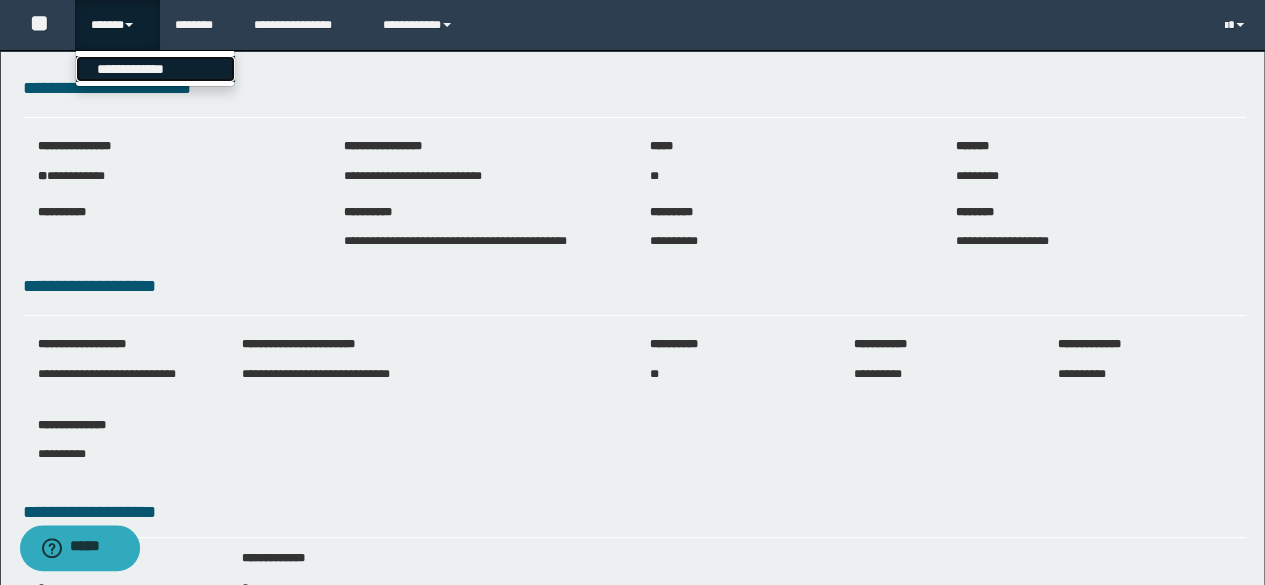 click on "**********" at bounding box center (155, 69) 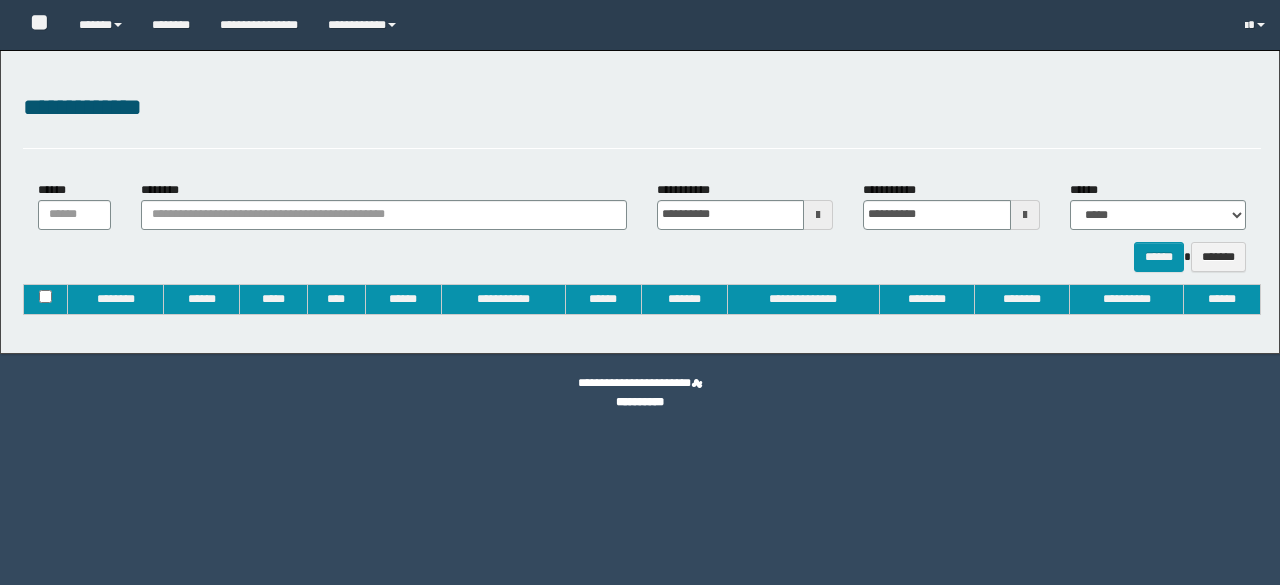 type on "**********" 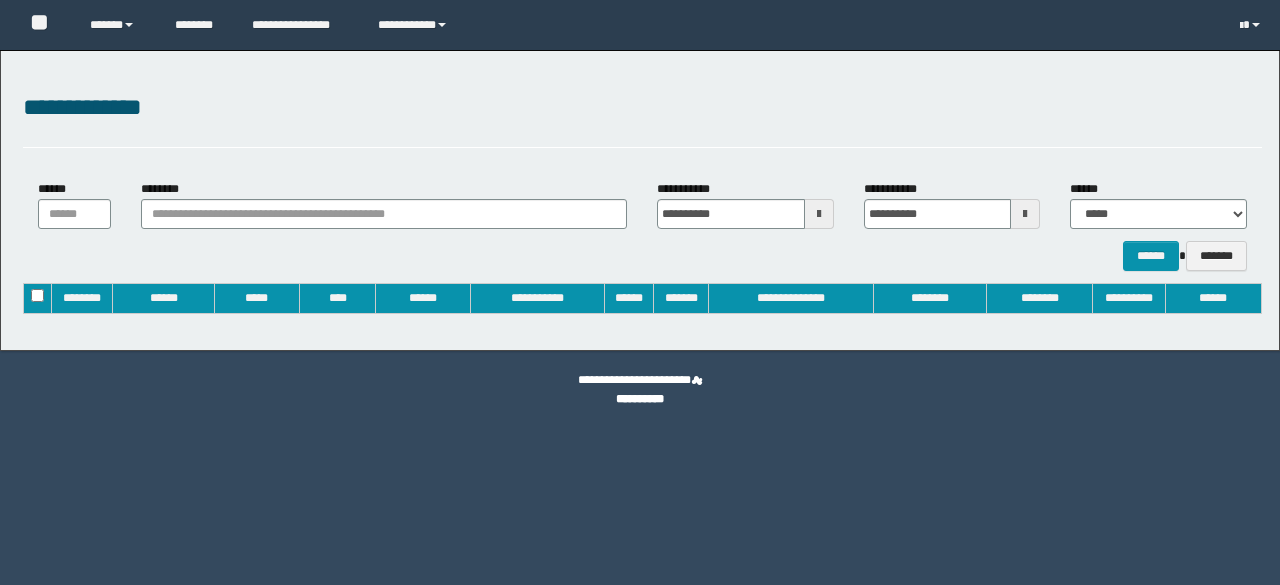 scroll, scrollTop: 0, scrollLeft: 0, axis: both 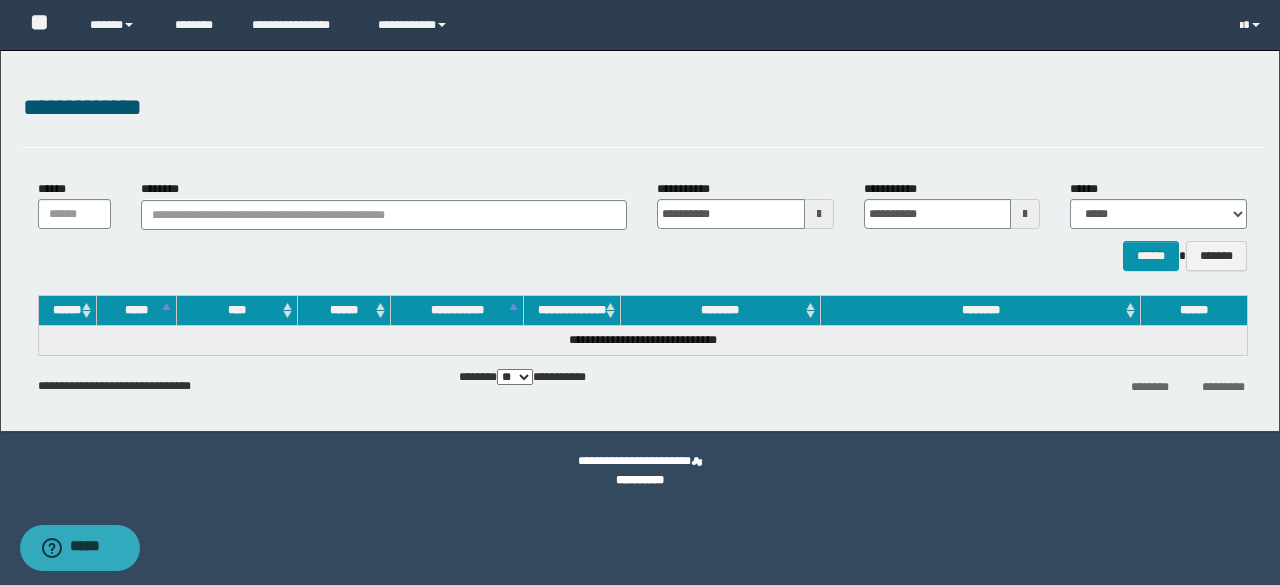 drag, startPoint x: 0, startPoint y: 0, endPoint x: 142, endPoint y: 65, distance: 156.16978 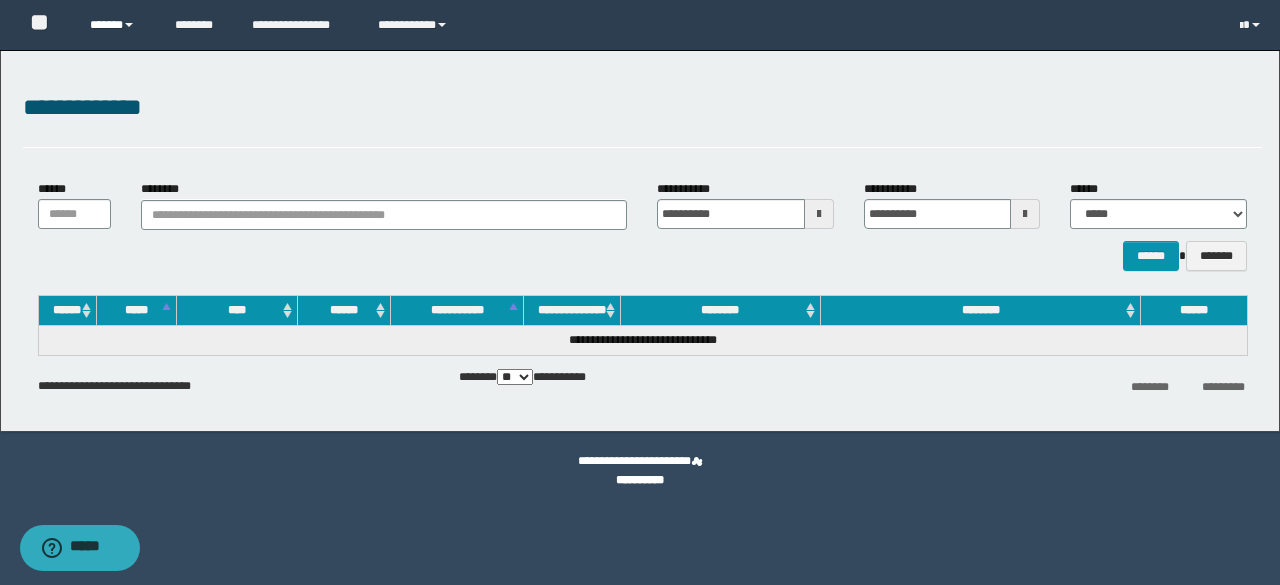 click on "******" at bounding box center [117, 25] 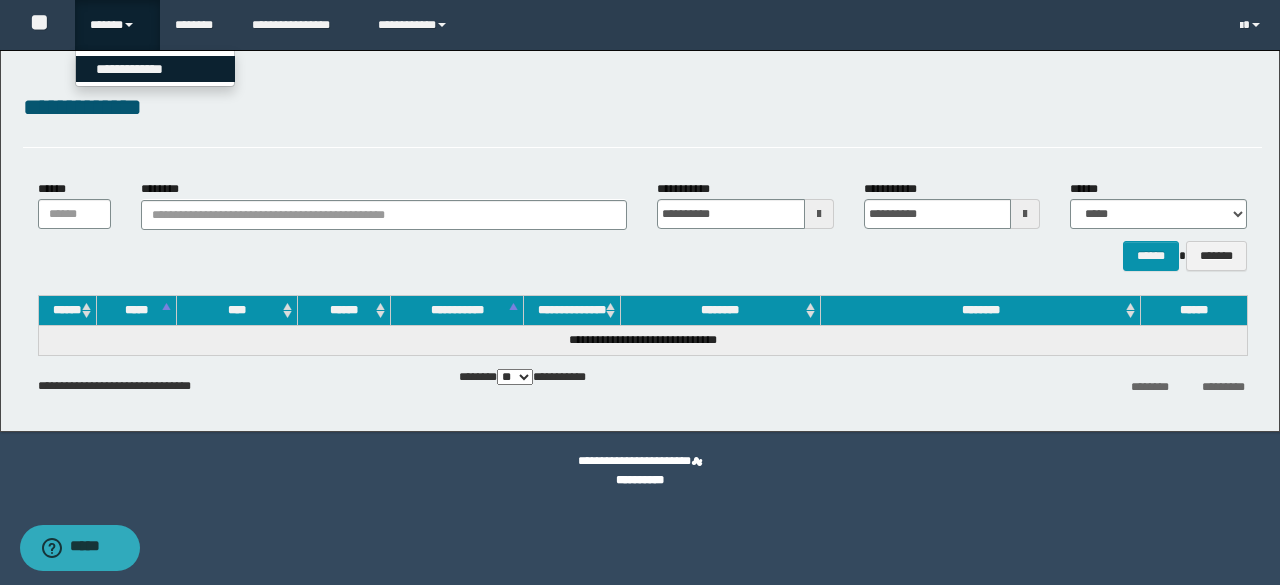 click on "**********" at bounding box center (155, 69) 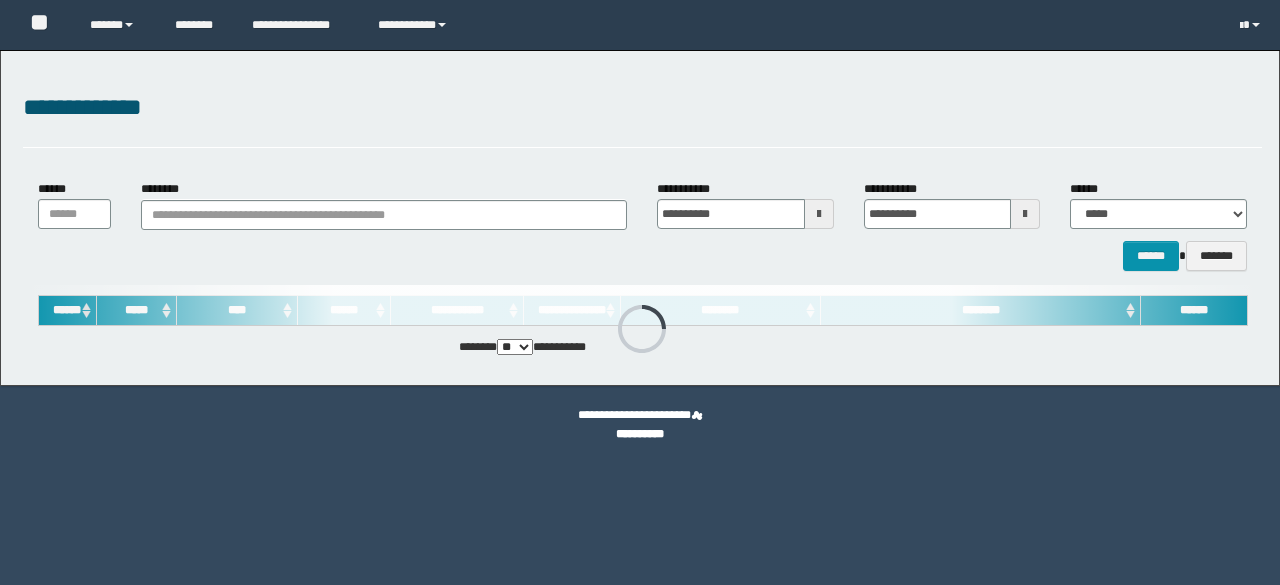 scroll, scrollTop: 0, scrollLeft: 0, axis: both 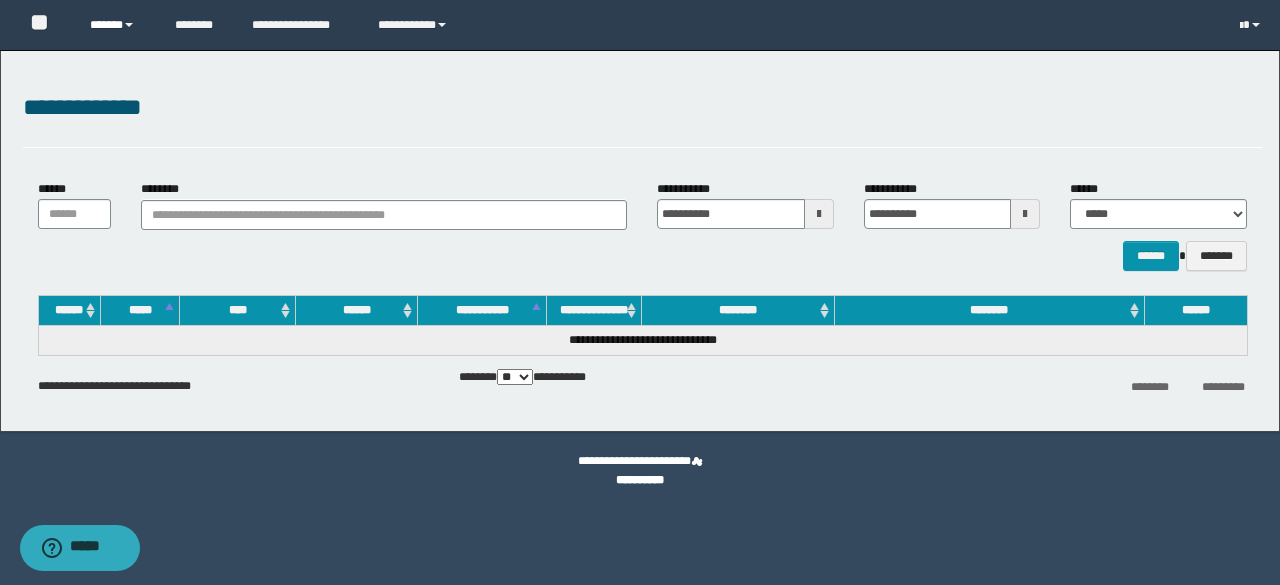 click at bounding box center (129, 25) 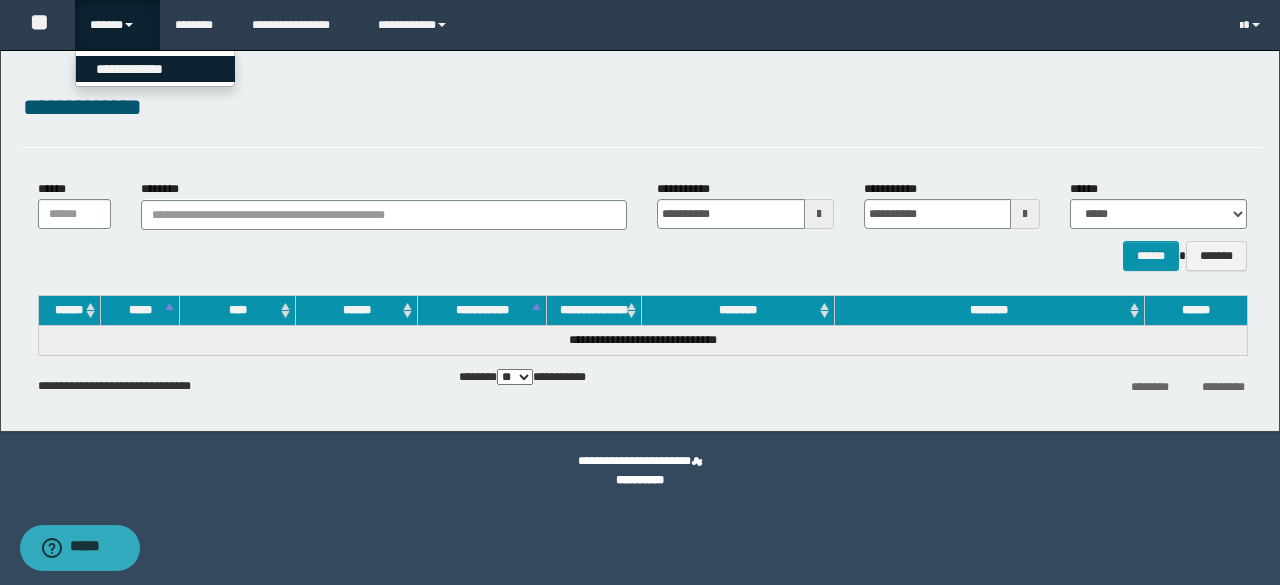 click on "**********" at bounding box center (155, 69) 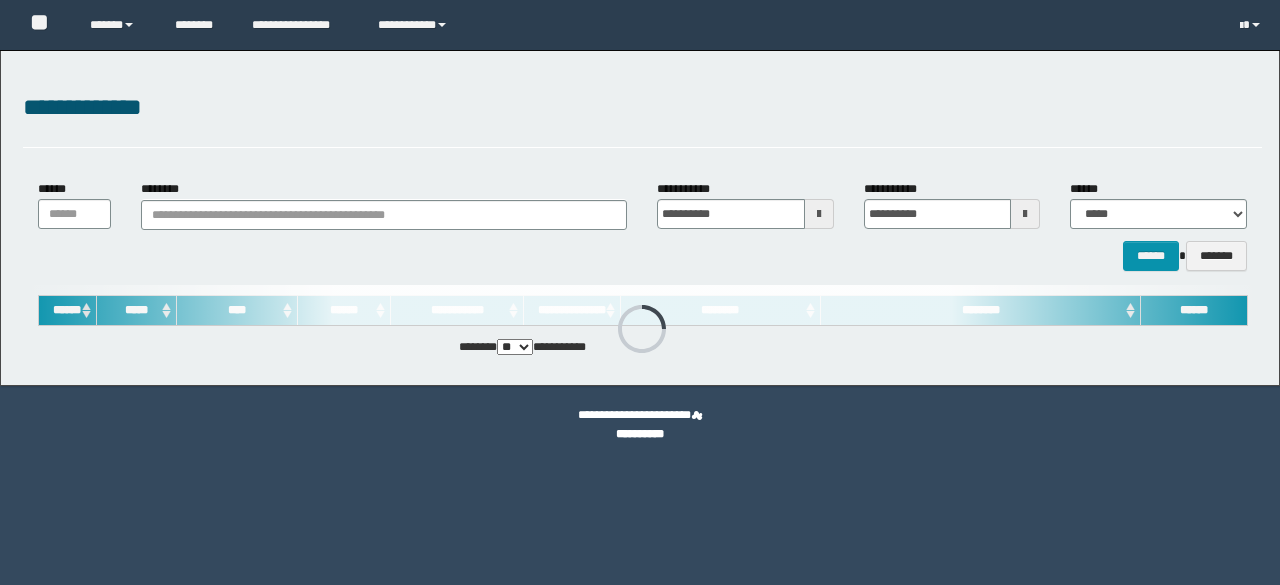 scroll, scrollTop: 0, scrollLeft: 0, axis: both 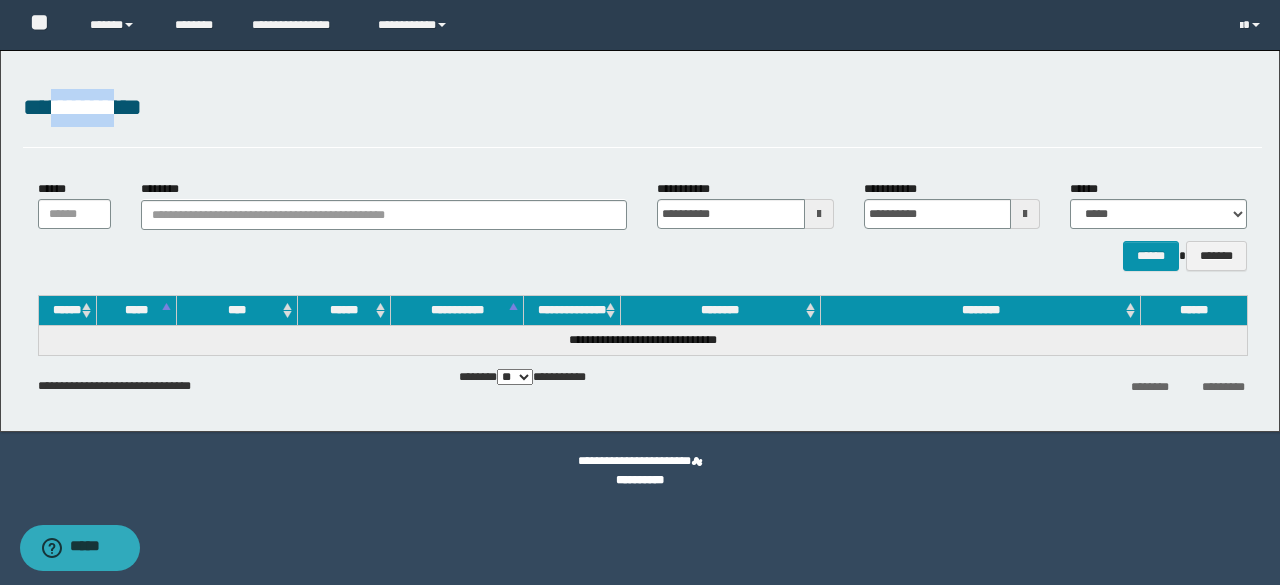 drag, startPoint x: 0, startPoint y: 0, endPoint x: 66, endPoint y: -87, distance: 109.201645 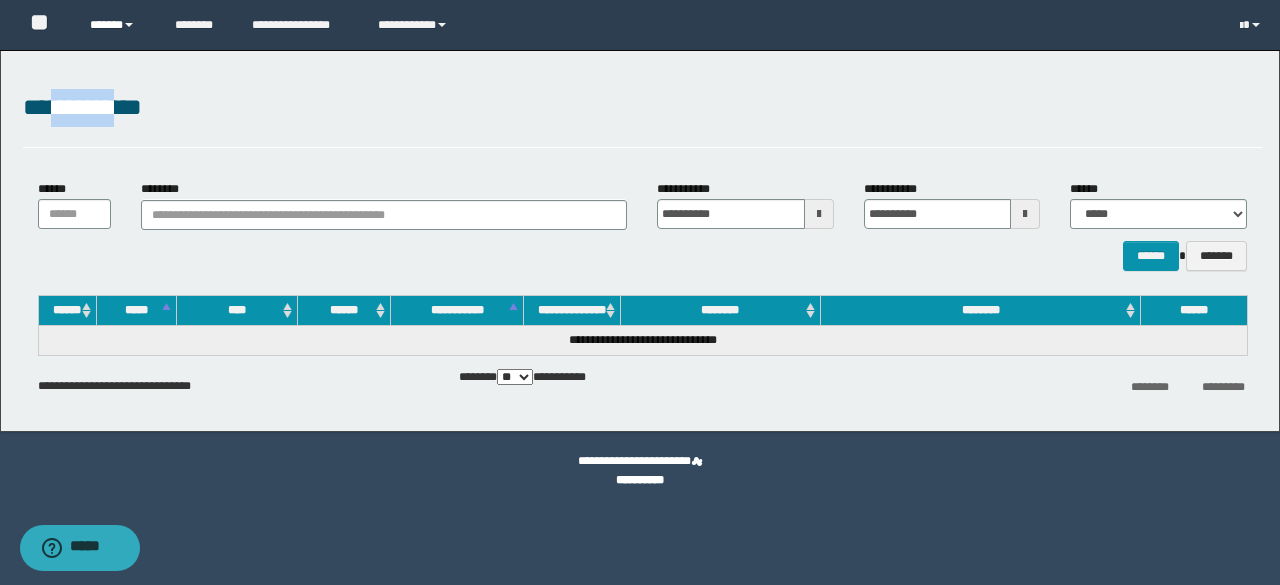 click at bounding box center (129, 25) 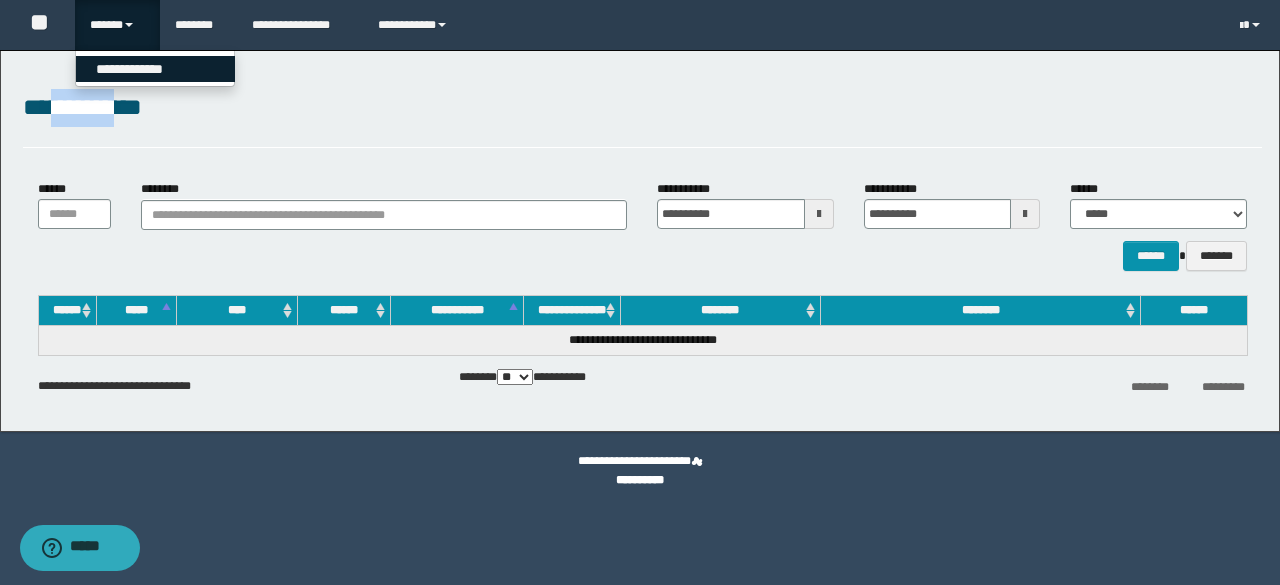 click on "**********" at bounding box center (155, 69) 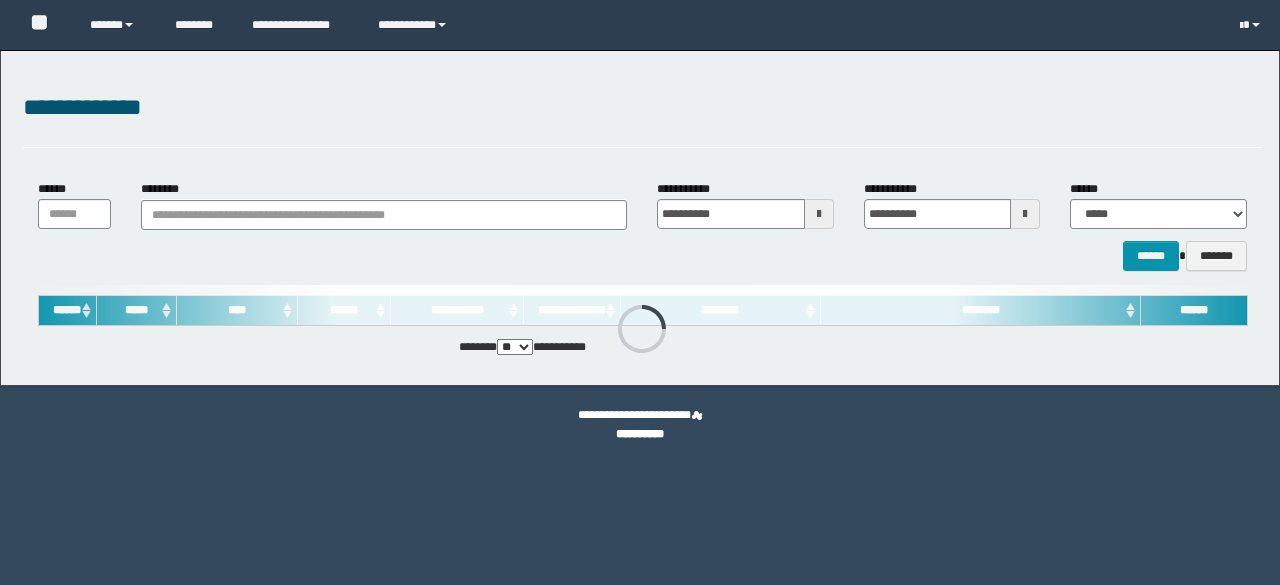 scroll, scrollTop: 0, scrollLeft: 0, axis: both 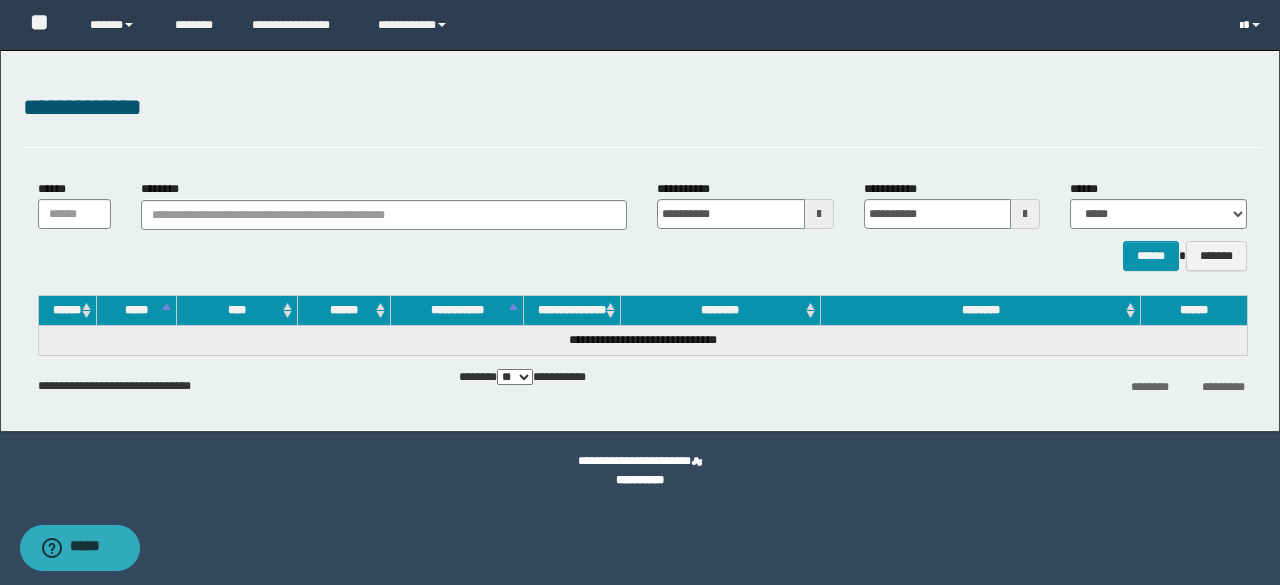 click at bounding box center (1252, 25) 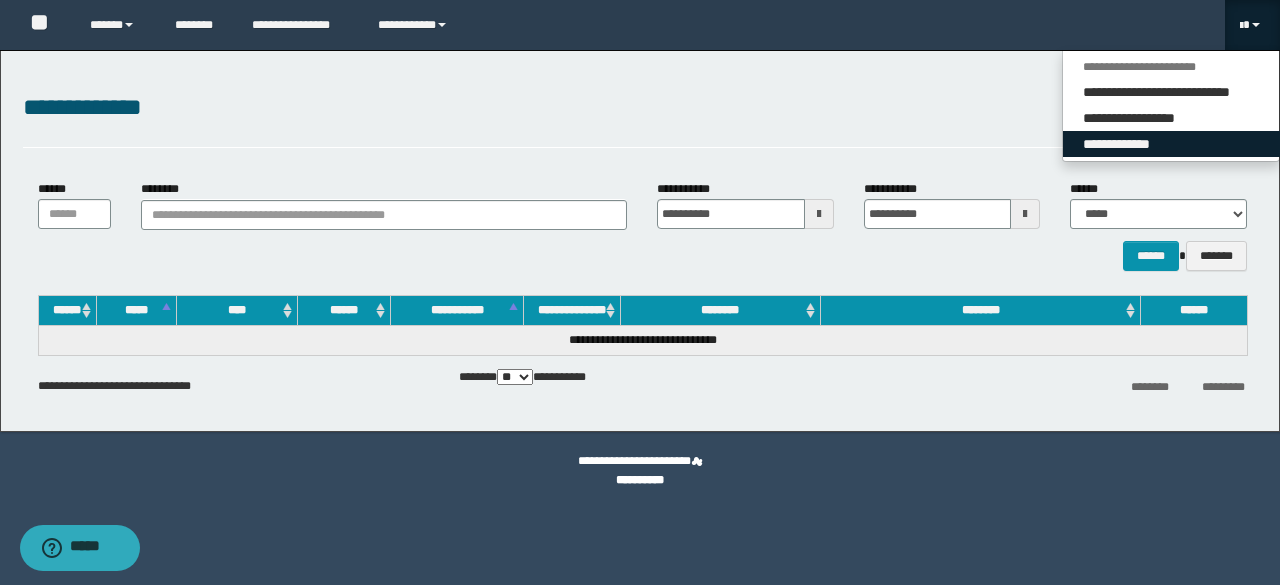 click on "**********" at bounding box center [1171, 144] 